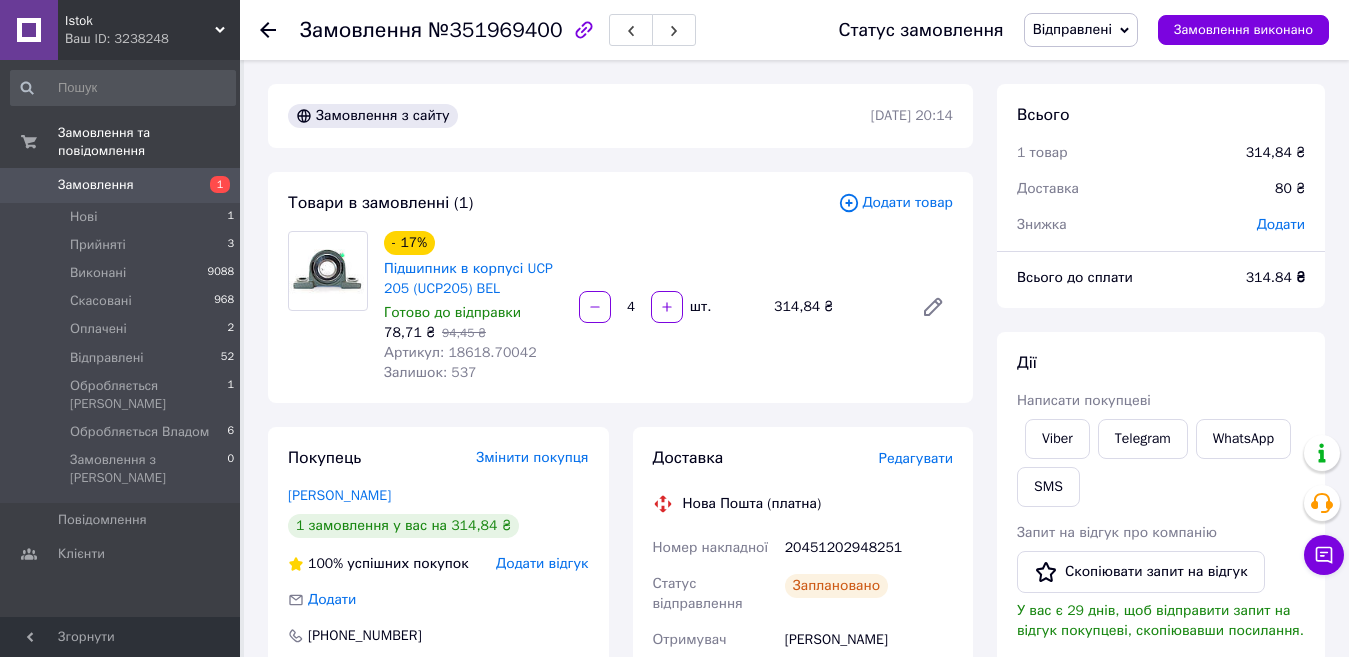 scroll, scrollTop: 167, scrollLeft: 0, axis: vertical 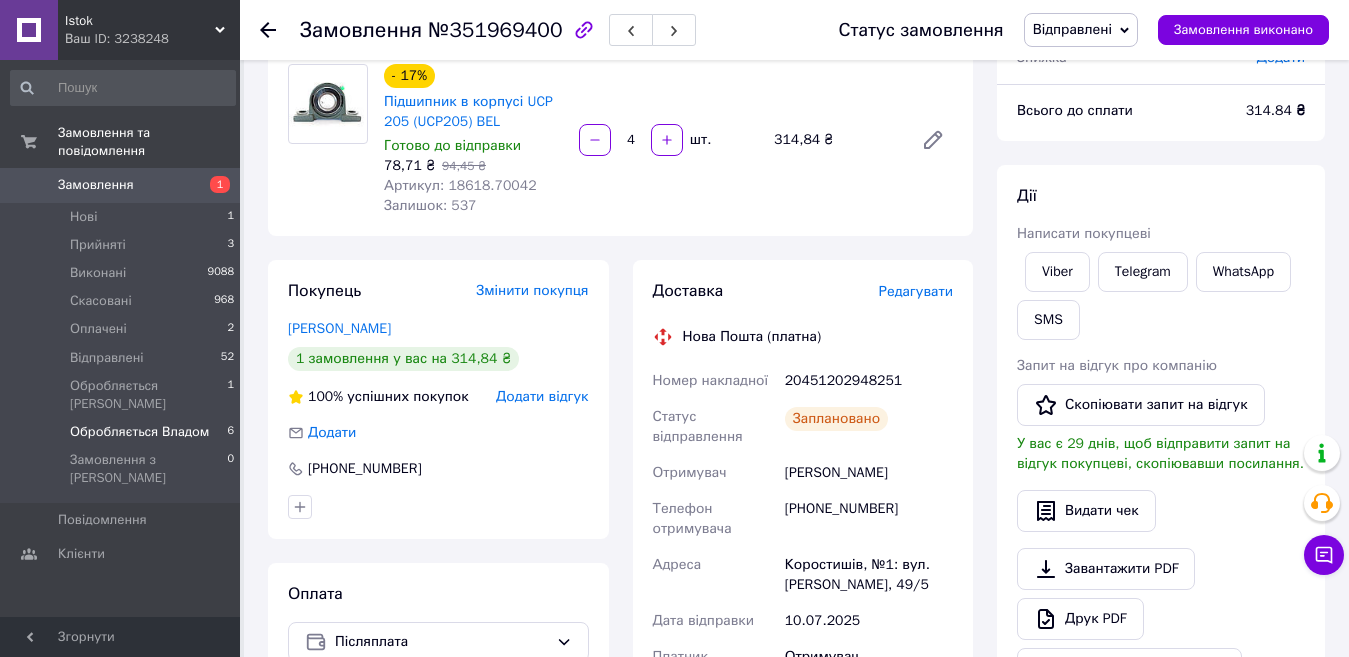 click on "Обробляється Владом" at bounding box center [139, 432] 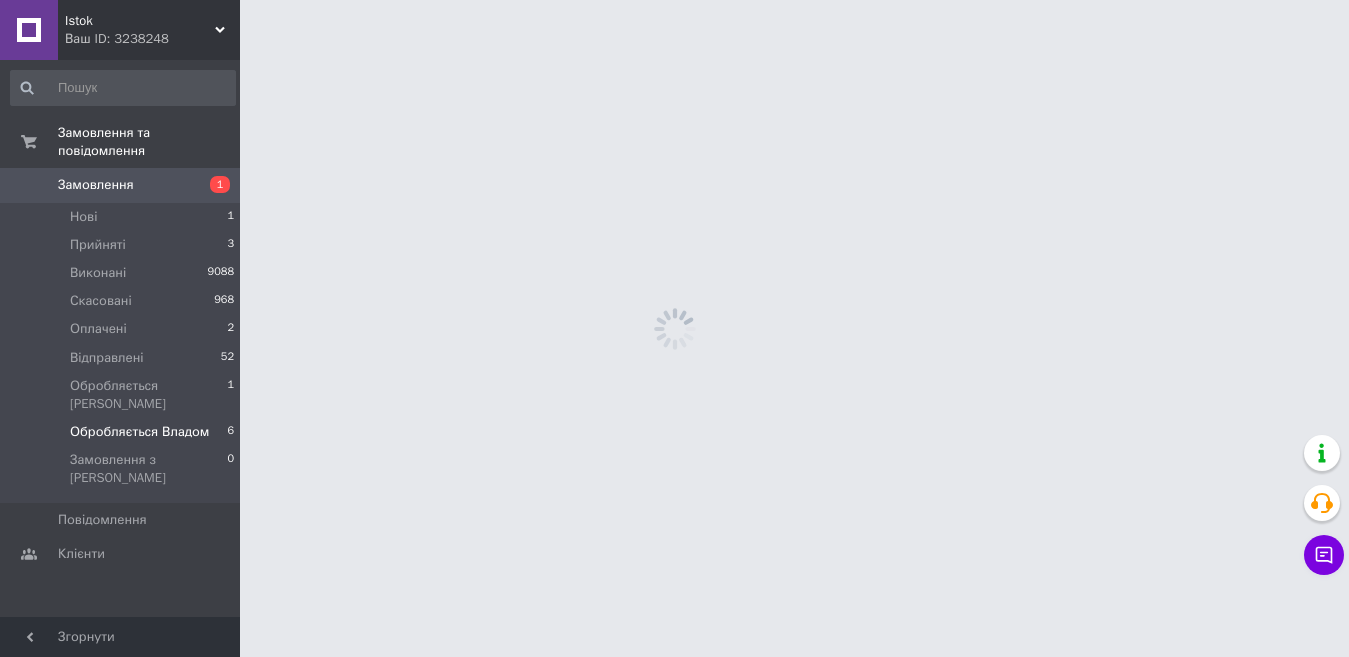 scroll, scrollTop: 0, scrollLeft: 0, axis: both 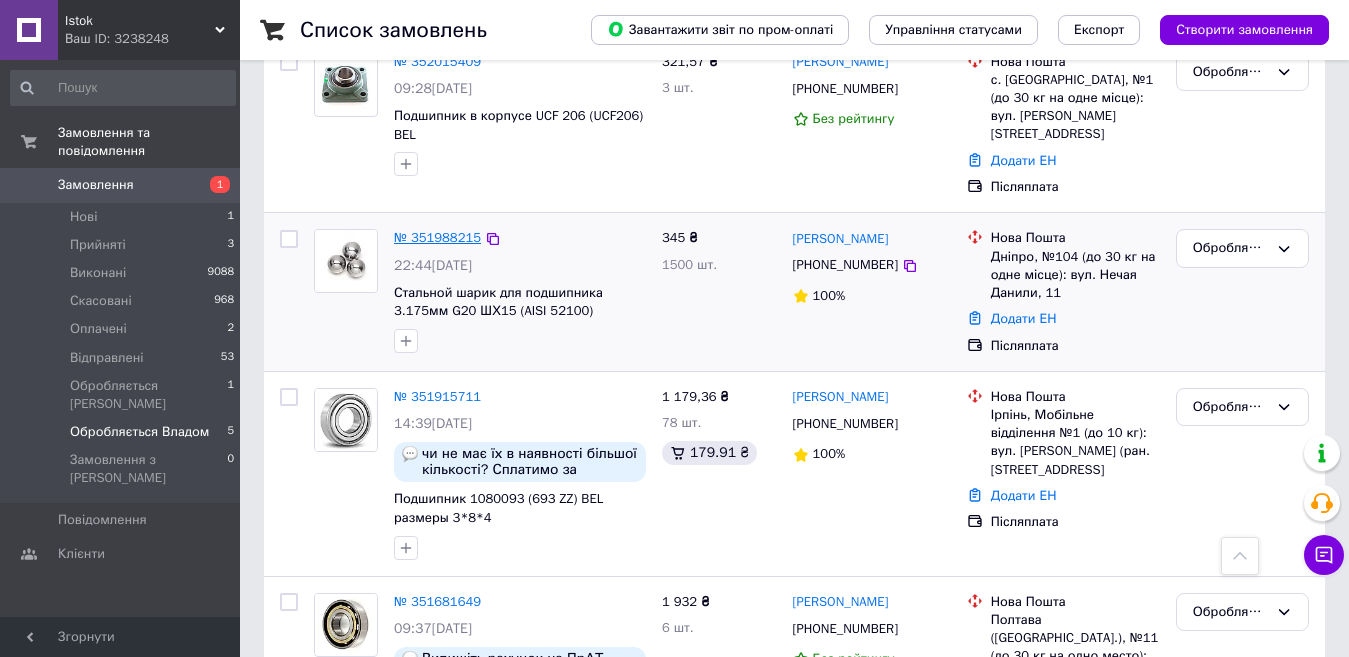 click on "№ 351988215" at bounding box center [437, 237] 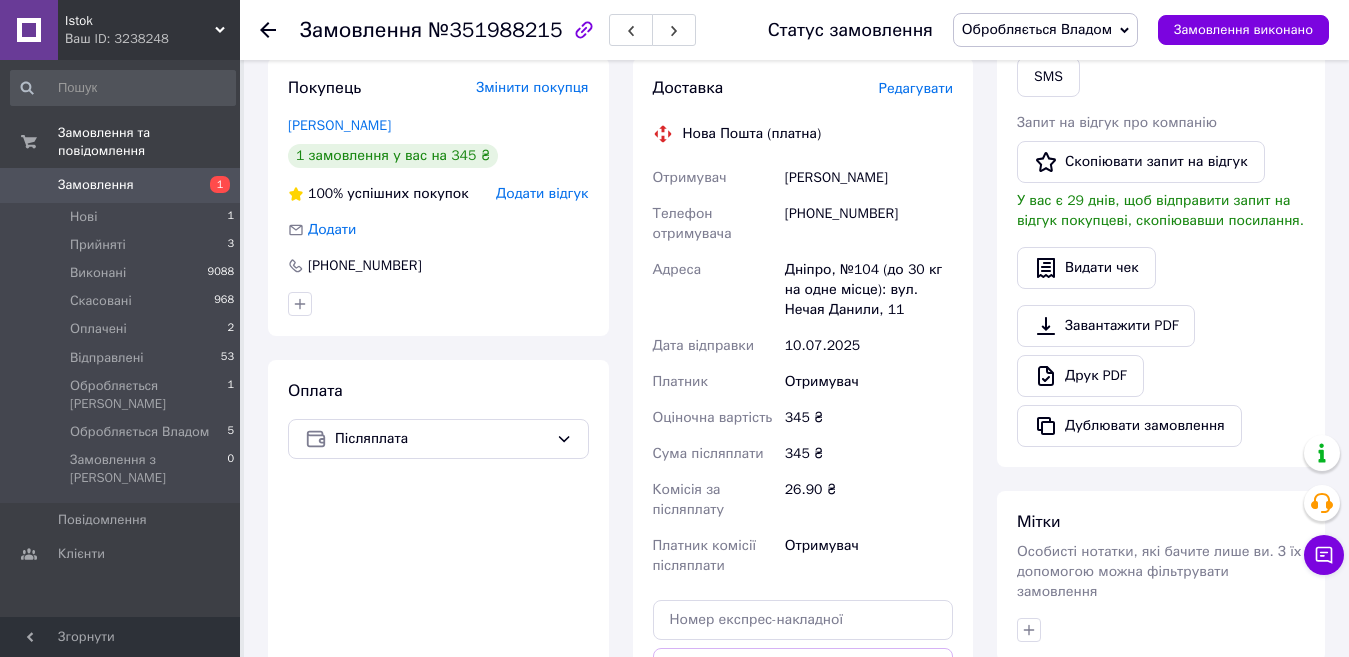 scroll, scrollTop: 100, scrollLeft: 0, axis: vertical 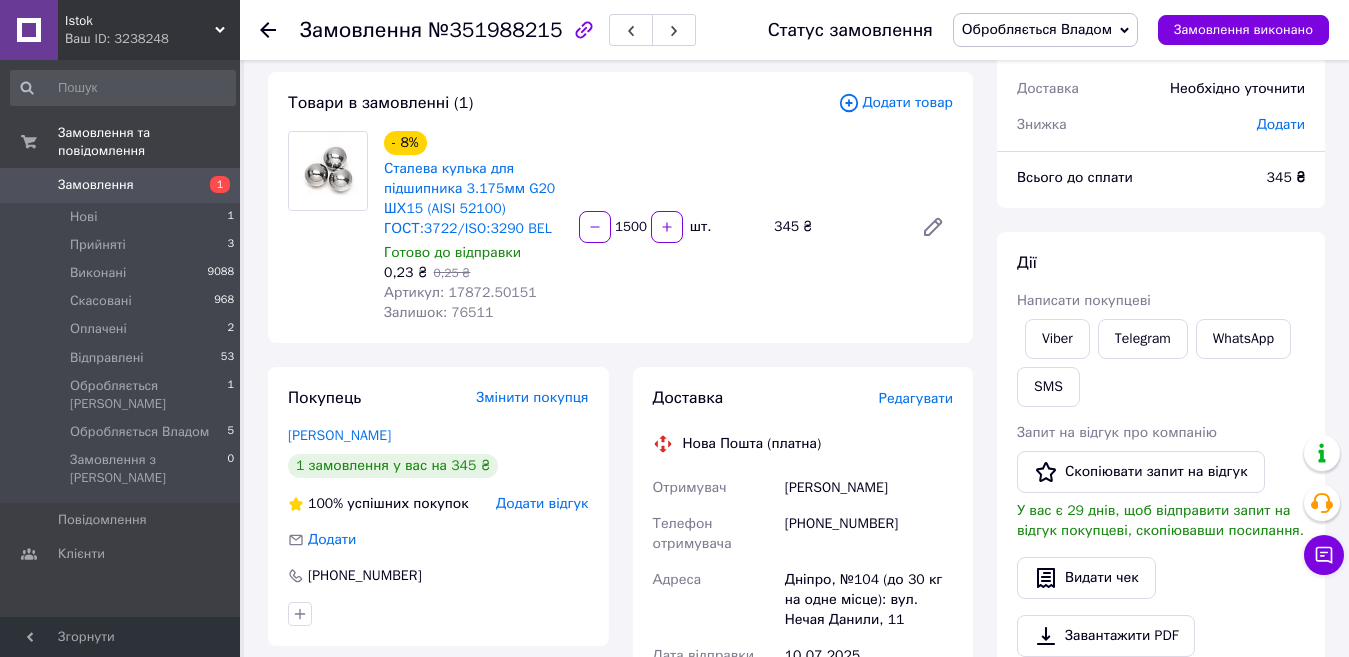 drag, startPoint x: 784, startPoint y: 483, endPoint x: 941, endPoint y: 484, distance: 157.00319 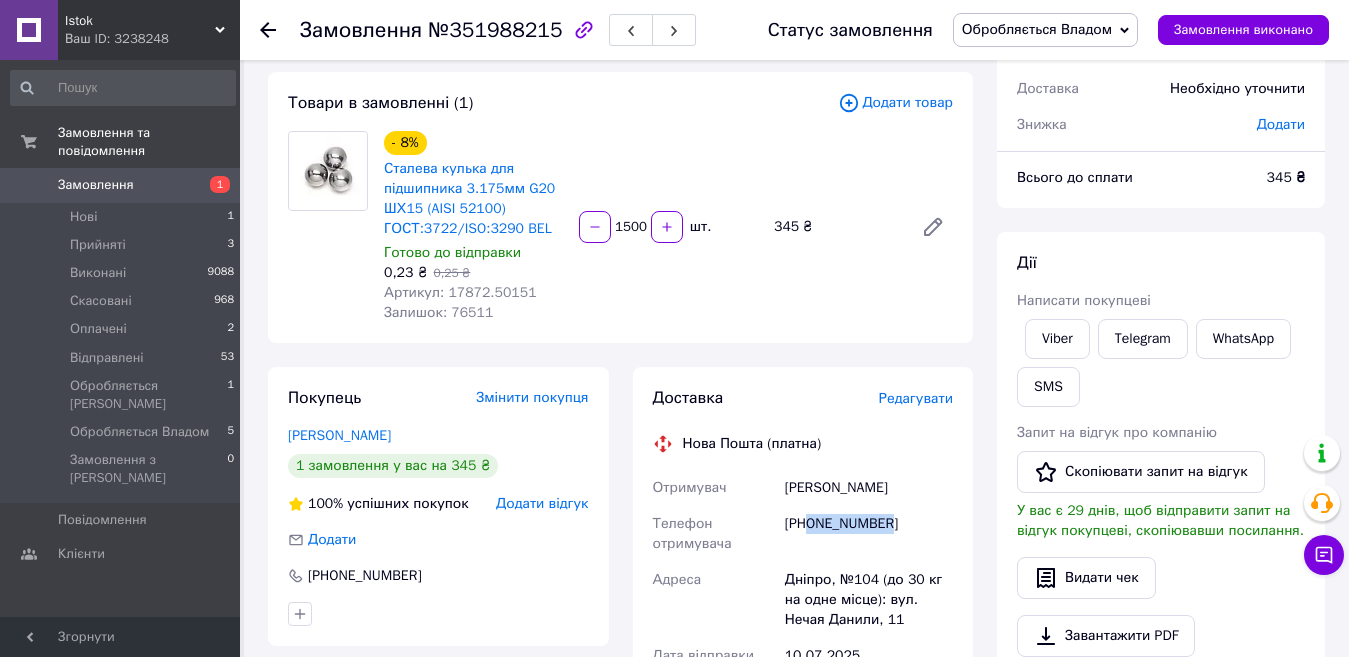 drag, startPoint x: 808, startPoint y: 523, endPoint x: 911, endPoint y: 509, distance: 103.947105 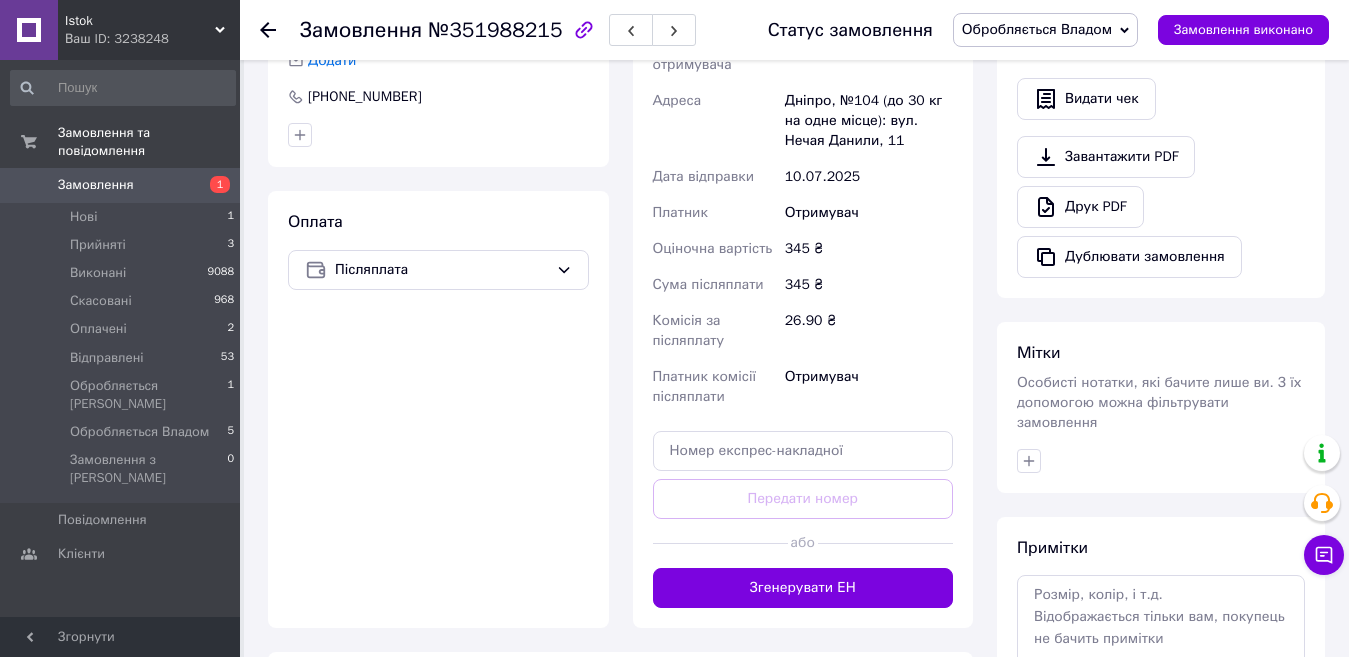 scroll, scrollTop: 600, scrollLeft: 0, axis: vertical 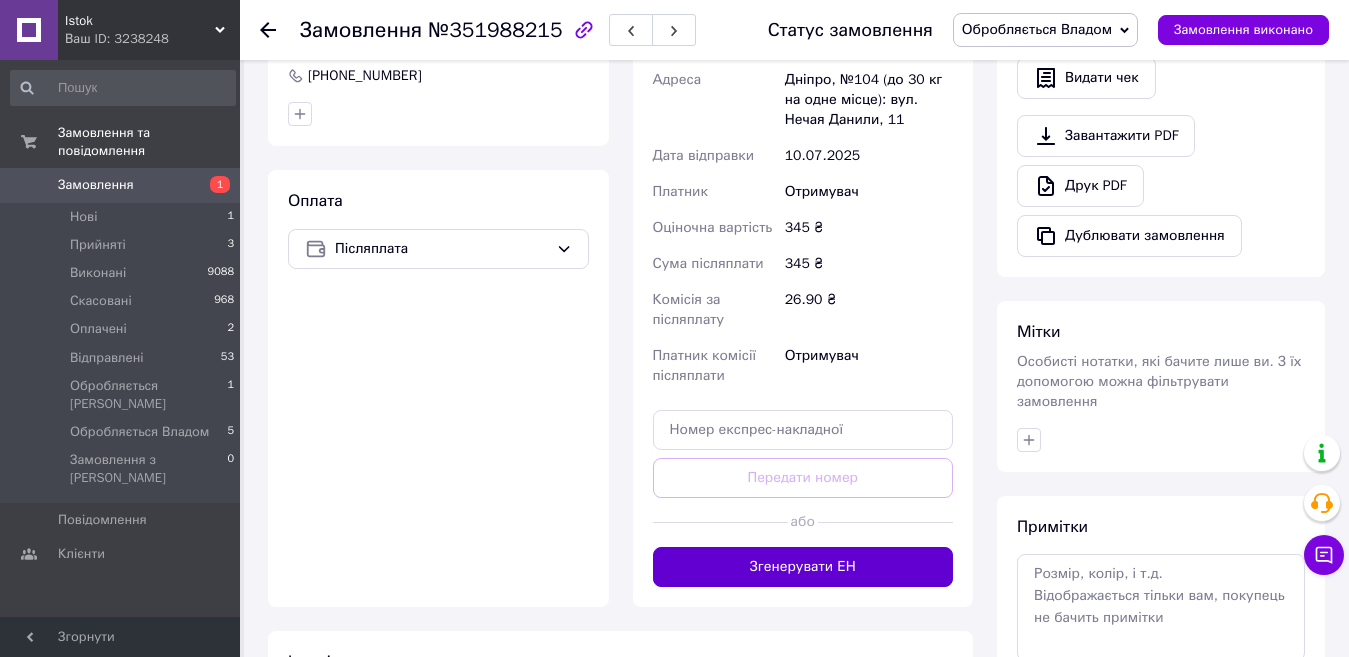 click on "Згенерувати ЕН" at bounding box center (803, 567) 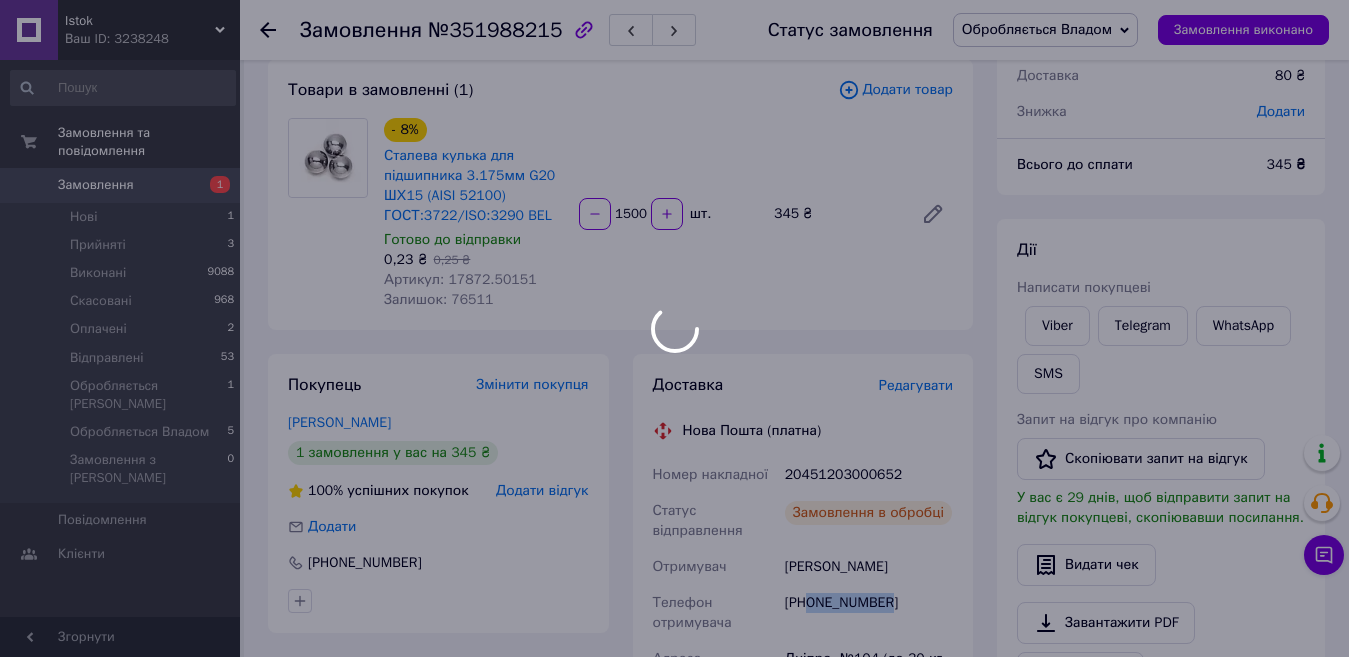 scroll, scrollTop: 100, scrollLeft: 0, axis: vertical 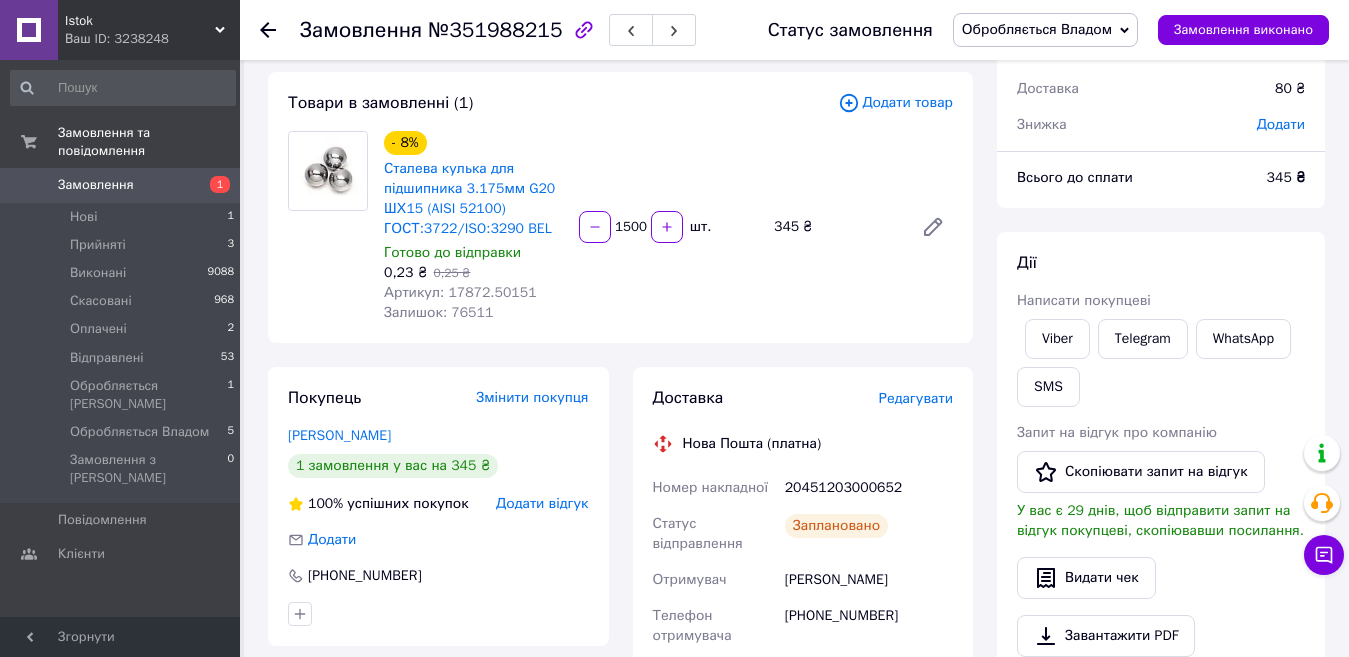 click on "20451203000652" at bounding box center (869, 488) 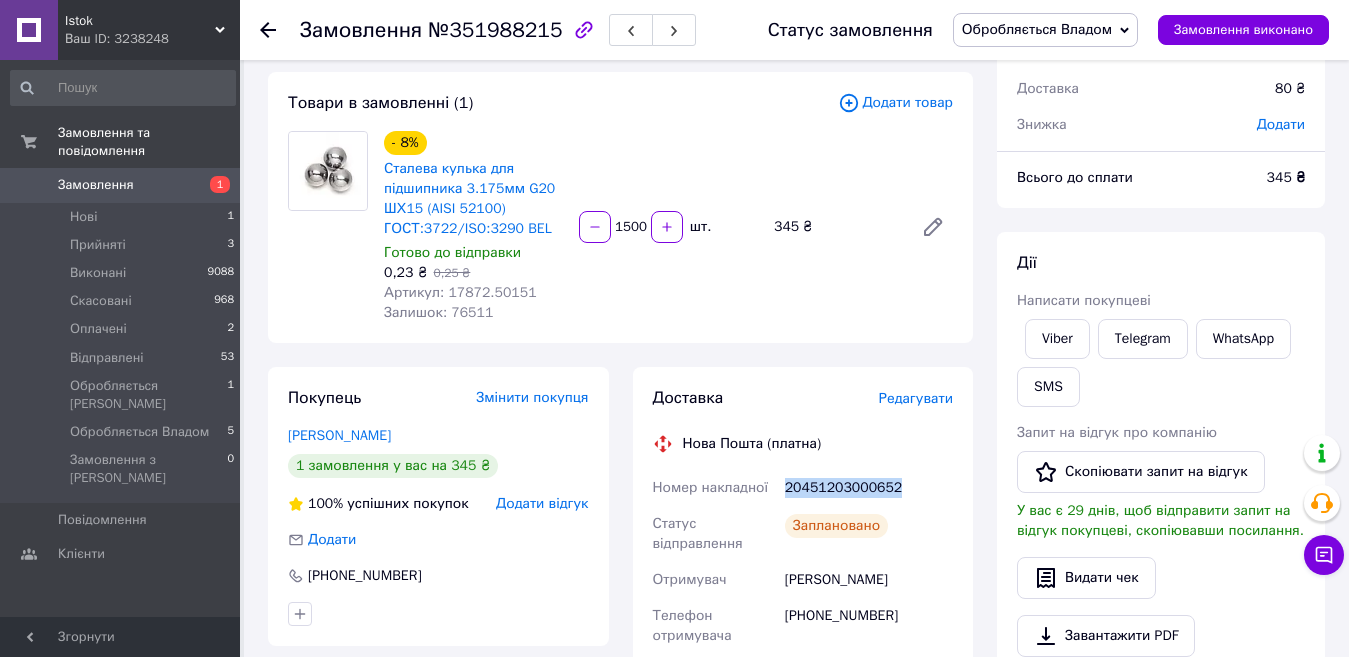 drag, startPoint x: 786, startPoint y: 487, endPoint x: 902, endPoint y: 493, distance: 116.15507 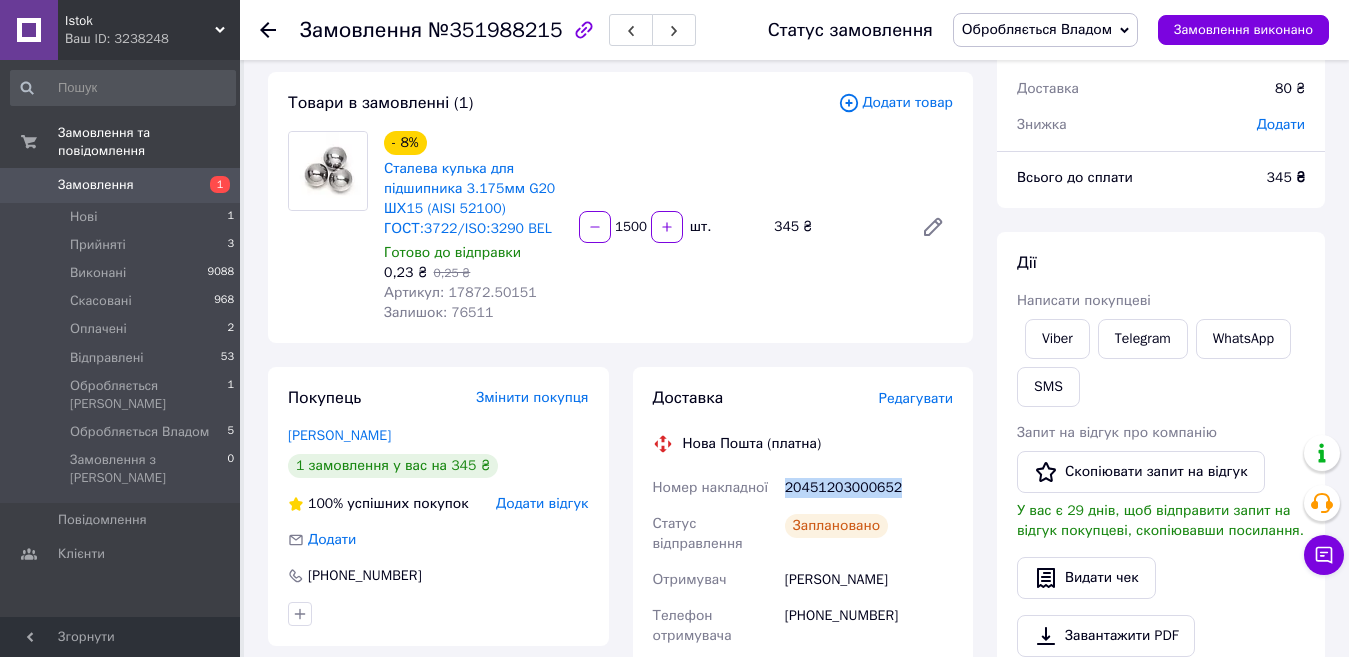 copy on "20451203000652" 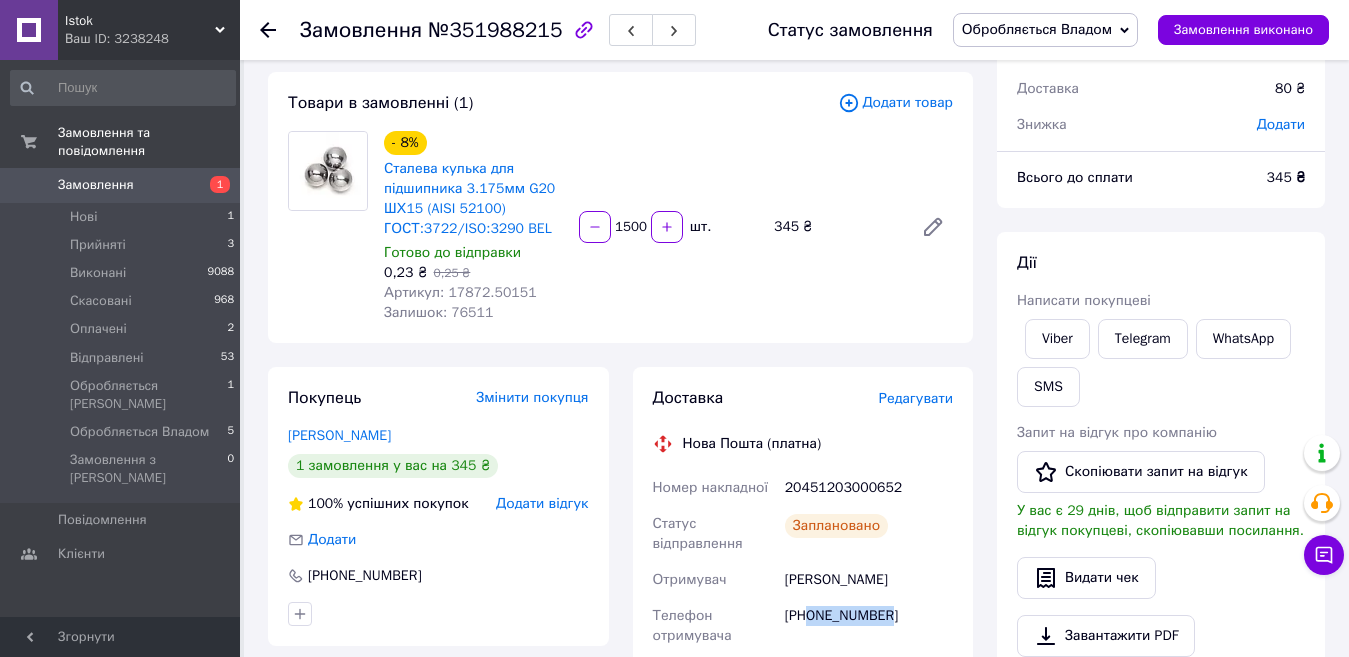 drag, startPoint x: 809, startPoint y: 611, endPoint x: 930, endPoint y: 621, distance: 121.41252 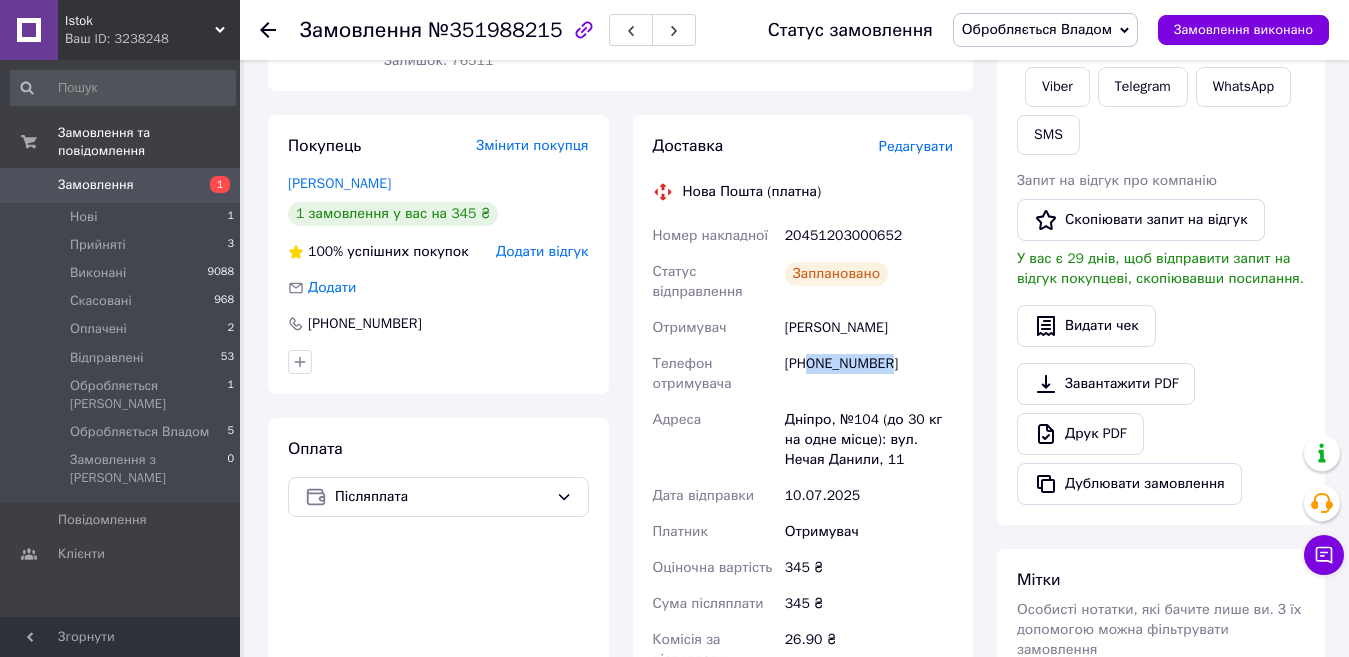 scroll, scrollTop: 400, scrollLeft: 0, axis: vertical 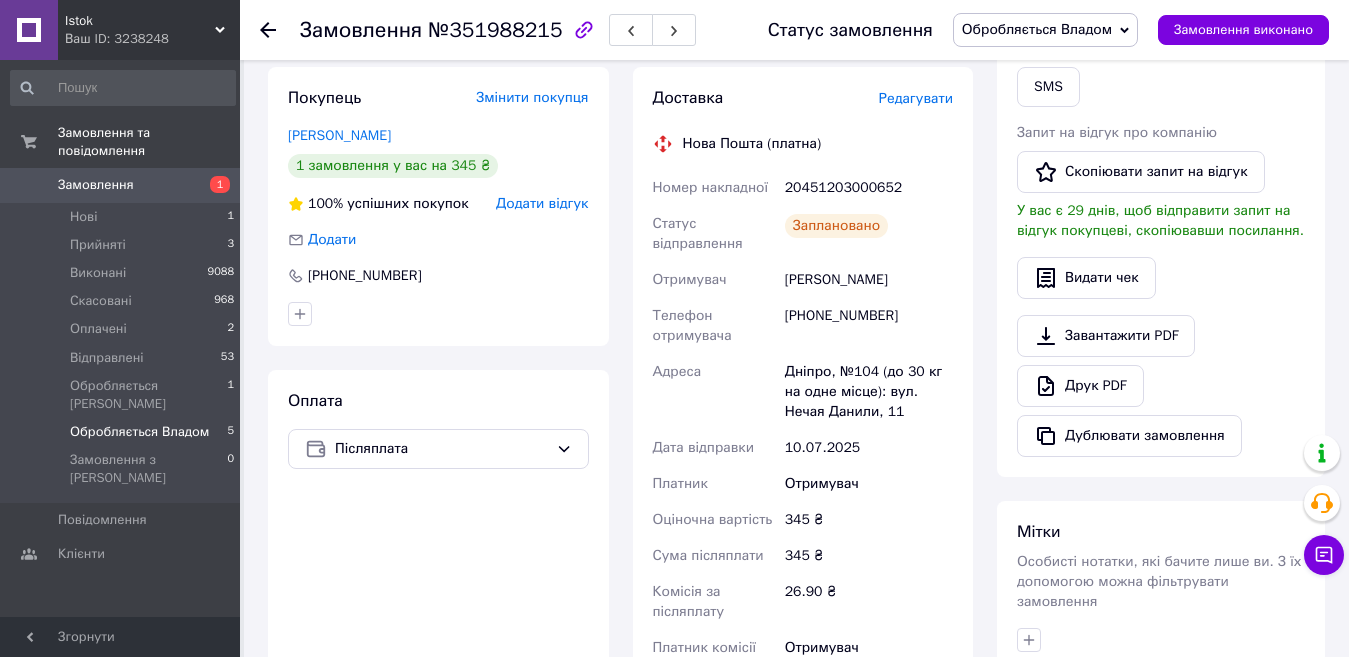 click on "Обробляється Владом" at bounding box center (139, 432) 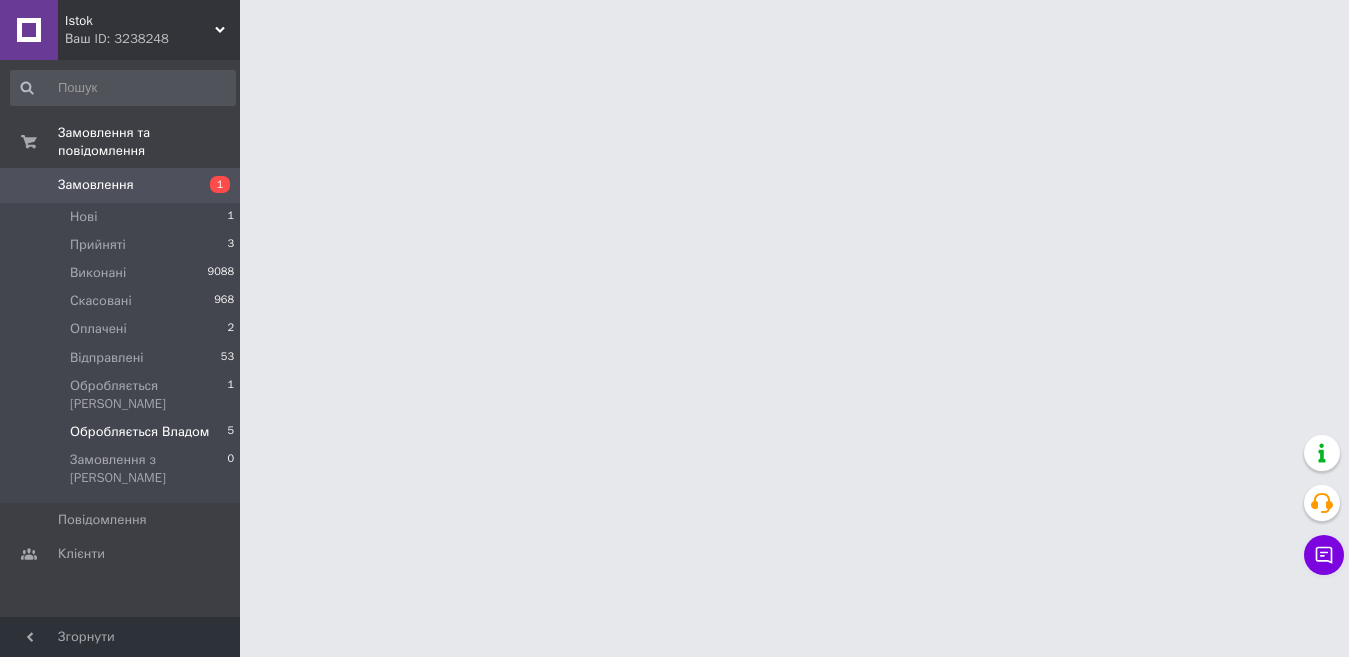 scroll, scrollTop: 0, scrollLeft: 0, axis: both 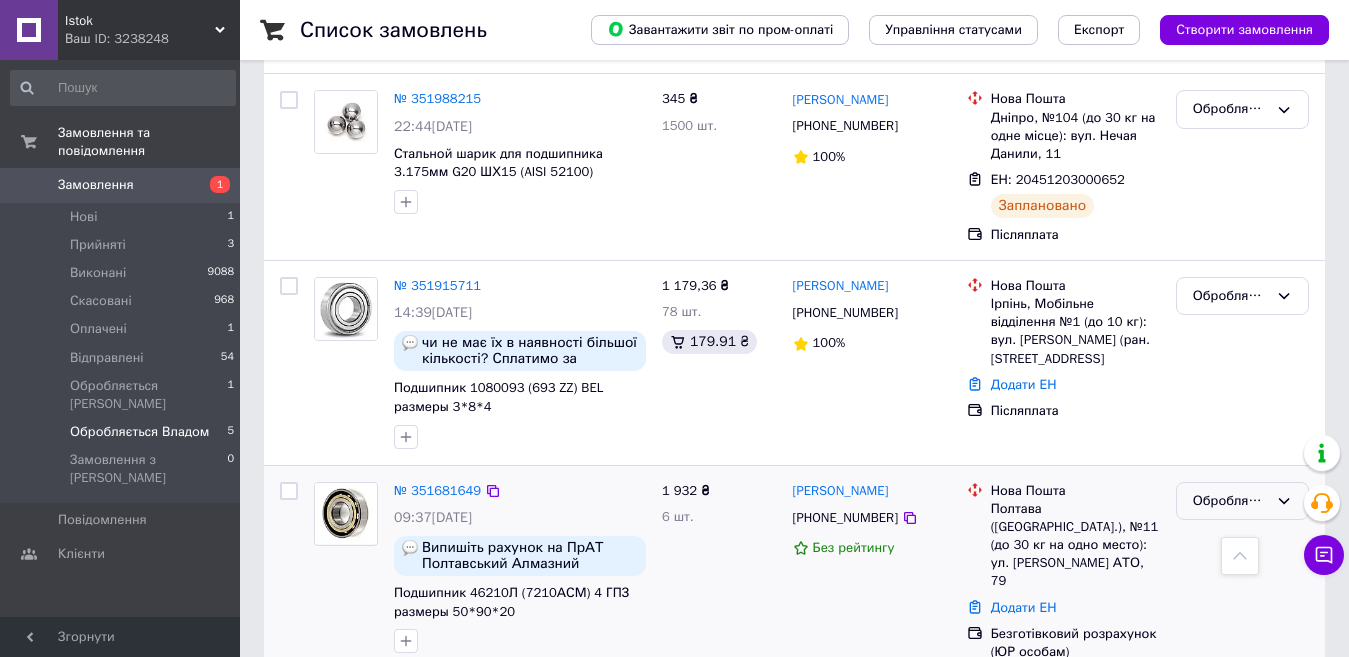 click on "Обробляється Владом" at bounding box center [1230, 501] 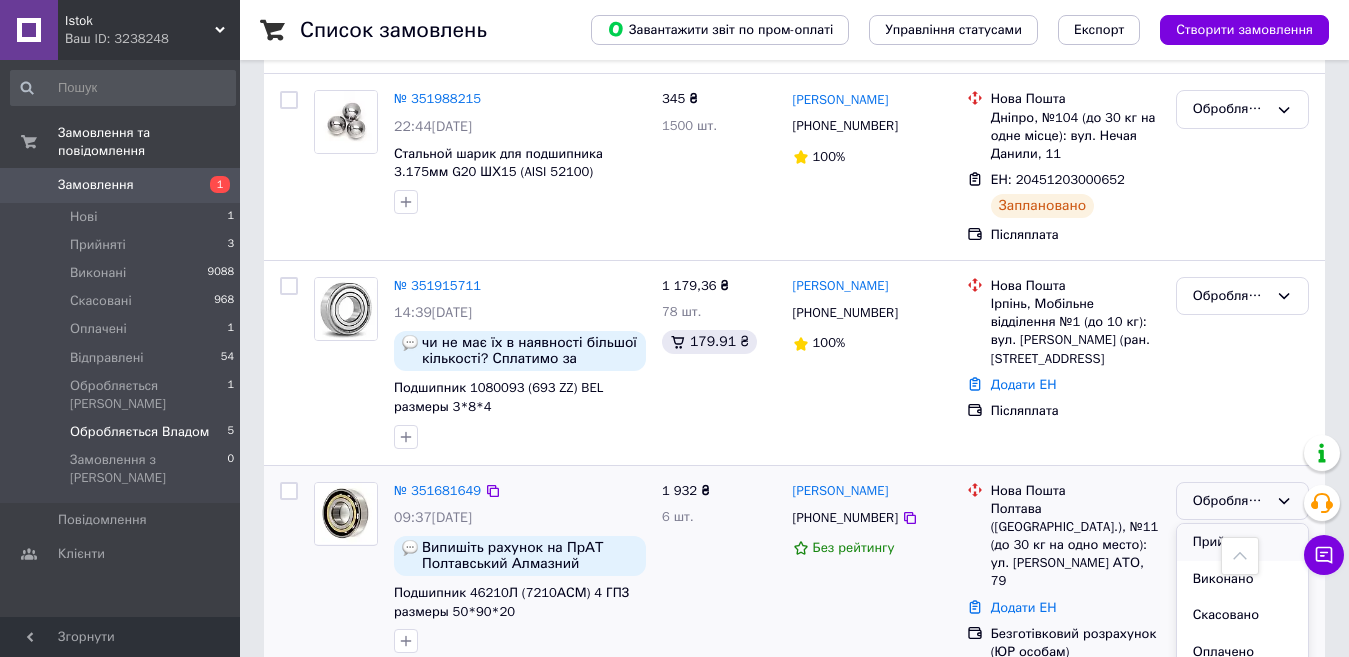 scroll, scrollTop: 639, scrollLeft: 0, axis: vertical 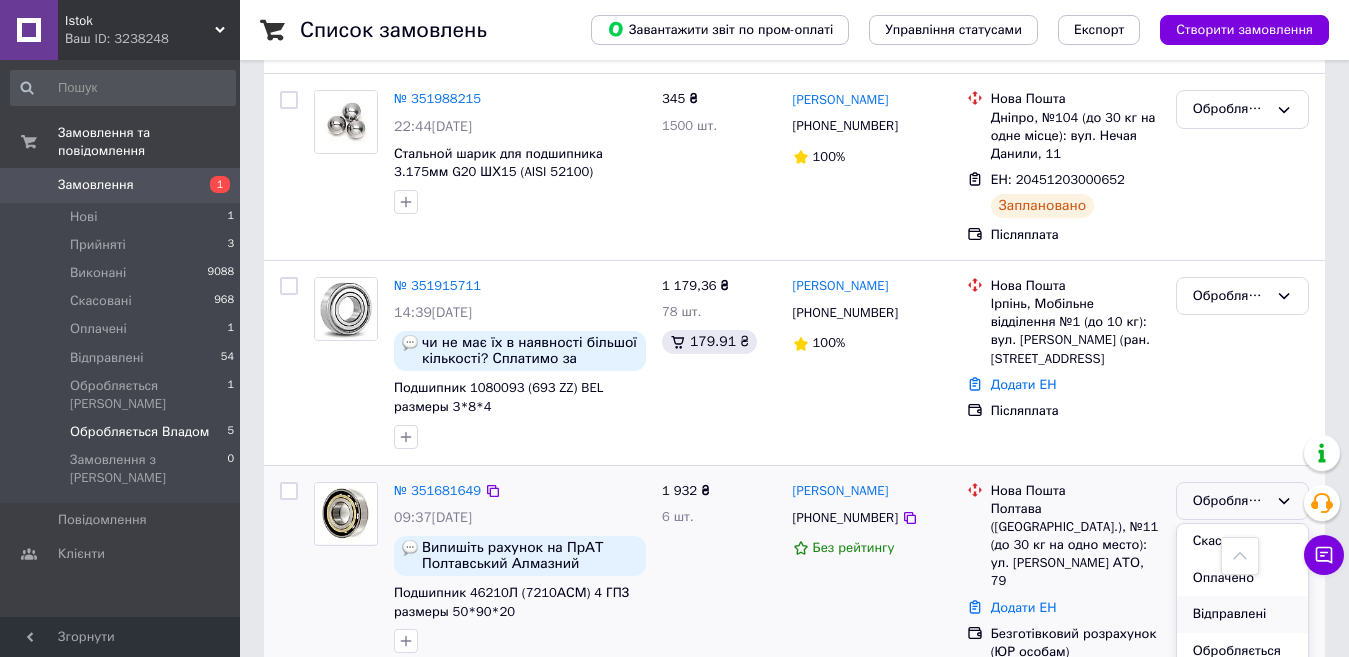 click on "Відправлені" at bounding box center (1242, 614) 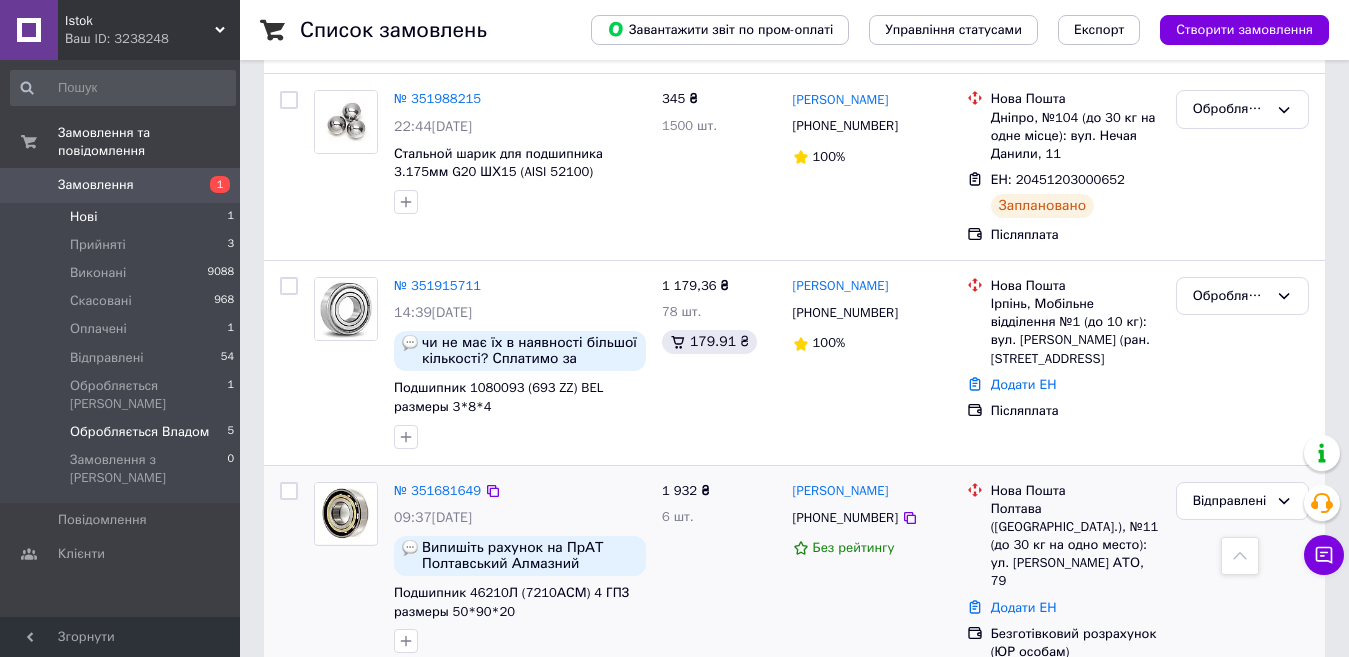 click on "Нові 1" at bounding box center (123, 217) 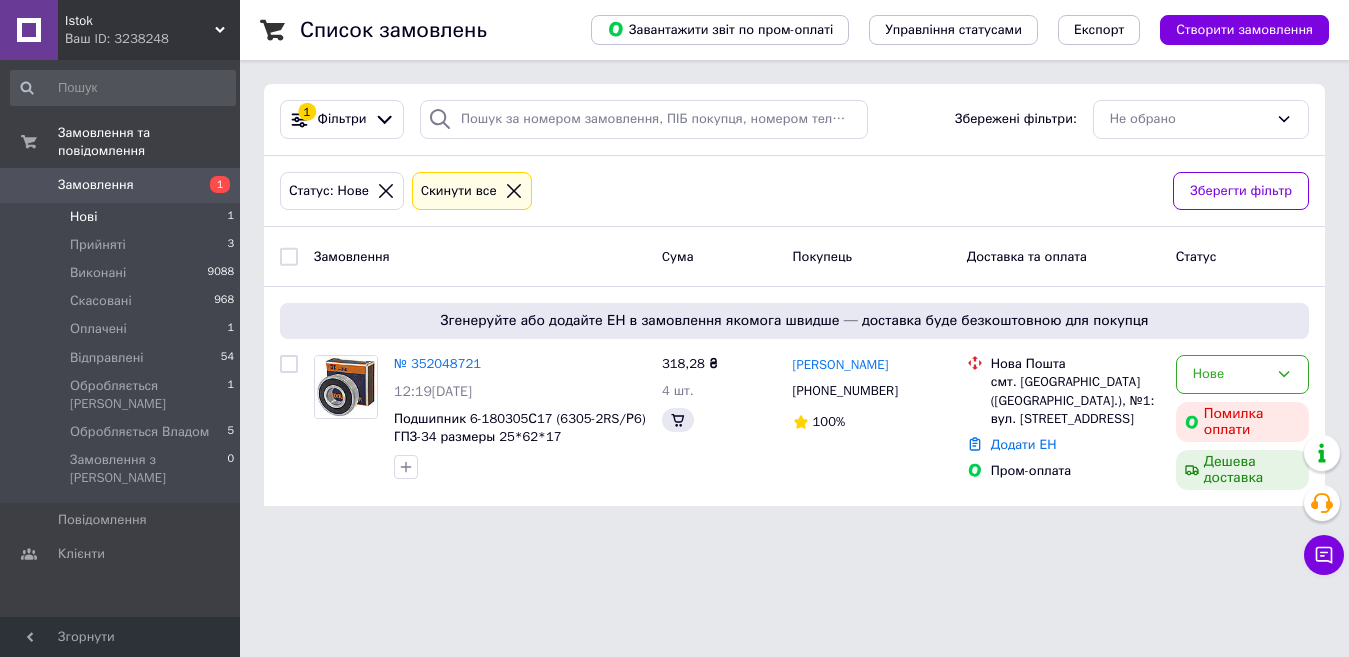 scroll, scrollTop: 0, scrollLeft: 0, axis: both 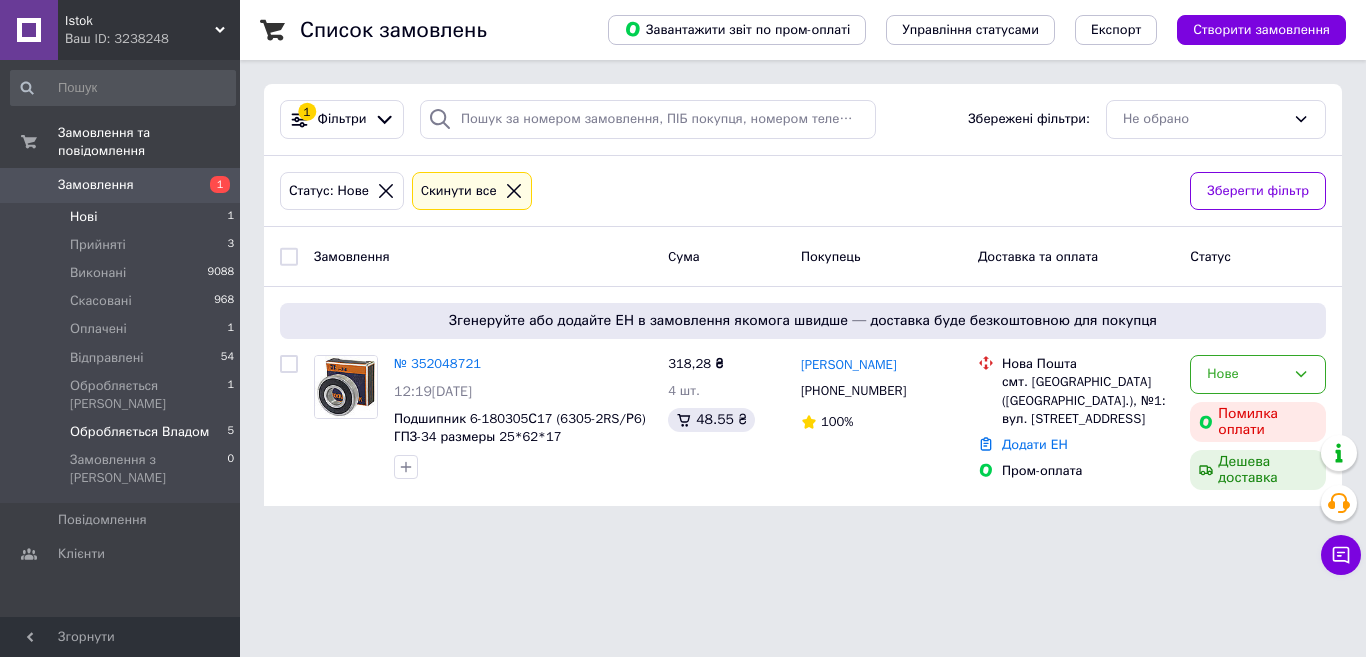 click on "Обробляється Владом" at bounding box center [139, 432] 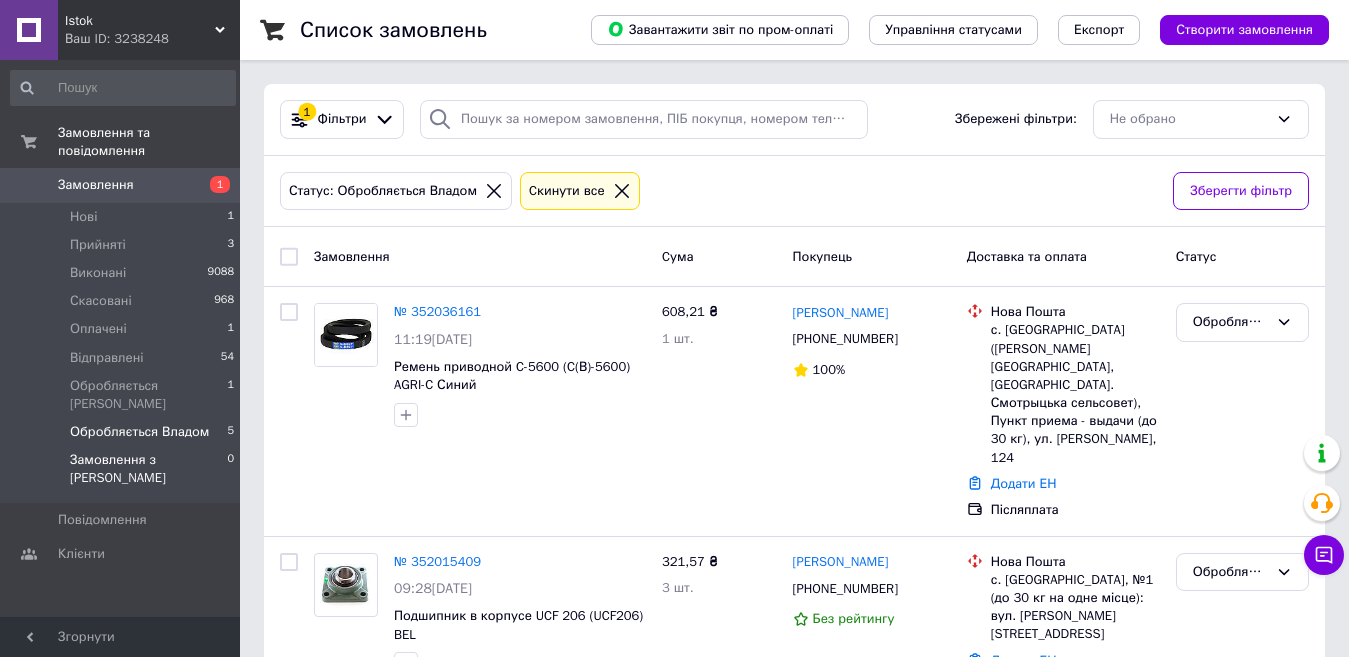 click on "Замовлення з Розетки 0" at bounding box center (123, 474) 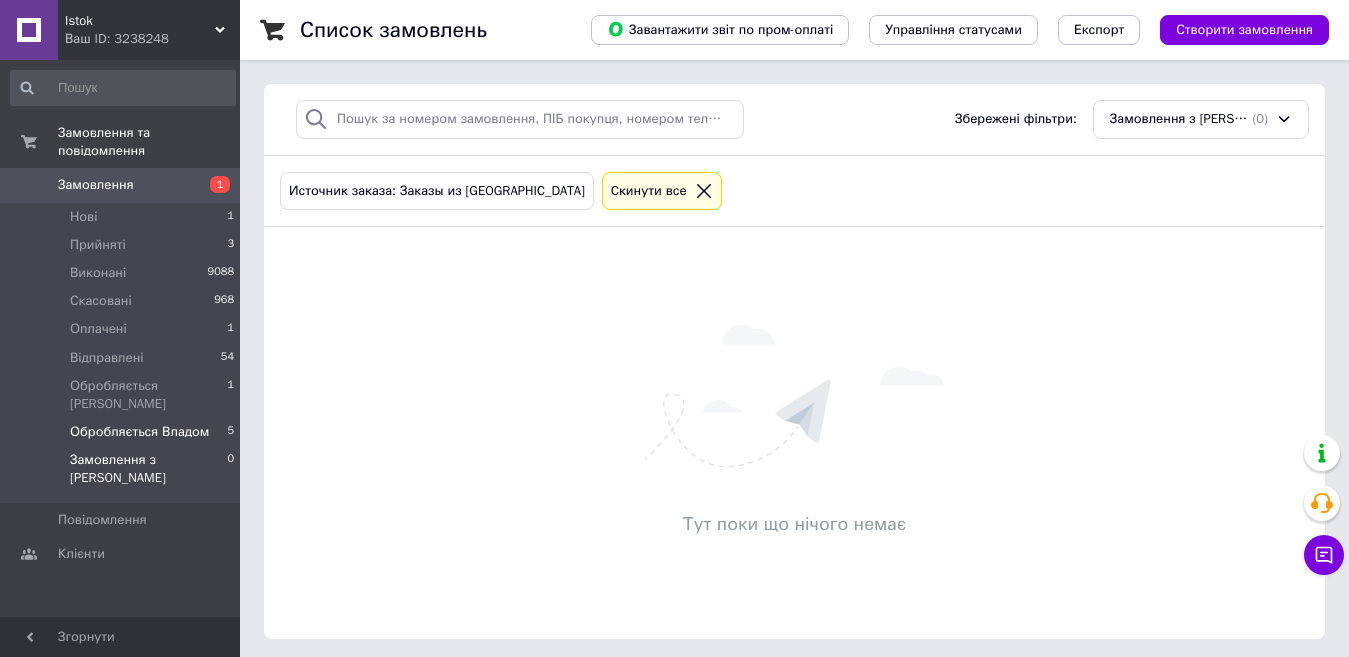 click on "Обробляється Владом" at bounding box center (139, 432) 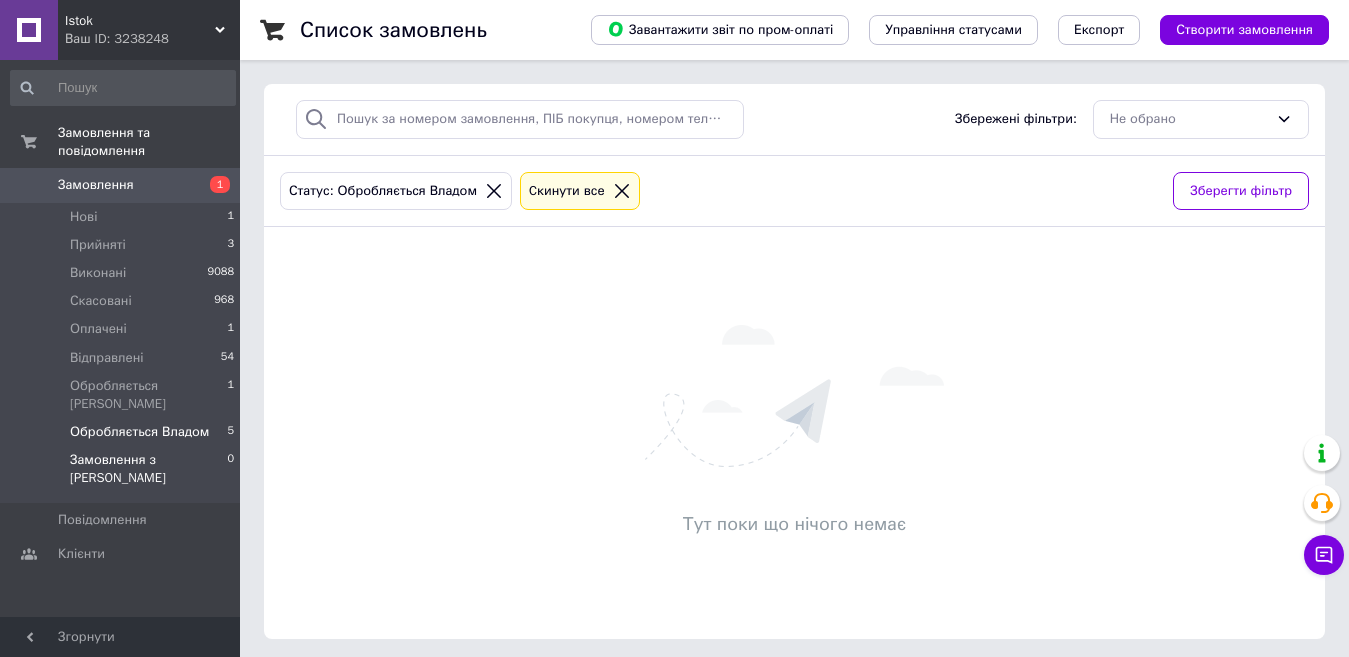 click on "Обробляється Владом" at bounding box center (139, 432) 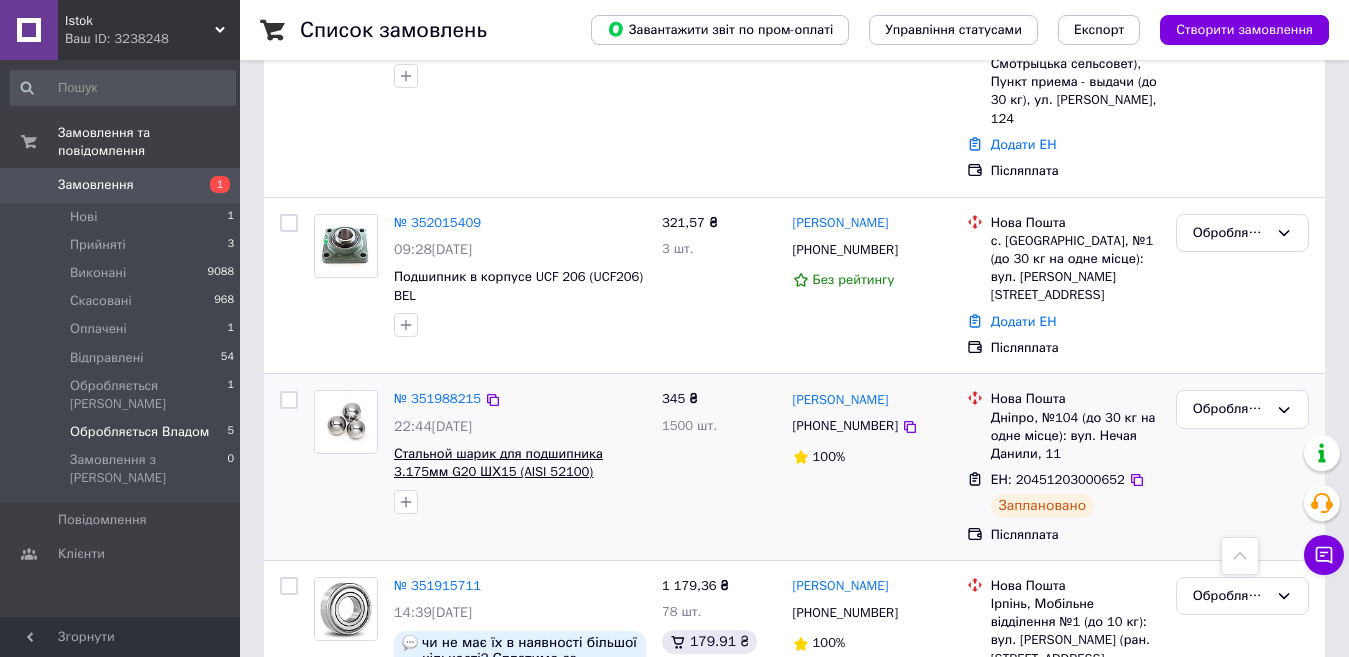 scroll, scrollTop: 334, scrollLeft: 0, axis: vertical 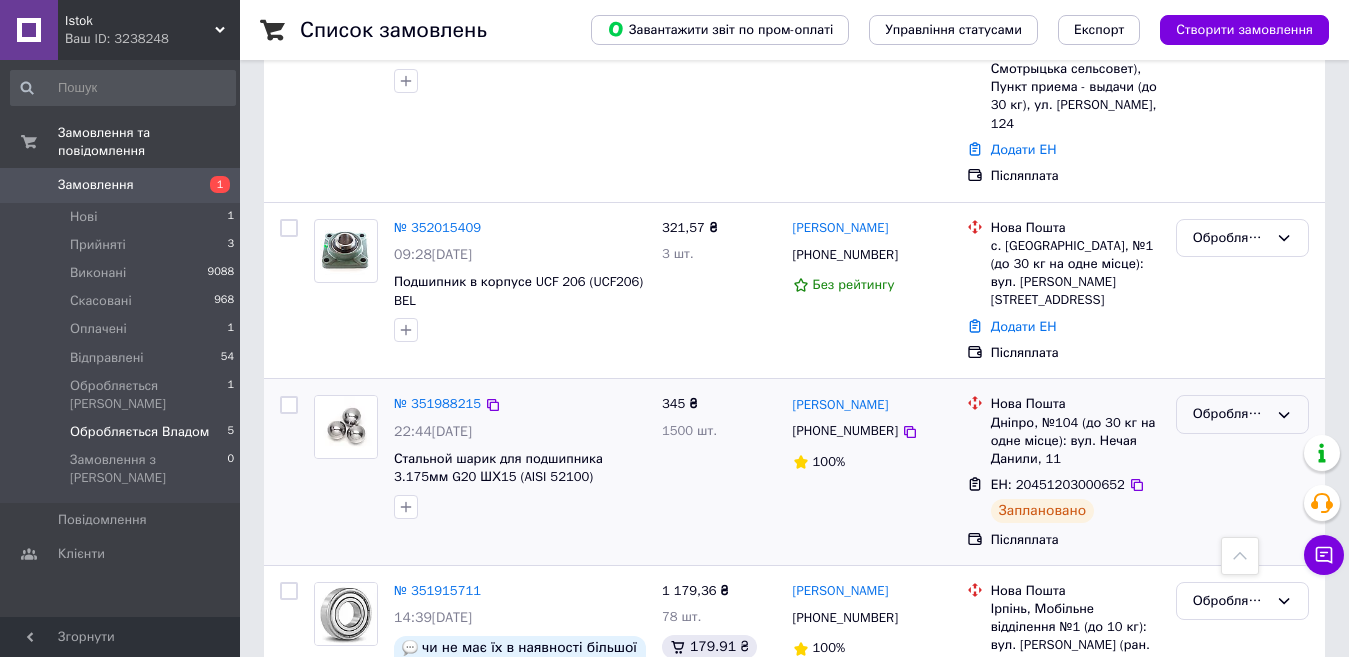 click on "Обробляється Владом" at bounding box center [1230, 414] 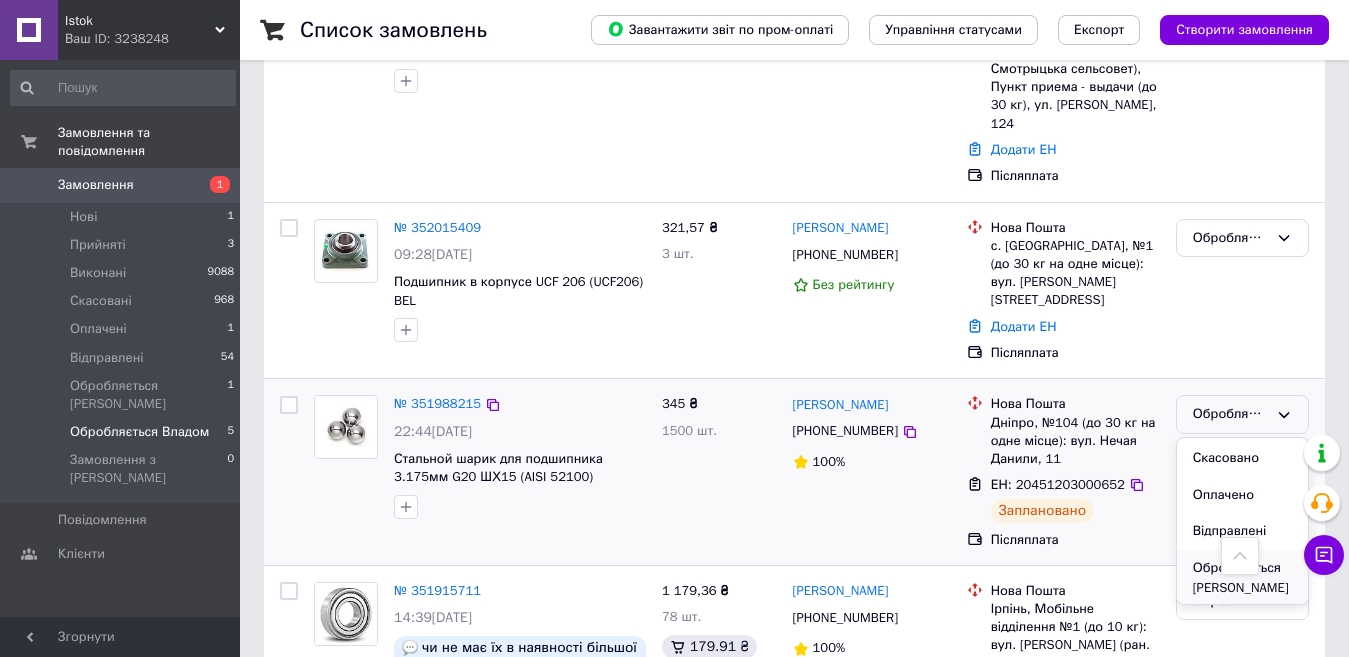 scroll, scrollTop: 74, scrollLeft: 0, axis: vertical 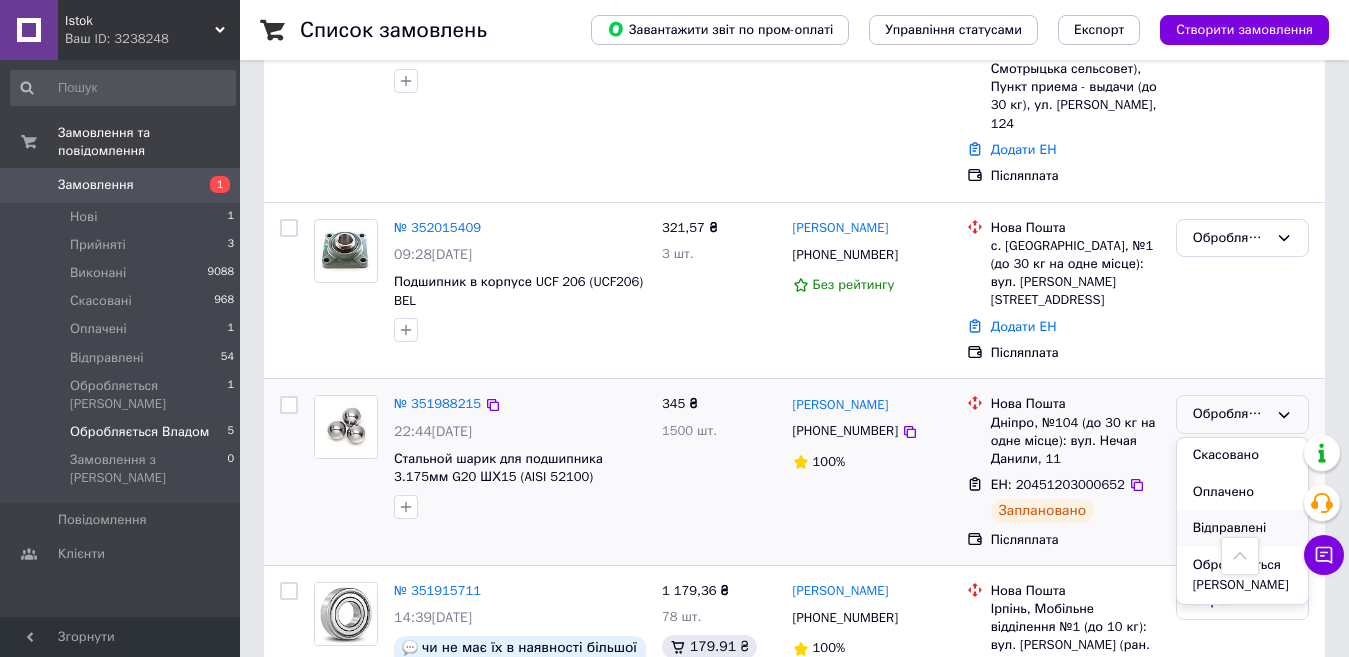 click on "Відправлені" at bounding box center (1242, 528) 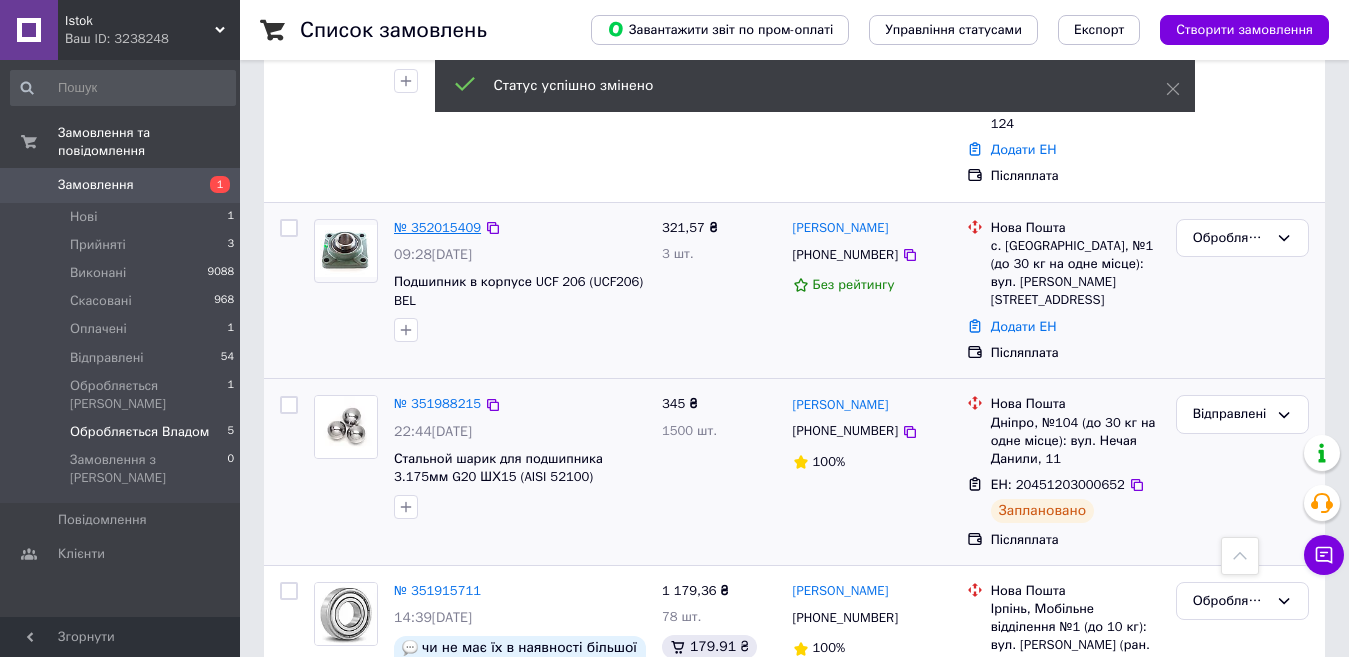 click on "№ 352015409" at bounding box center [437, 227] 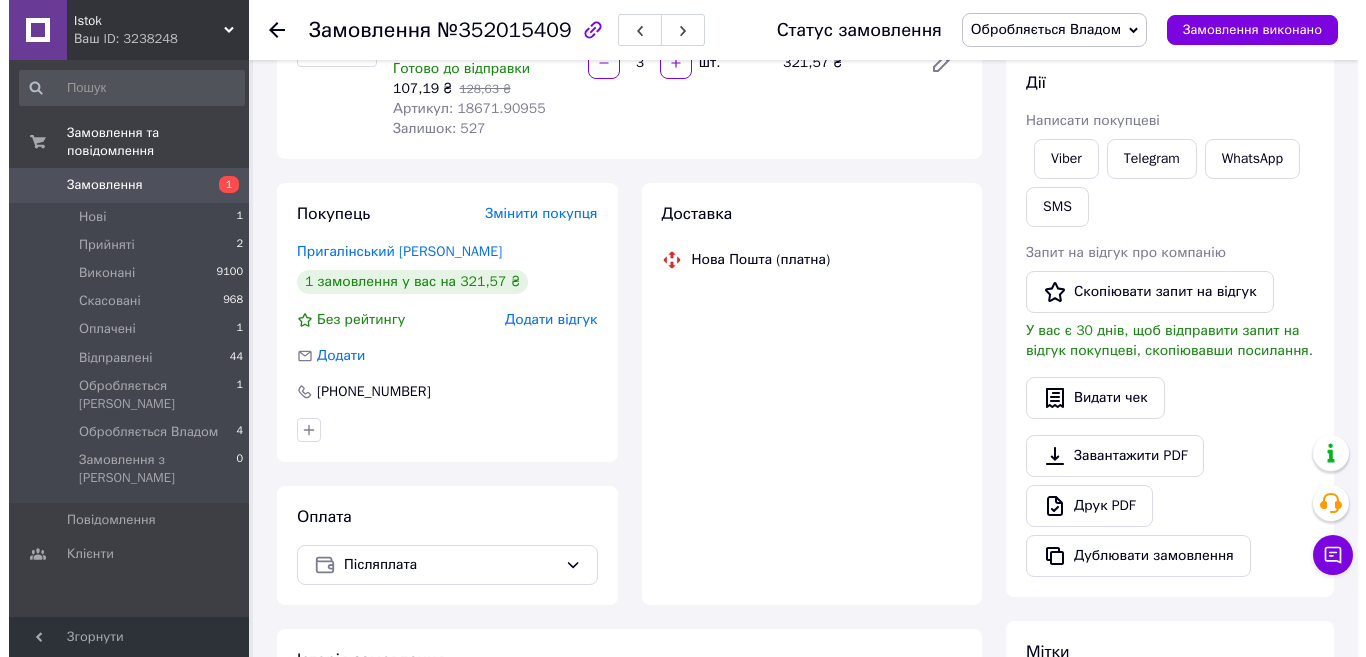 scroll, scrollTop: 334, scrollLeft: 0, axis: vertical 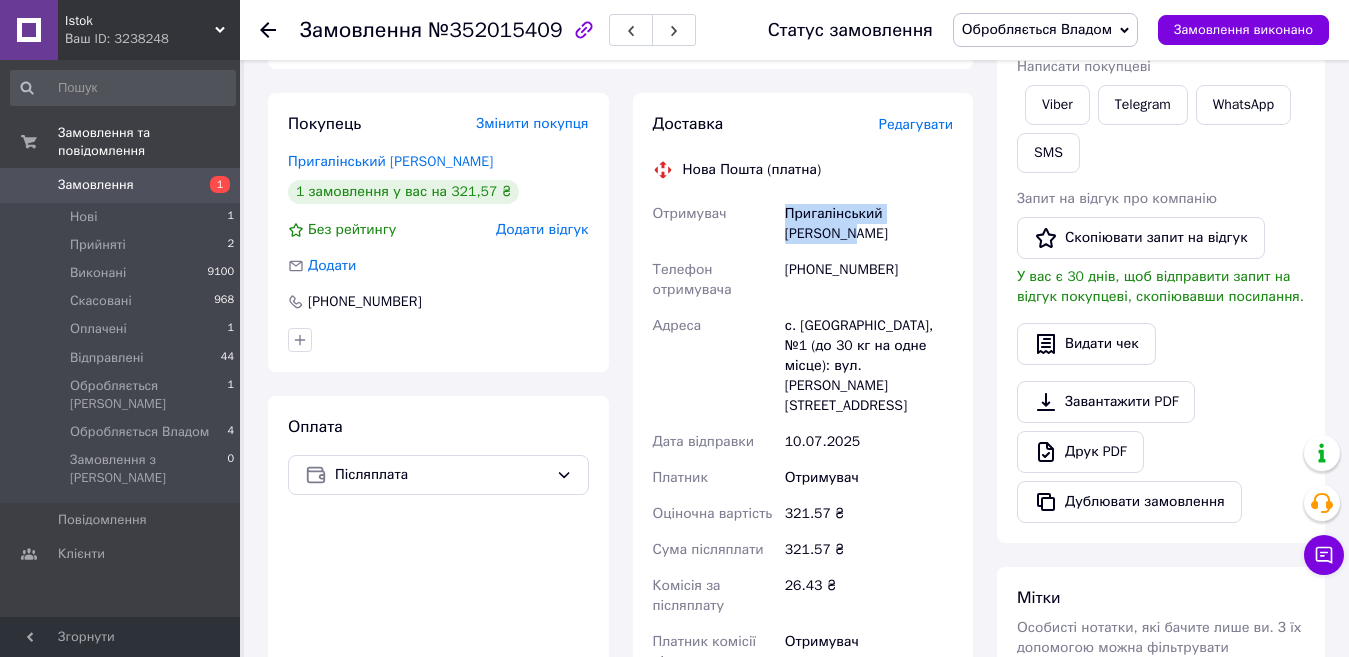 drag, startPoint x: 788, startPoint y: 215, endPoint x: 954, endPoint y: 212, distance: 166.0271 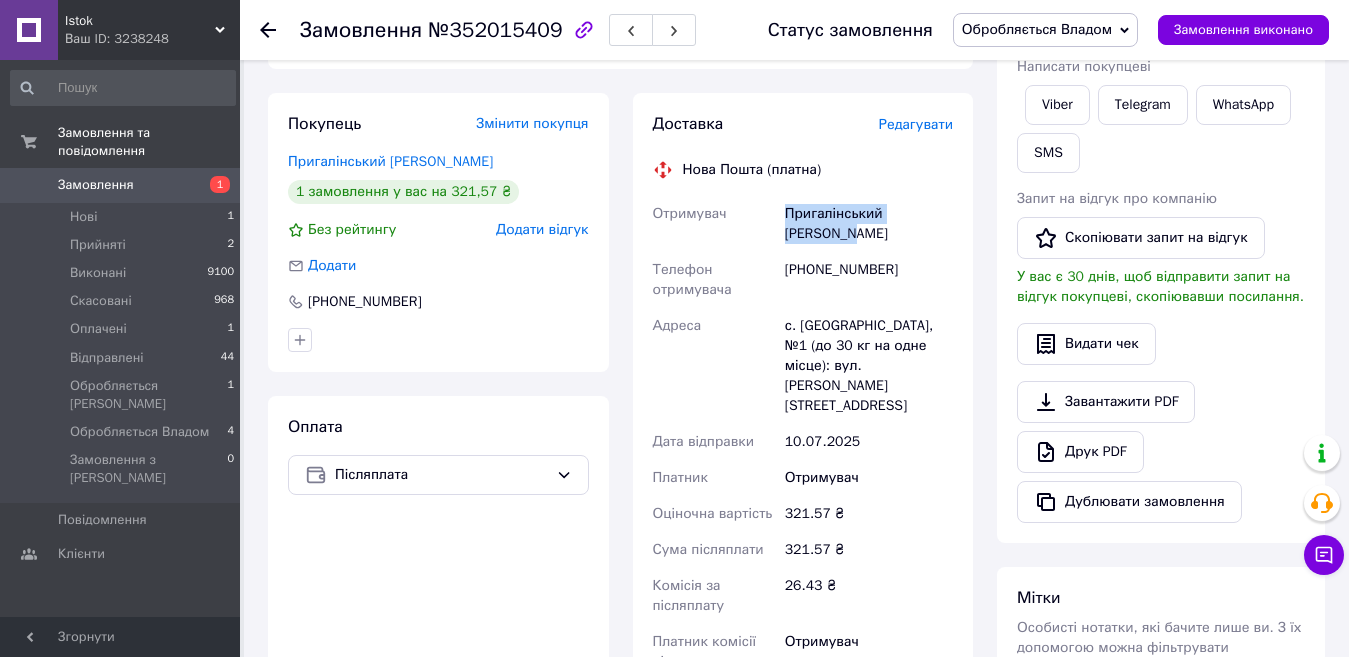 copy on "Пригалінський Олександр" 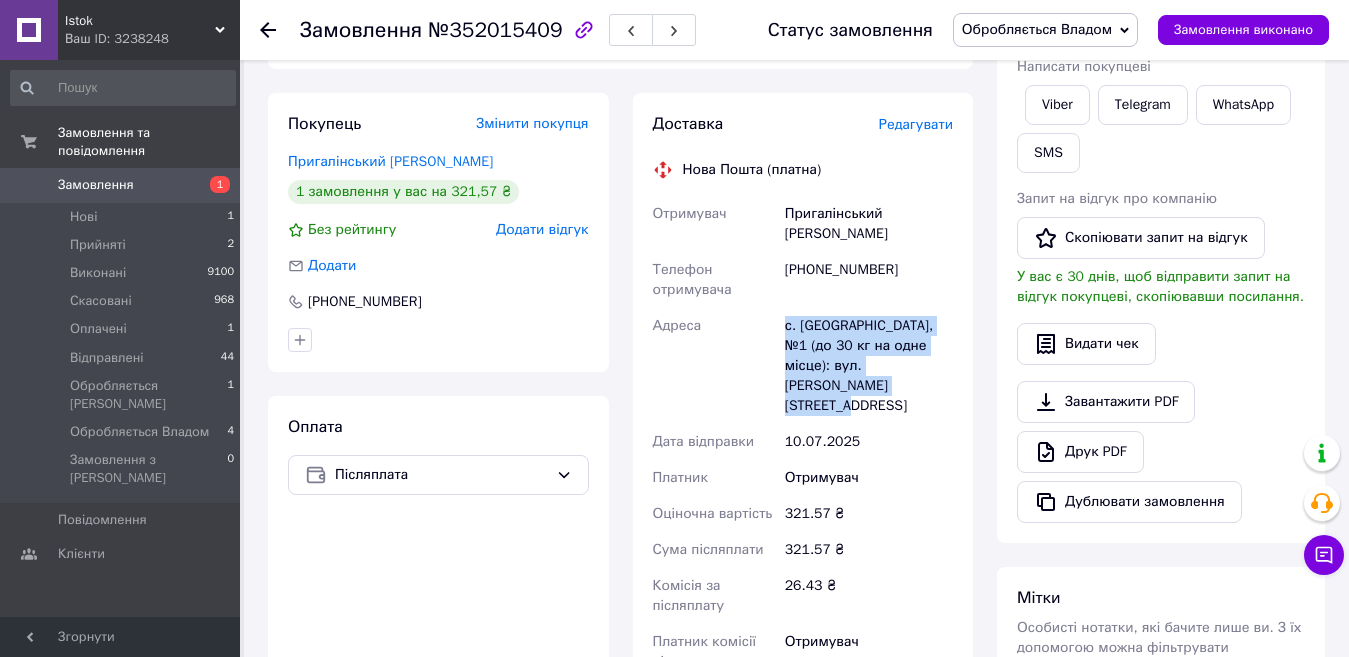 drag, startPoint x: 897, startPoint y: 373, endPoint x: 779, endPoint y: 297, distance: 140.35669 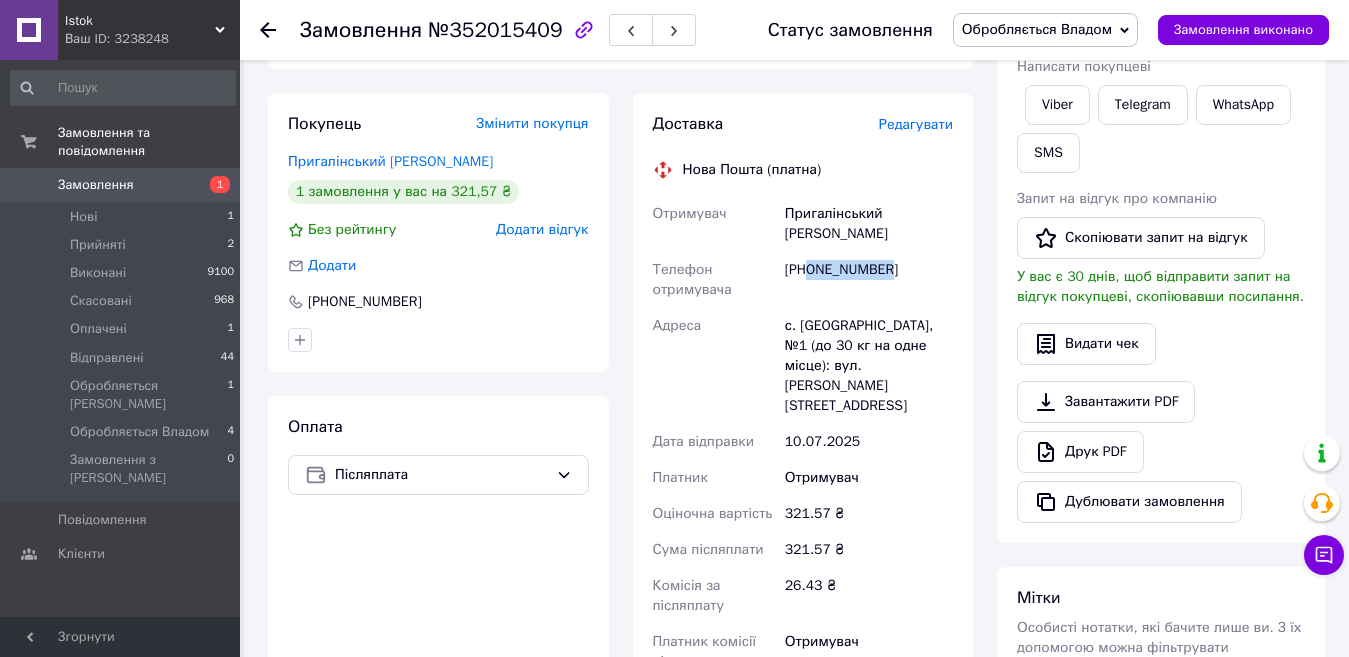 drag, startPoint x: 812, startPoint y: 247, endPoint x: 910, endPoint y: 249, distance: 98.02041 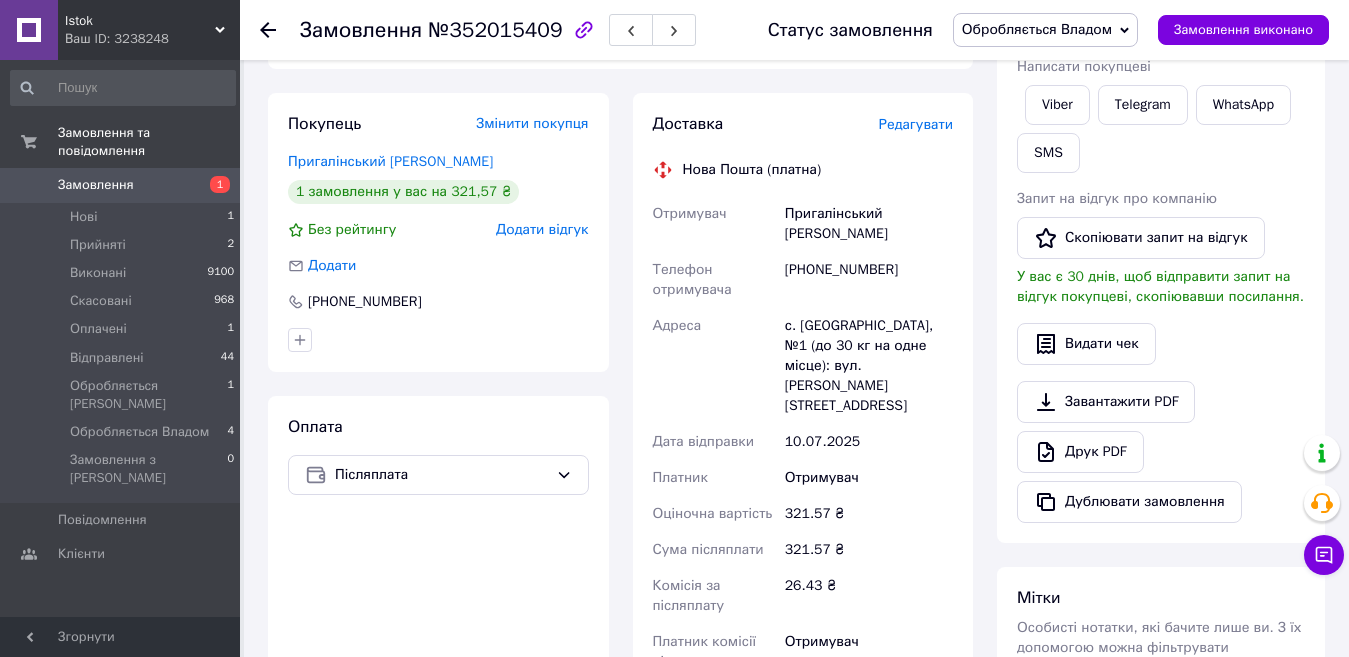 click on "Редагувати" at bounding box center [916, 124] 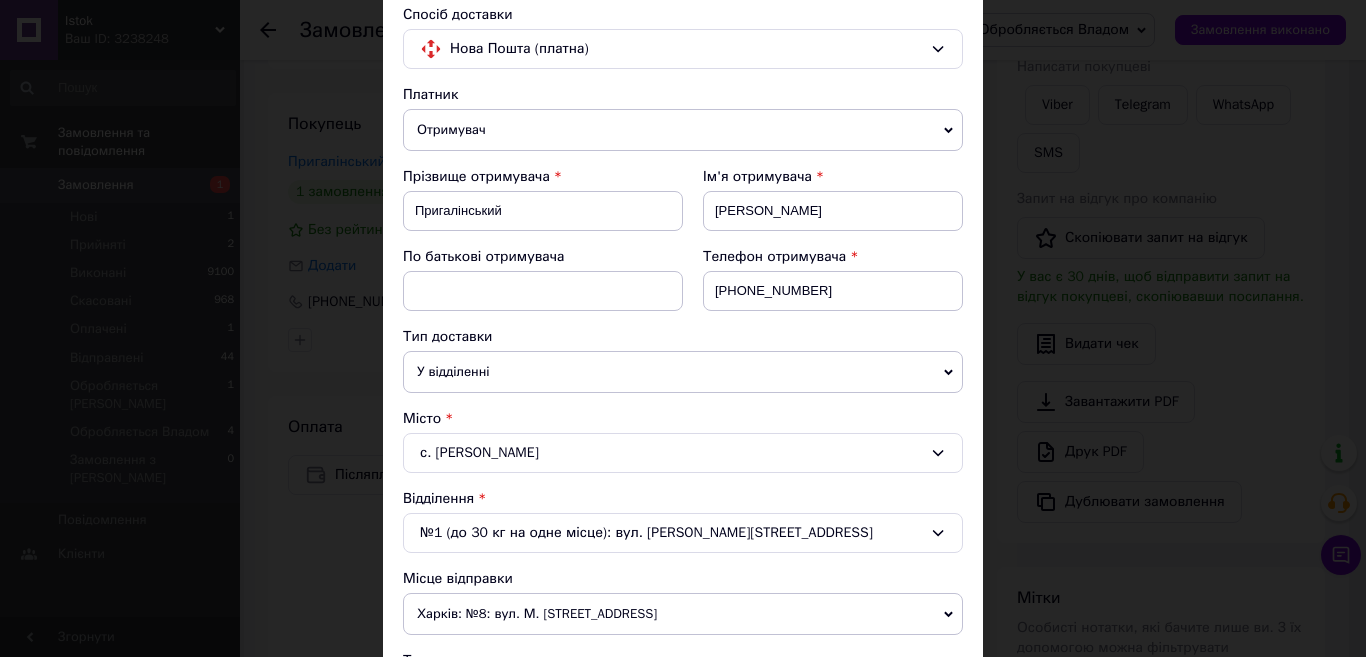 scroll, scrollTop: 400, scrollLeft: 0, axis: vertical 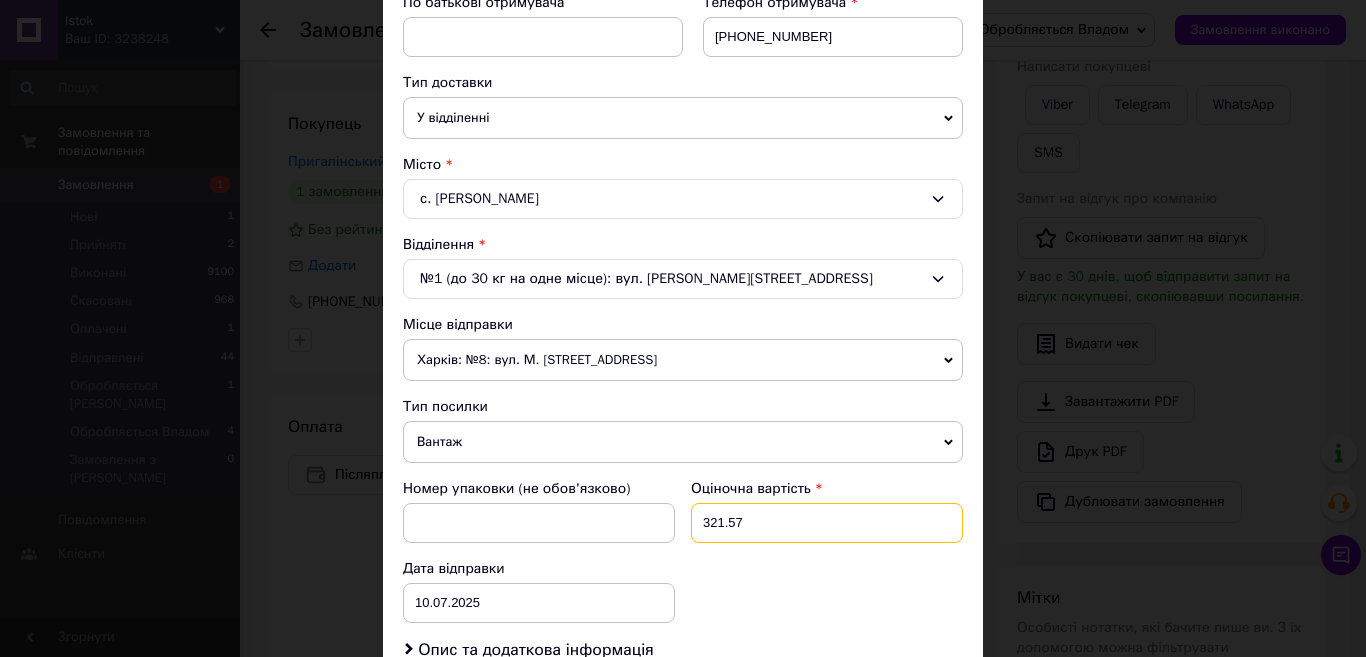 drag, startPoint x: 716, startPoint y: 526, endPoint x: 832, endPoint y: 518, distance: 116.275536 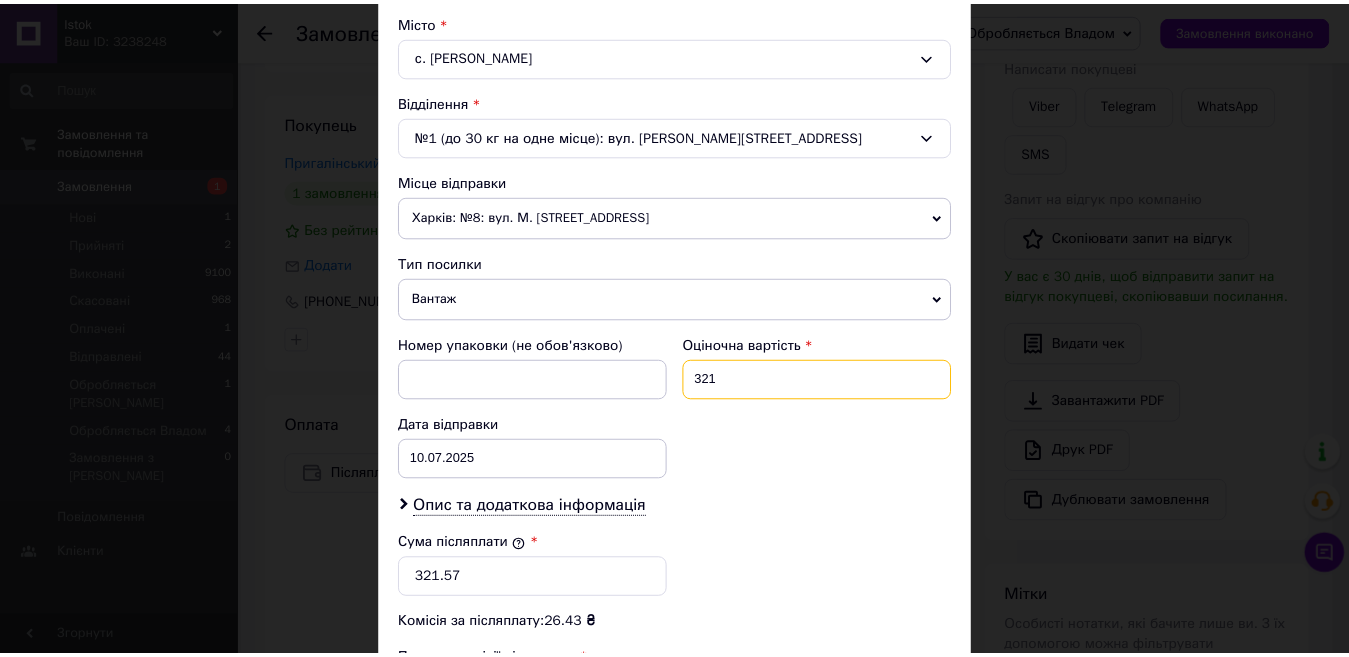 scroll, scrollTop: 800, scrollLeft: 0, axis: vertical 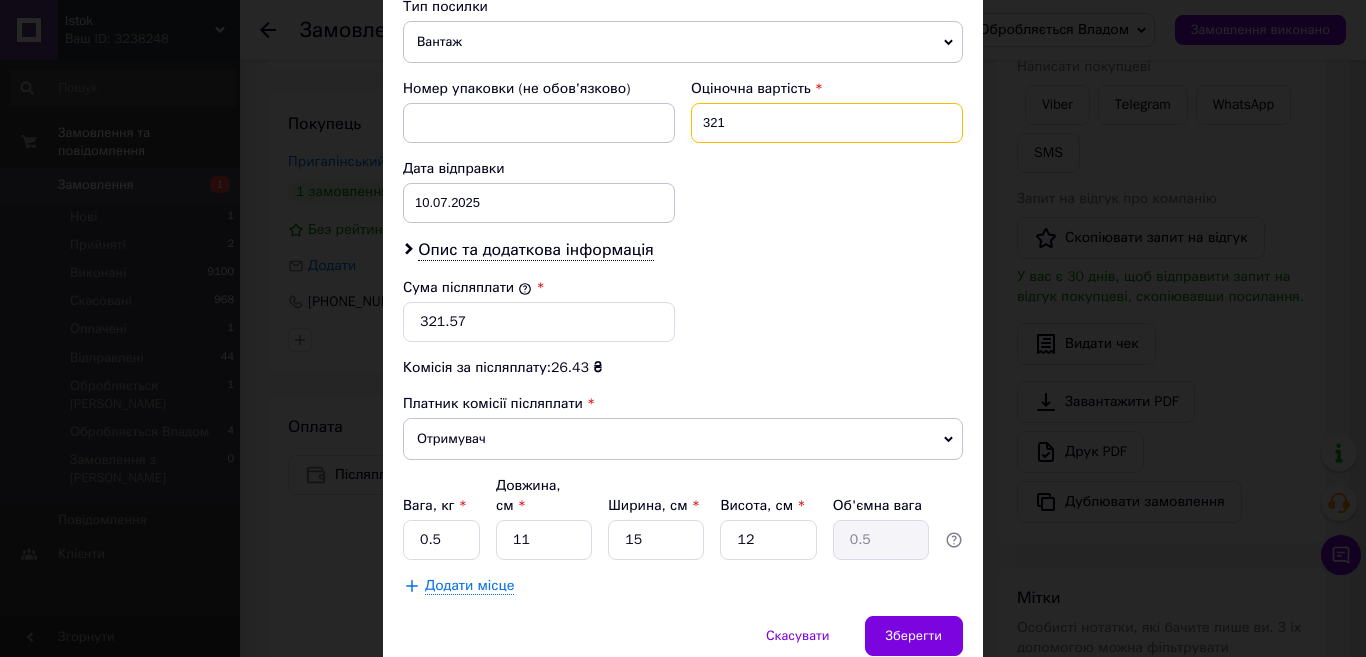 type on "321" 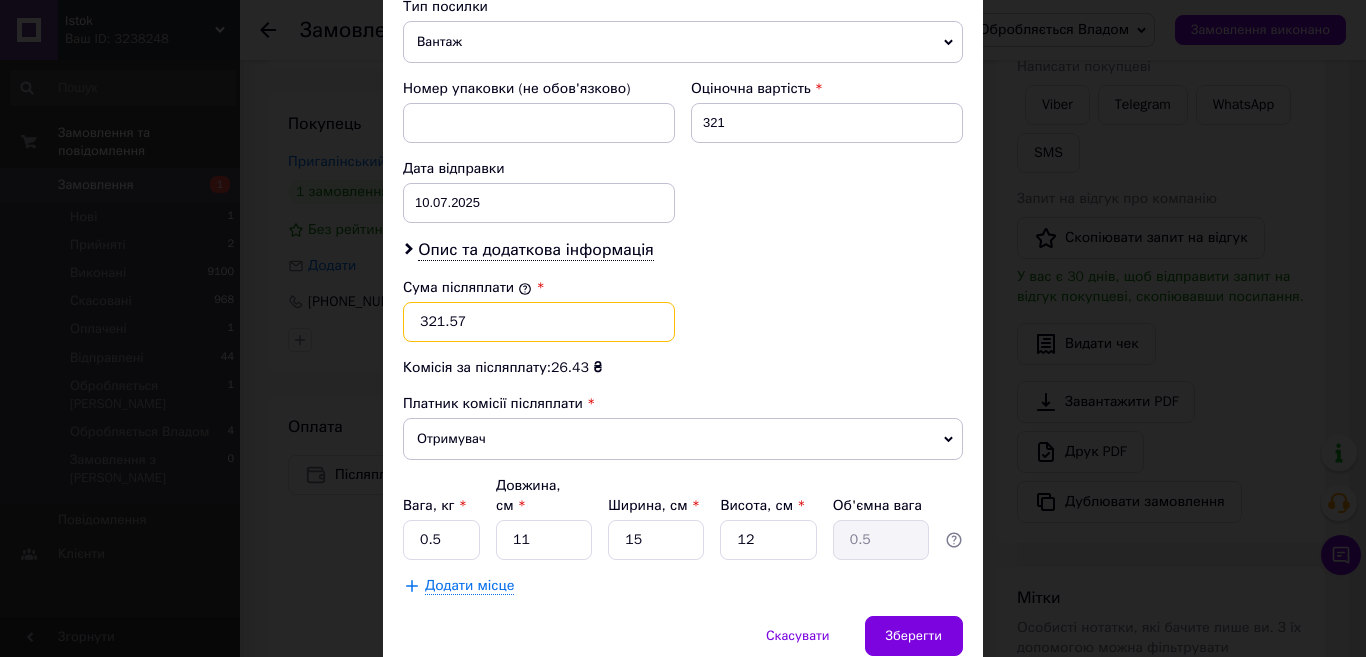 click on "321.57" at bounding box center [539, 322] 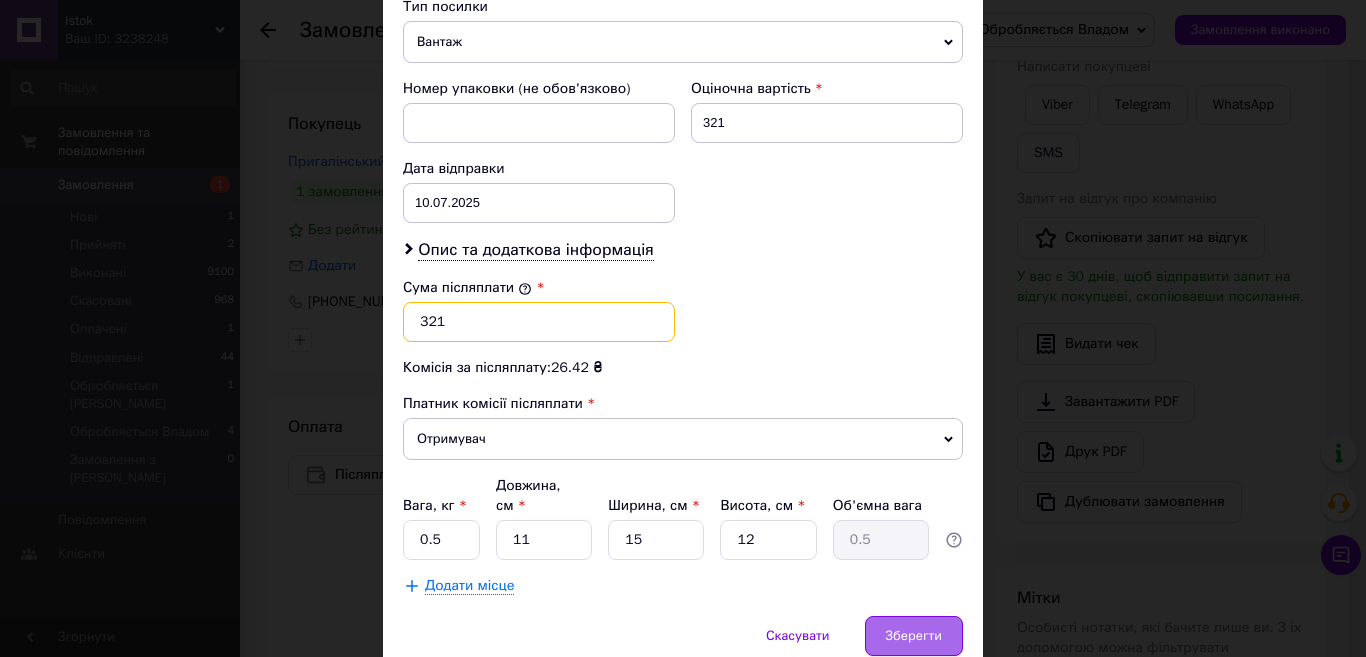 type on "321" 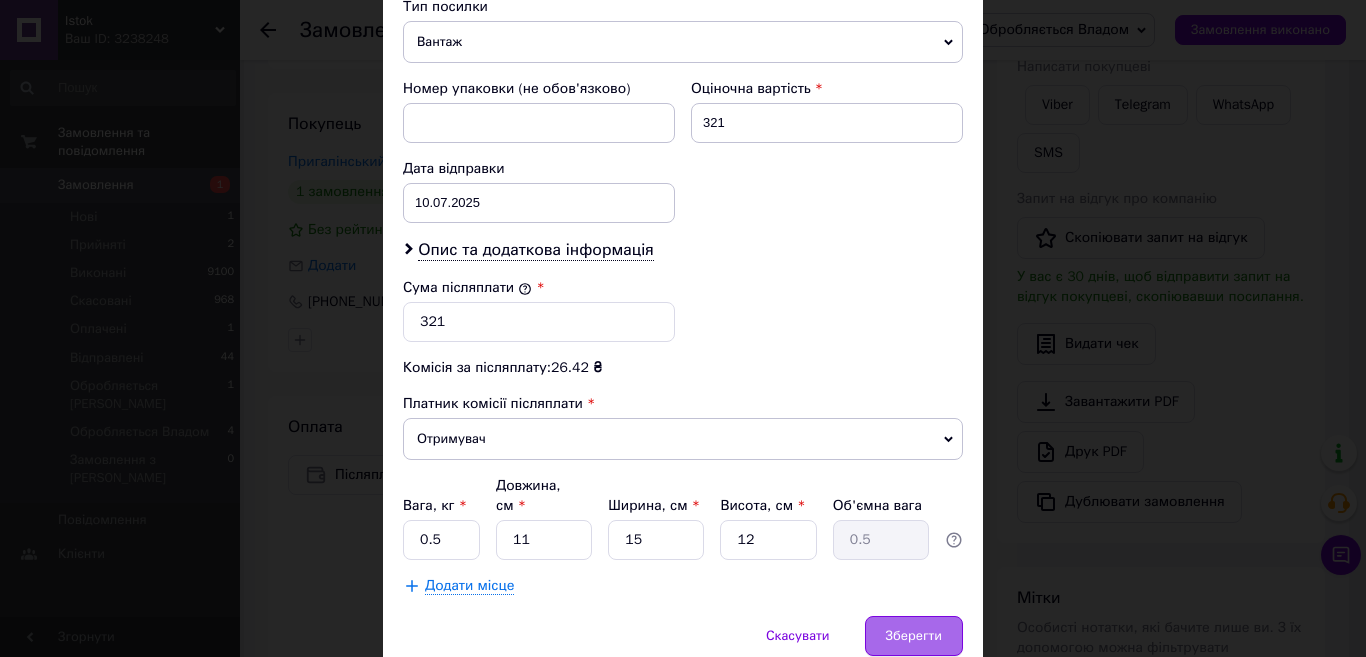 click on "Зберегти" at bounding box center (914, 636) 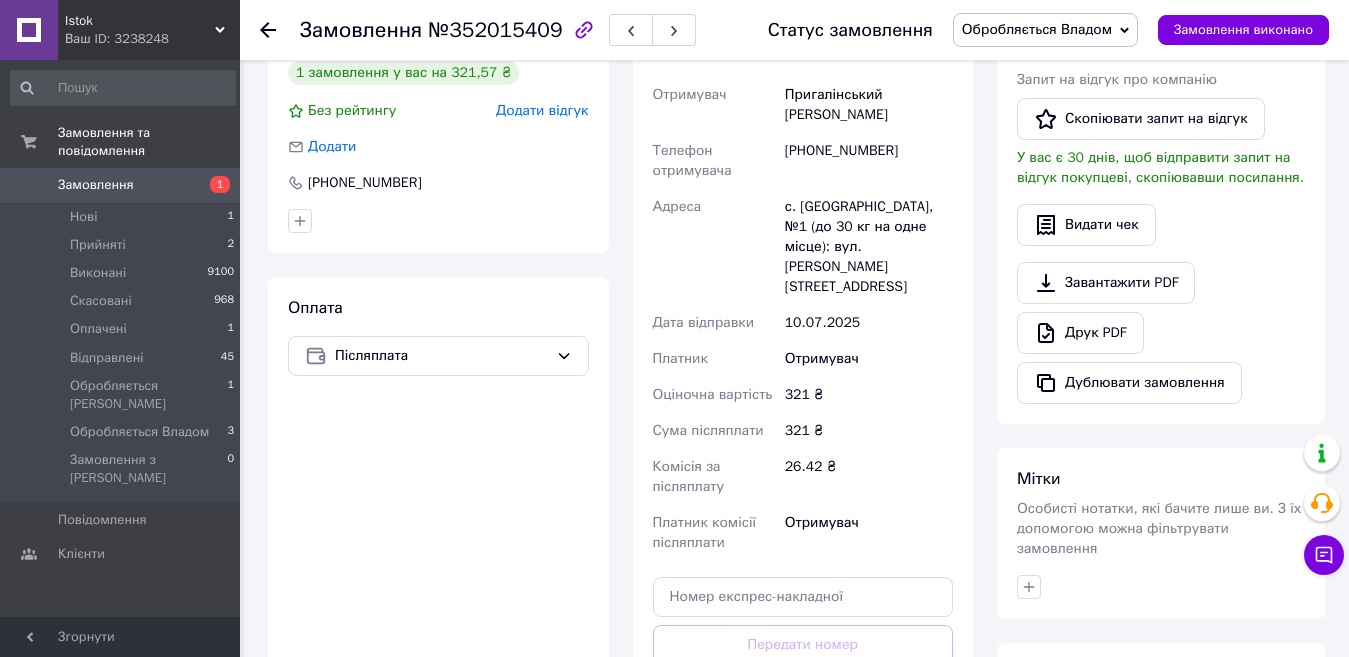 scroll, scrollTop: 457, scrollLeft: 0, axis: vertical 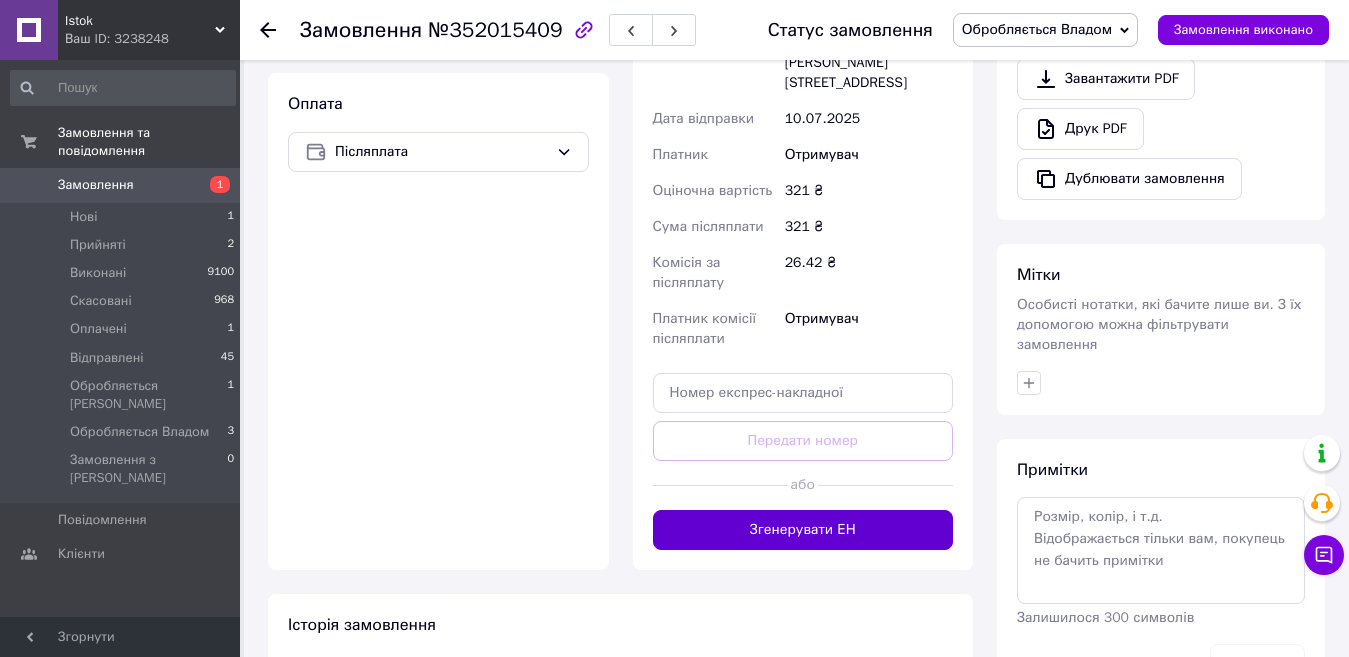 click on "Згенерувати ЕН" at bounding box center (803, 530) 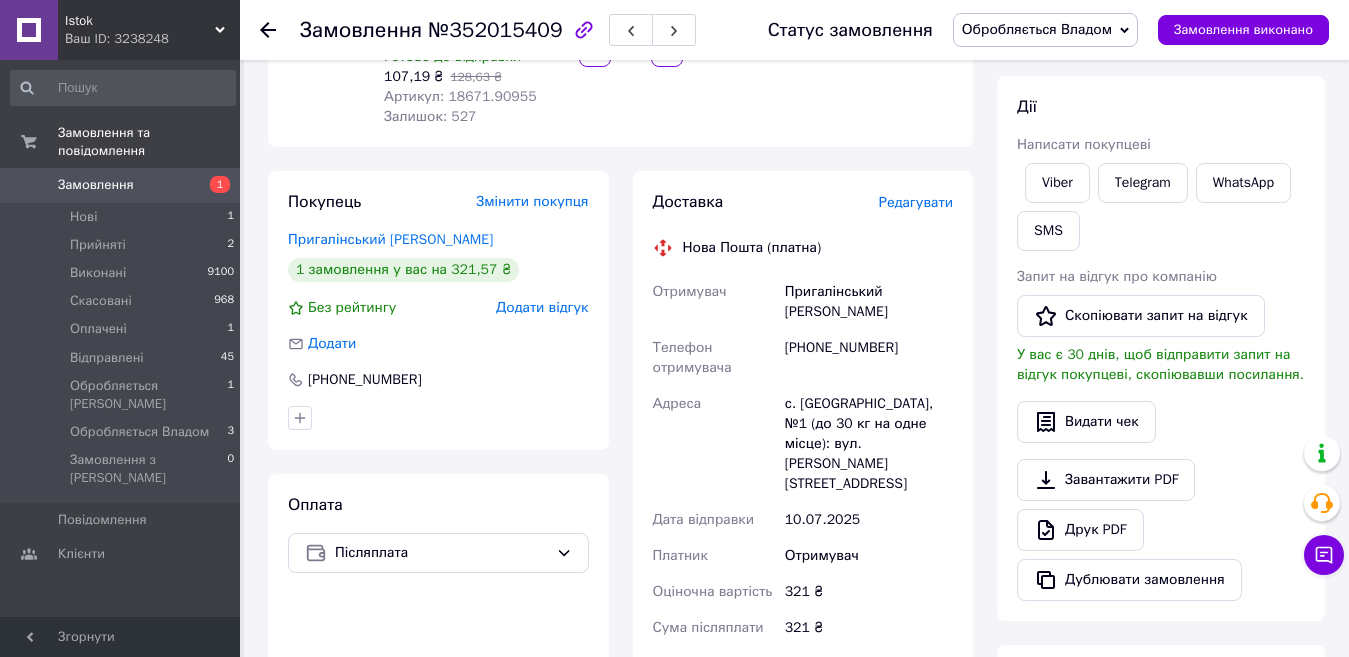 scroll, scrollTop: 257, scrollLeft: 0, axis: vertical 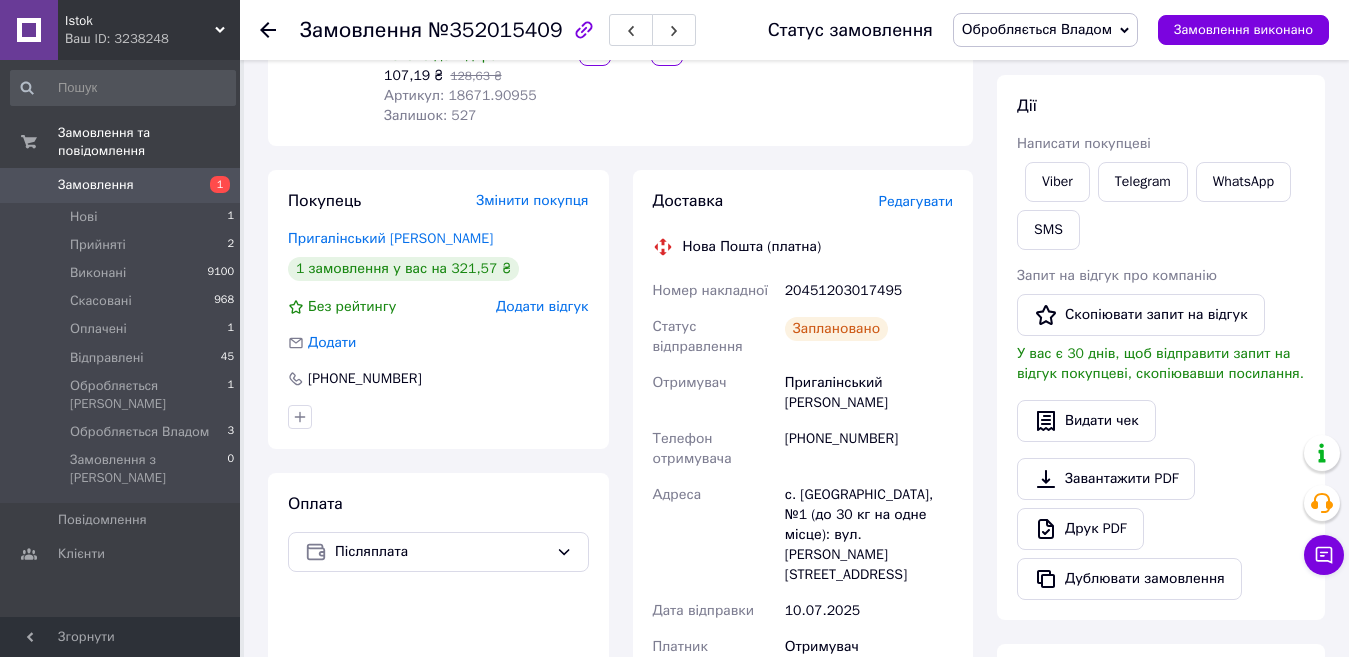 click on "Обробляється Владом" at bounding box center [1037, 29] 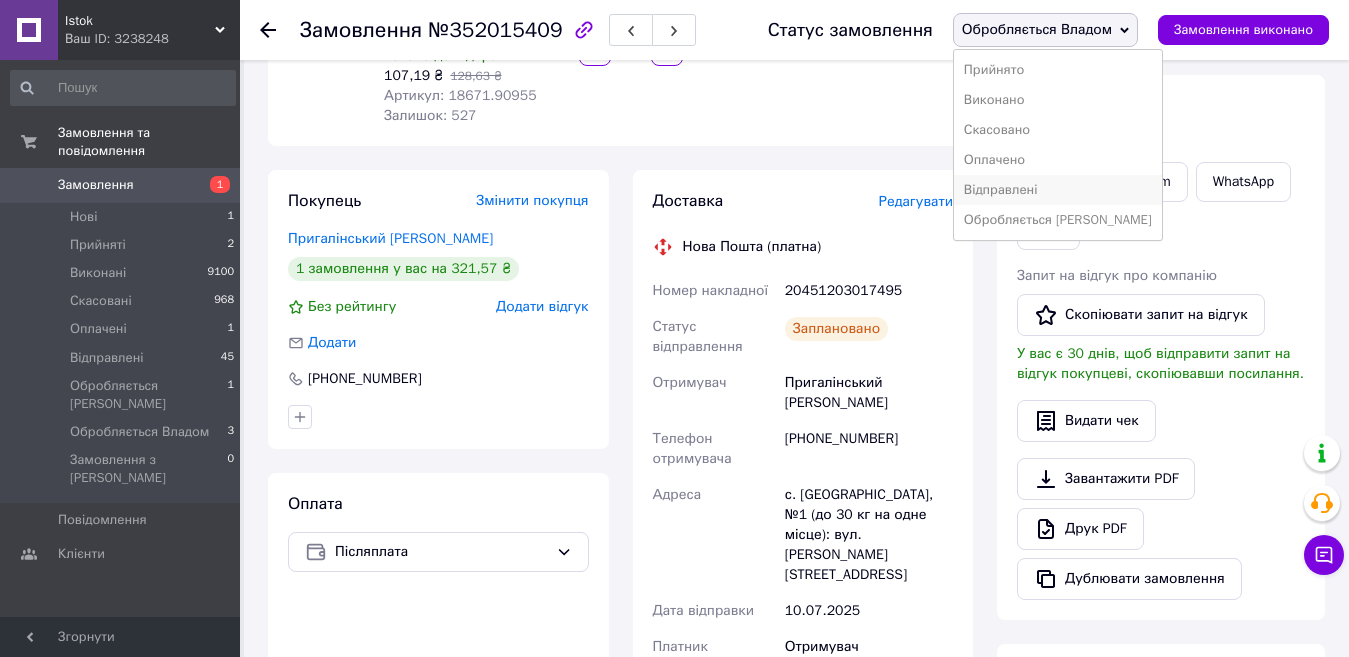 click on "Відправлені" at bounding box center [1058, 190] 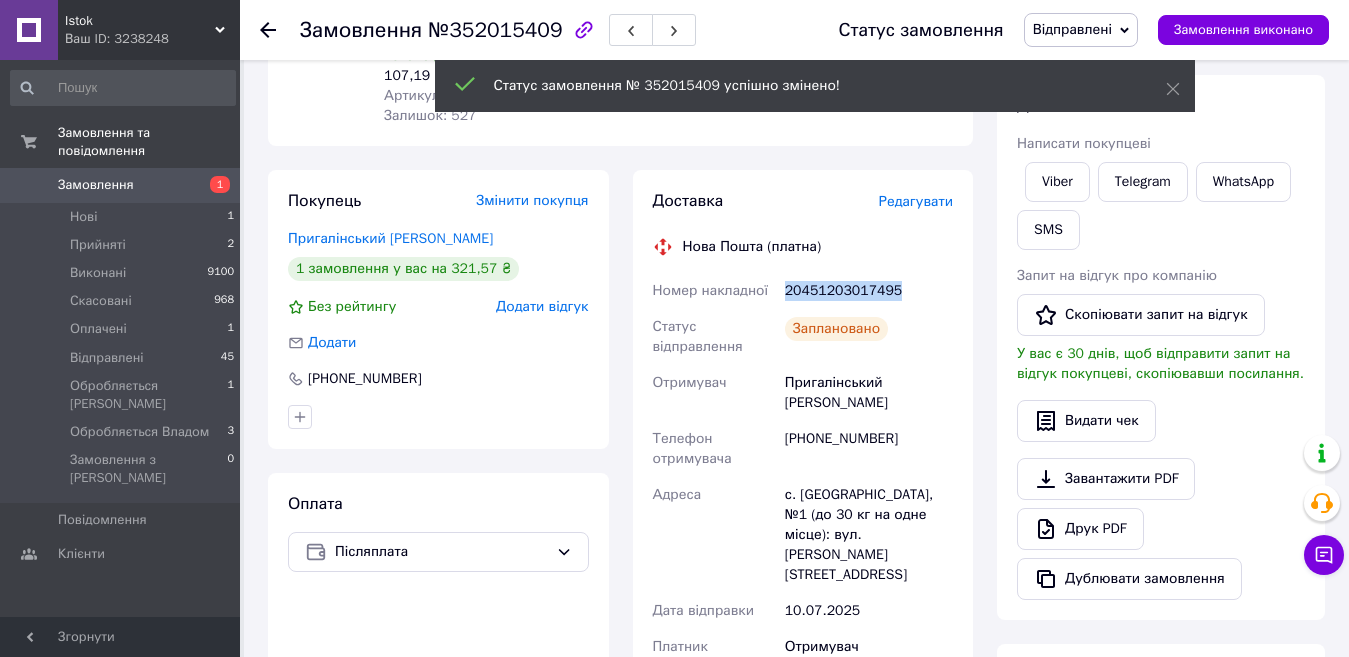 drag, startPoint x: 787, startPoint y: 292, endPoint x: 916, endPoint y: 291, distance: 129.00388 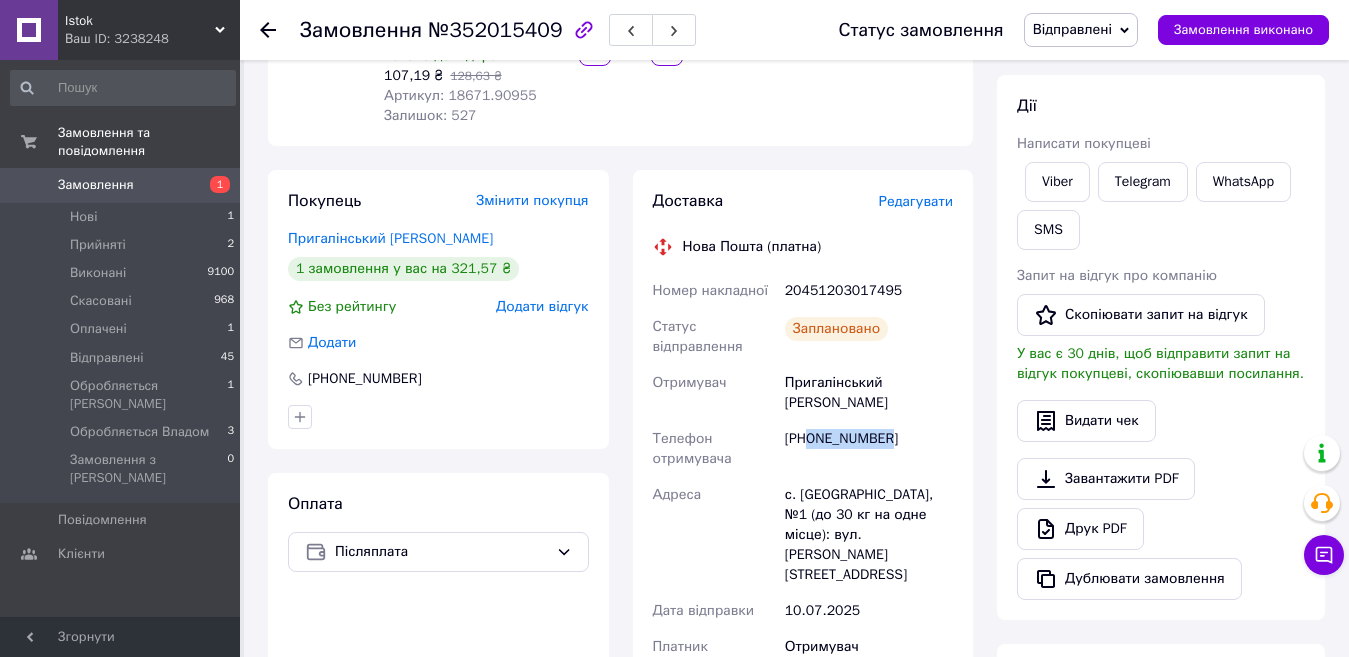 drag, startPoint x: 808, startPoint y: 411, endPoint x: 903, endPoint y: 414, distance: 95.047356 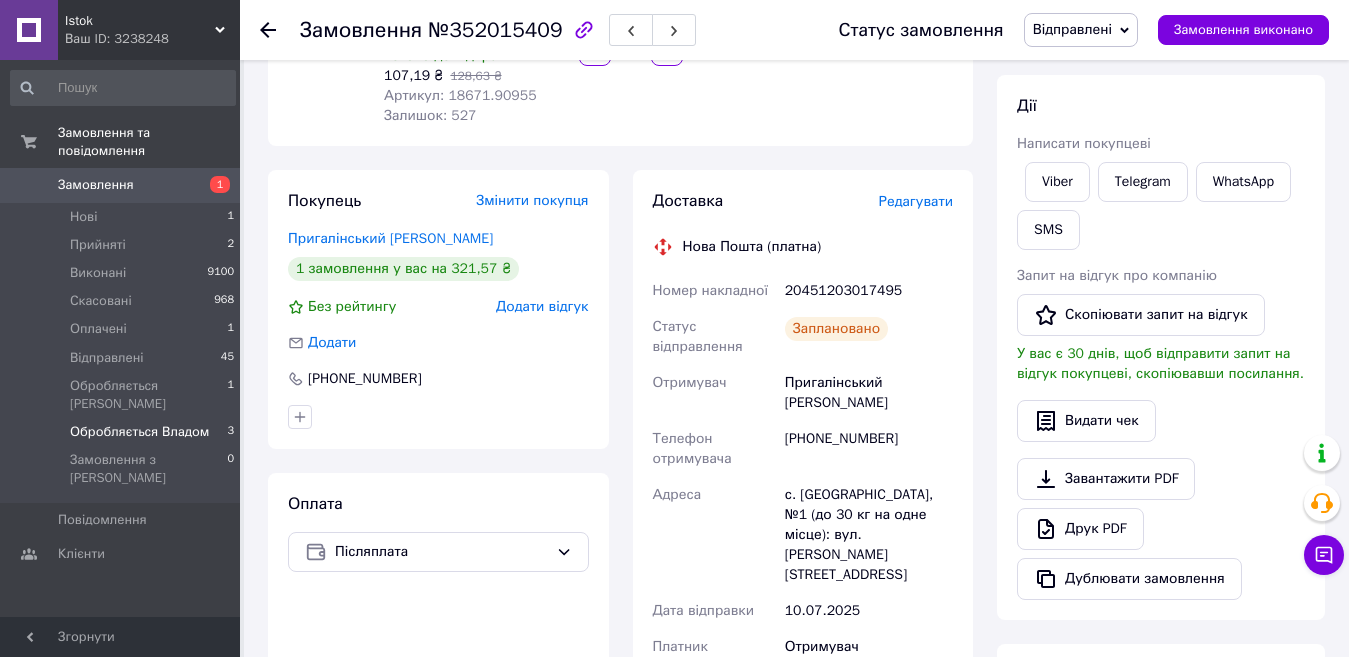 click on "Обробляється Владом" at bounding box center (139, 432) 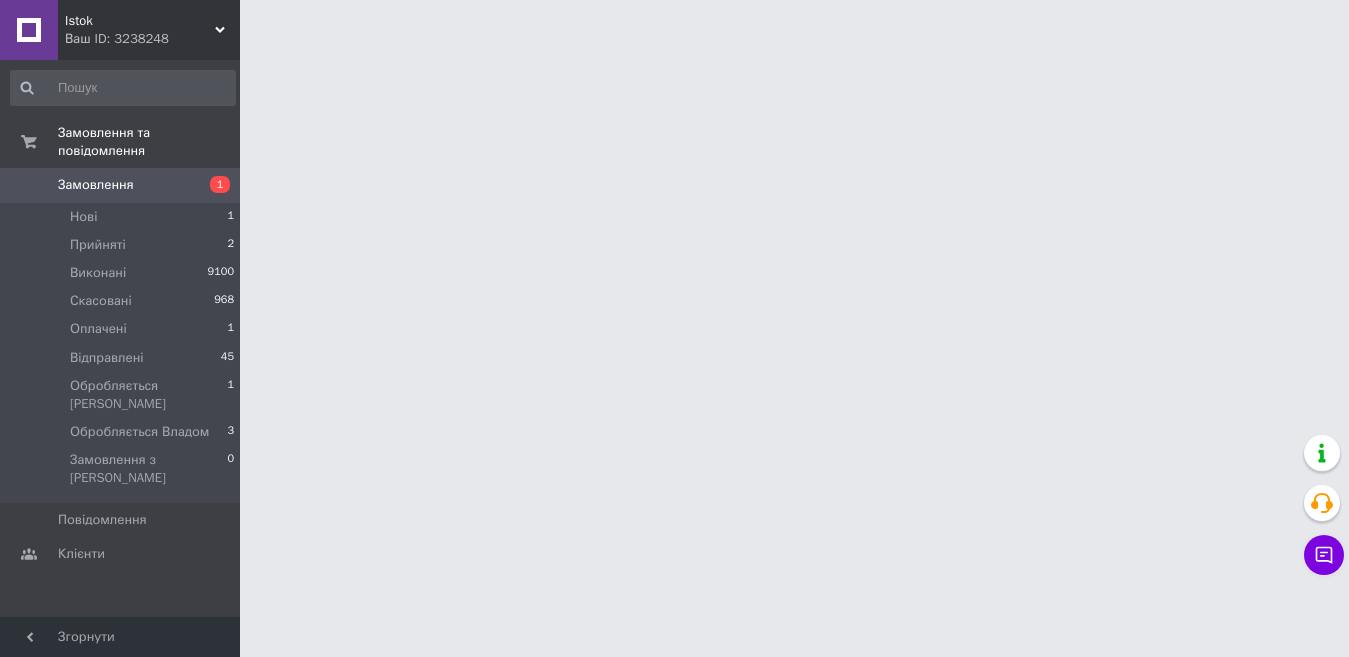scroll, scrollTop: 0, scrollLeft: 0, axis: both 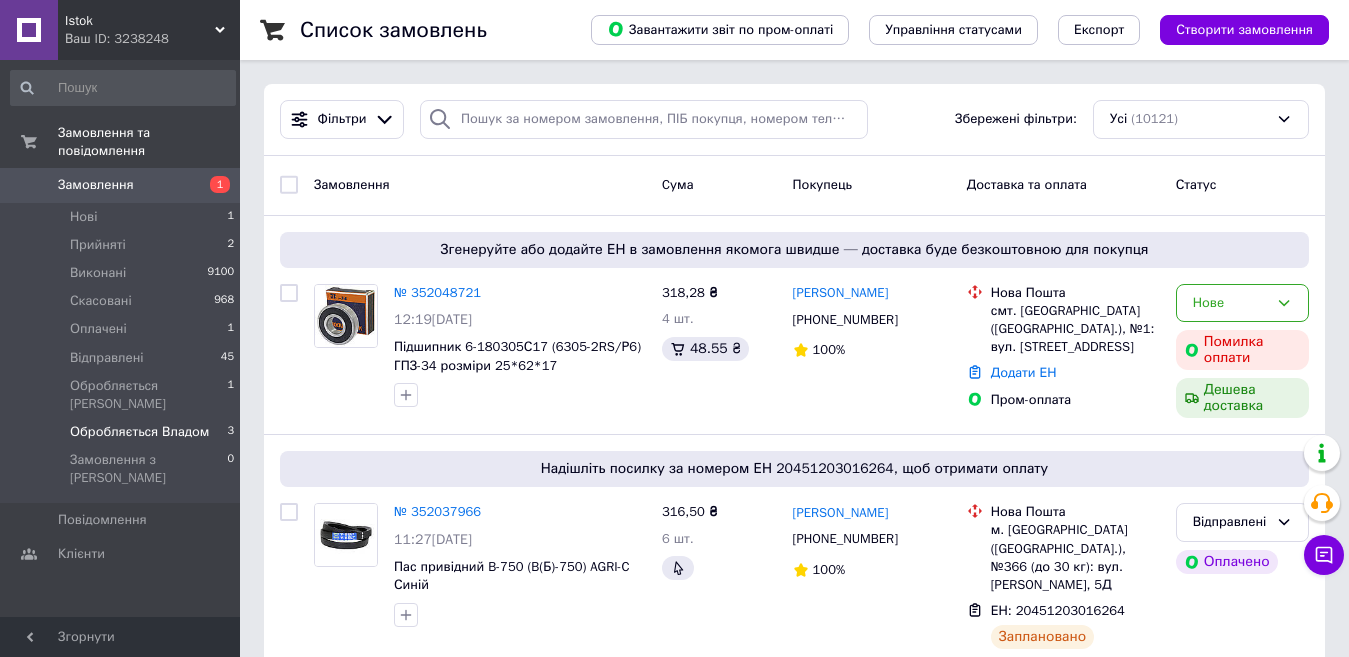 click on "Обробляється Владом" at bounding box center [139, 432] 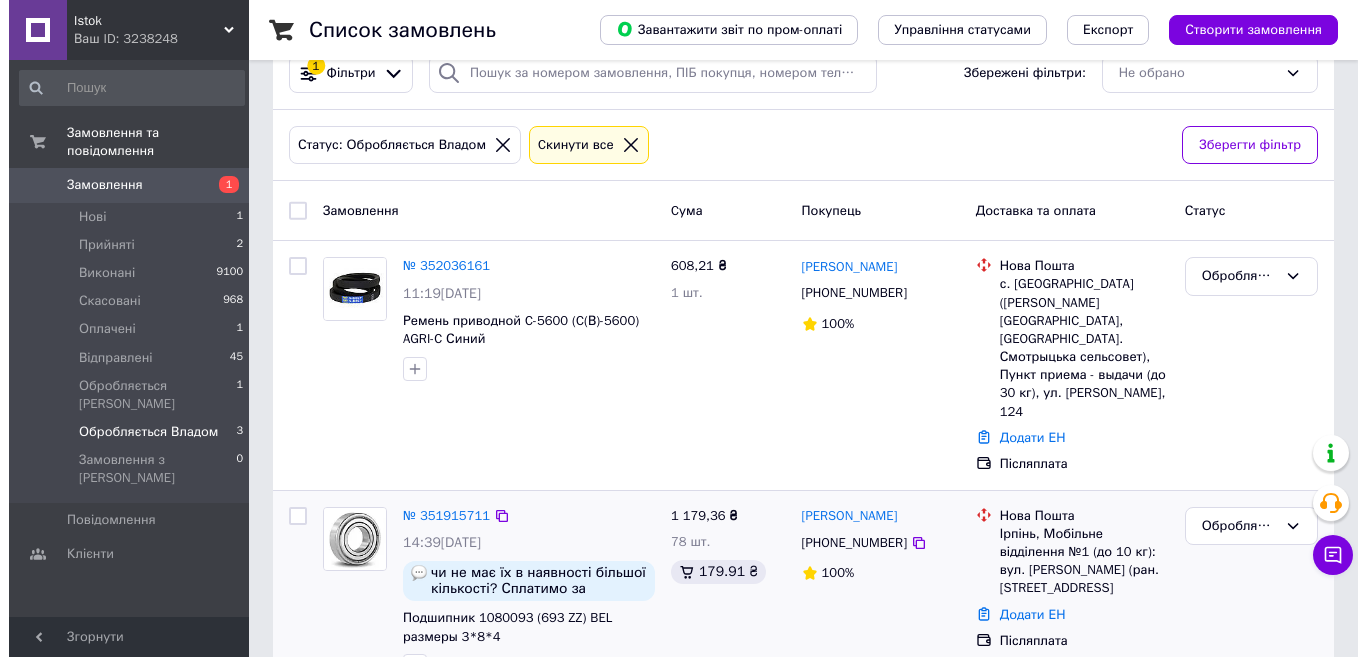 scroll, scrollTop: 71, scrollLeft: 0, axis: vertical 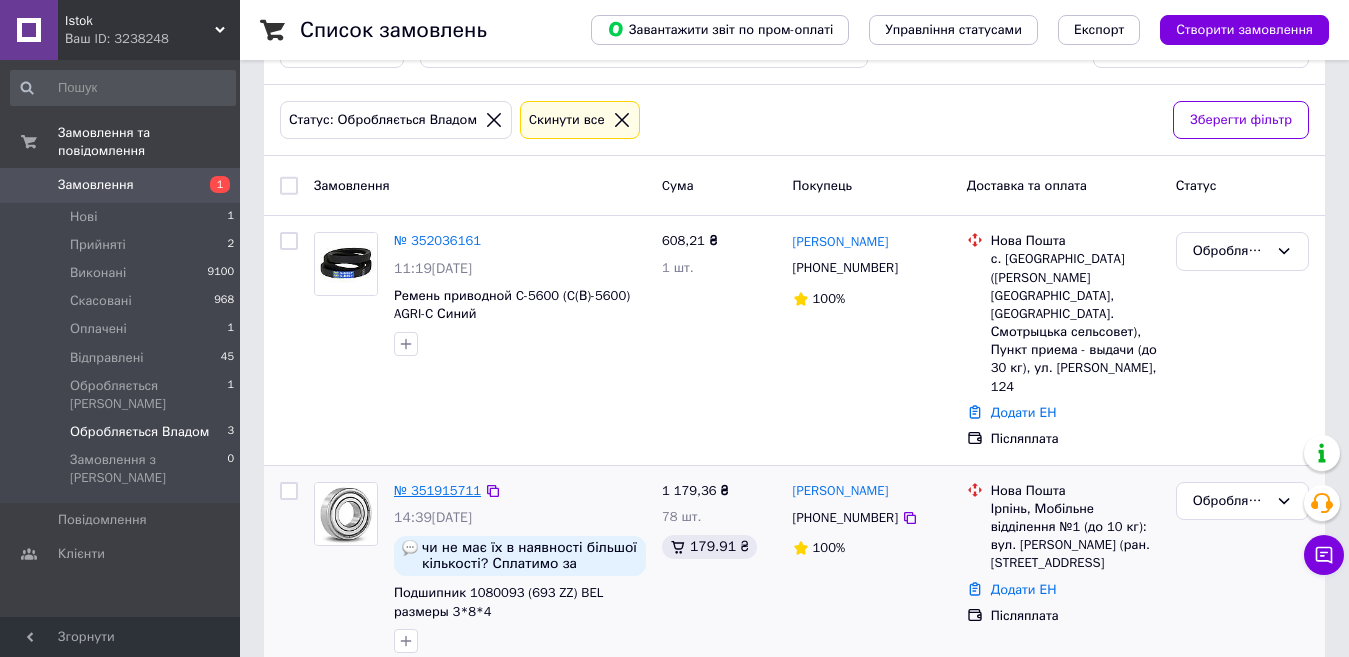 click on "№ 351915711" at bounding box center (437, 490) 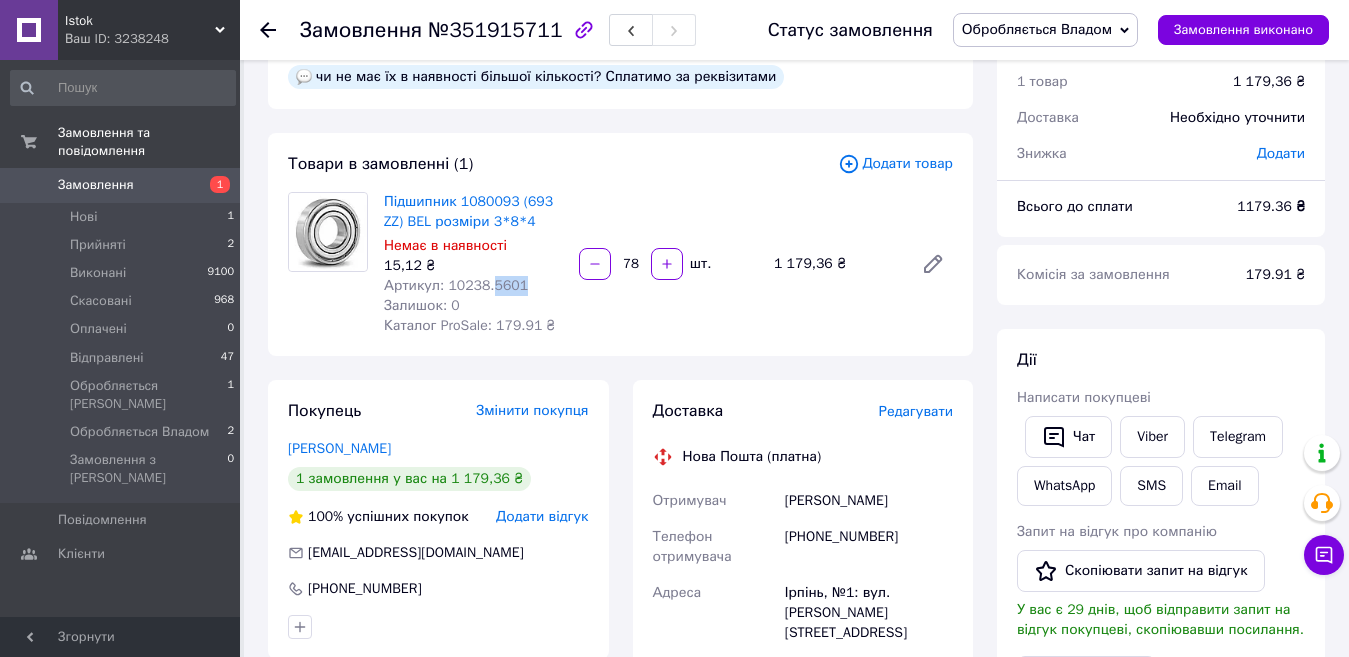 drag, startPoint x: 485, startPoint y: 289, endPoint x: 538, endPoint y: 291, distance: 53.037724 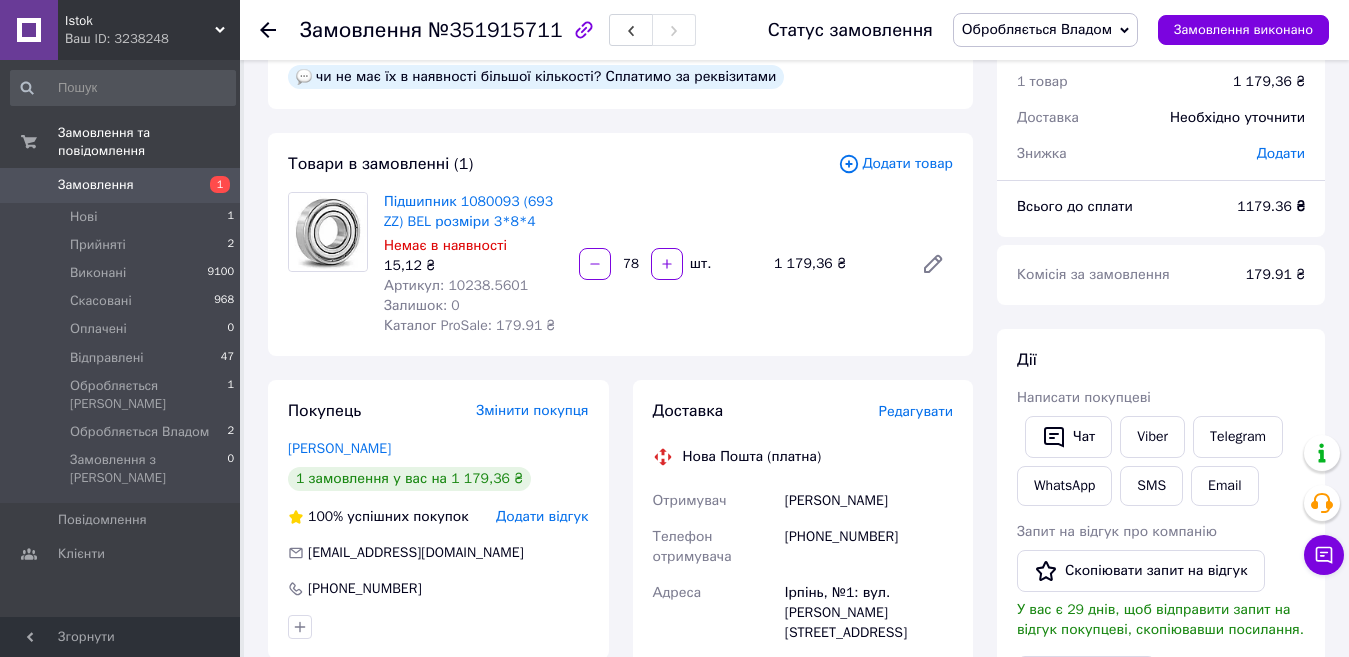 click on "Редагувати" at bounding box center [916, 411] 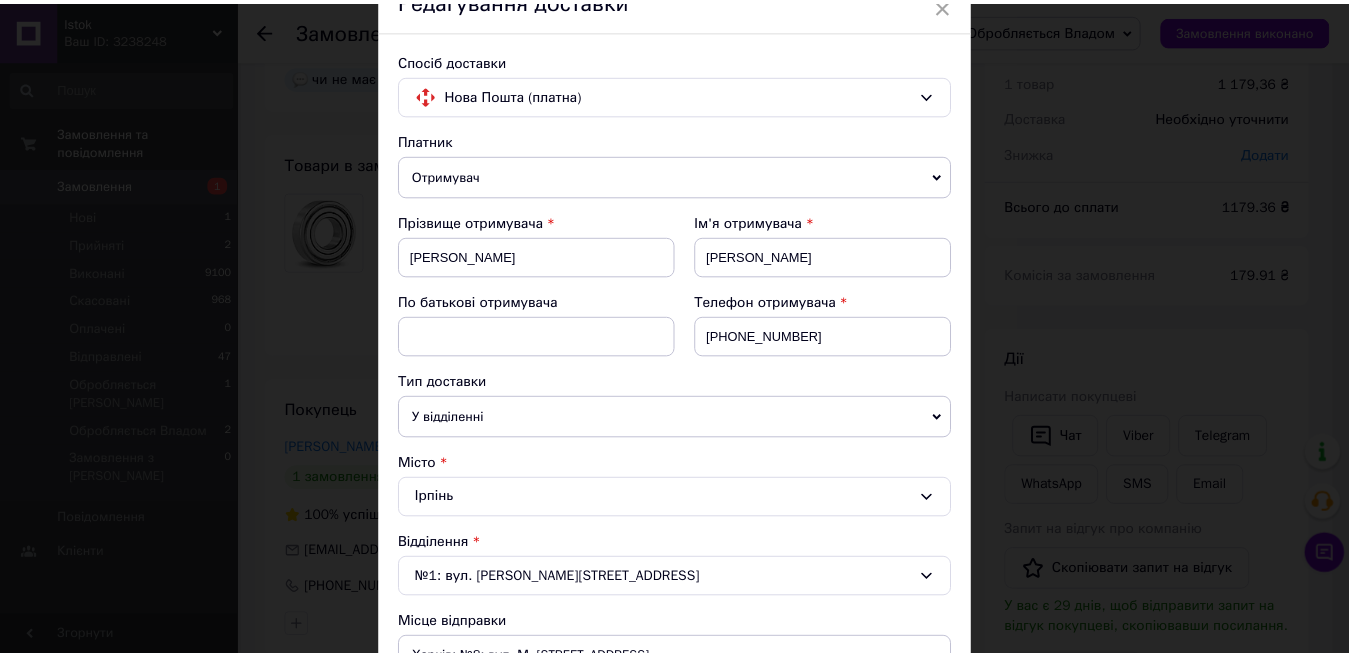 scroll, scrollTop: 0, scrollLeft: 0, axis: both 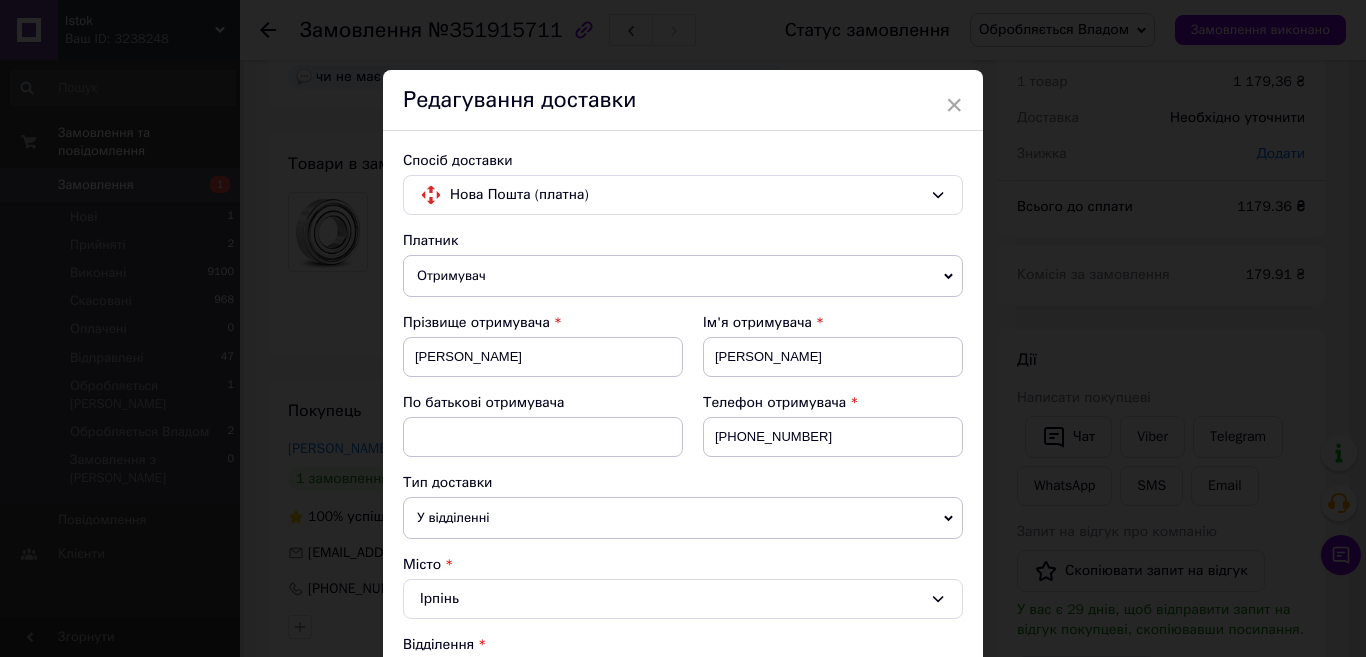click on "Редагування доставки" at bounding box center [683, 100] 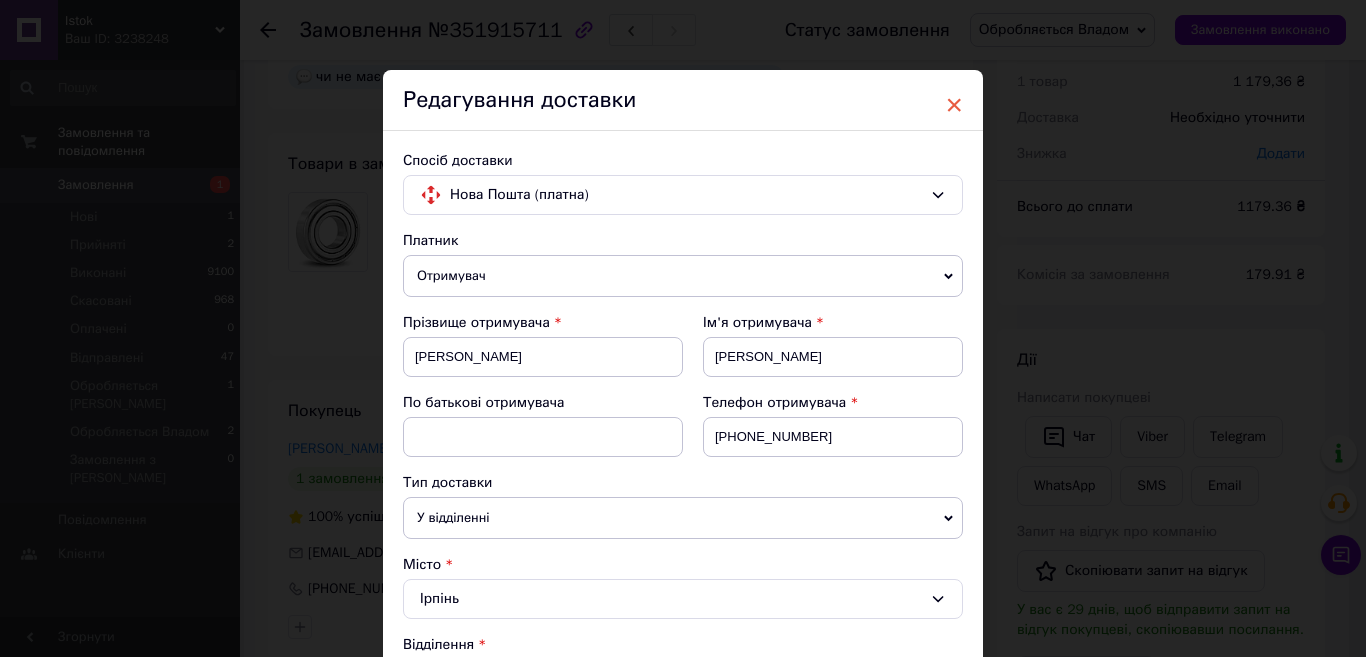 click on "×" at bounding box center (954, 105) 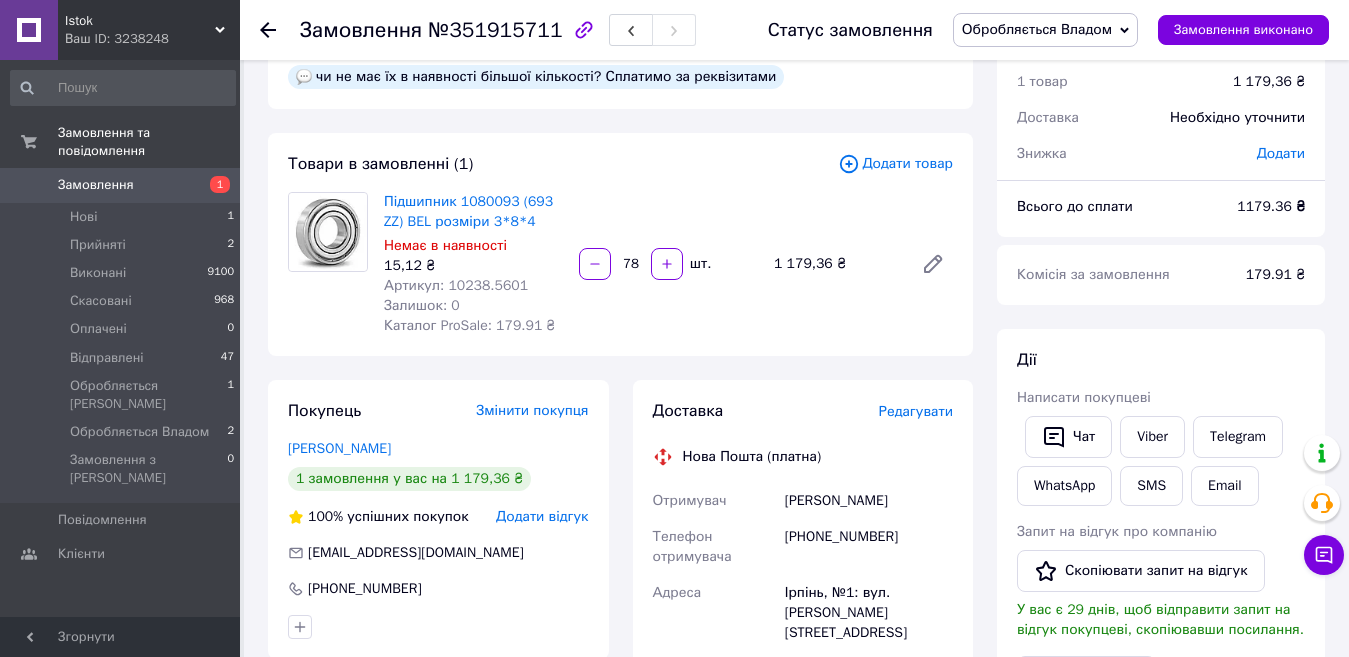 scroll, scrollTop: 271, scrollLeft: 0, axis: vertical 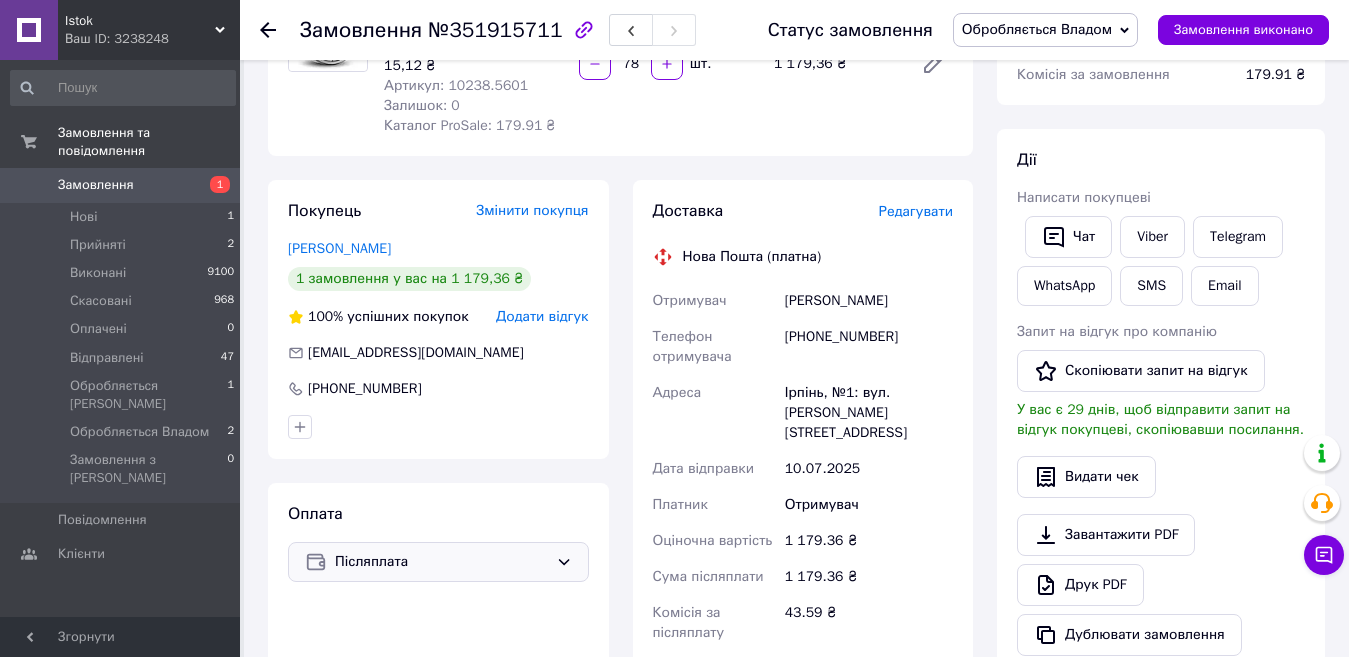 click on "Післяплата" at bounding box center (441, 562) 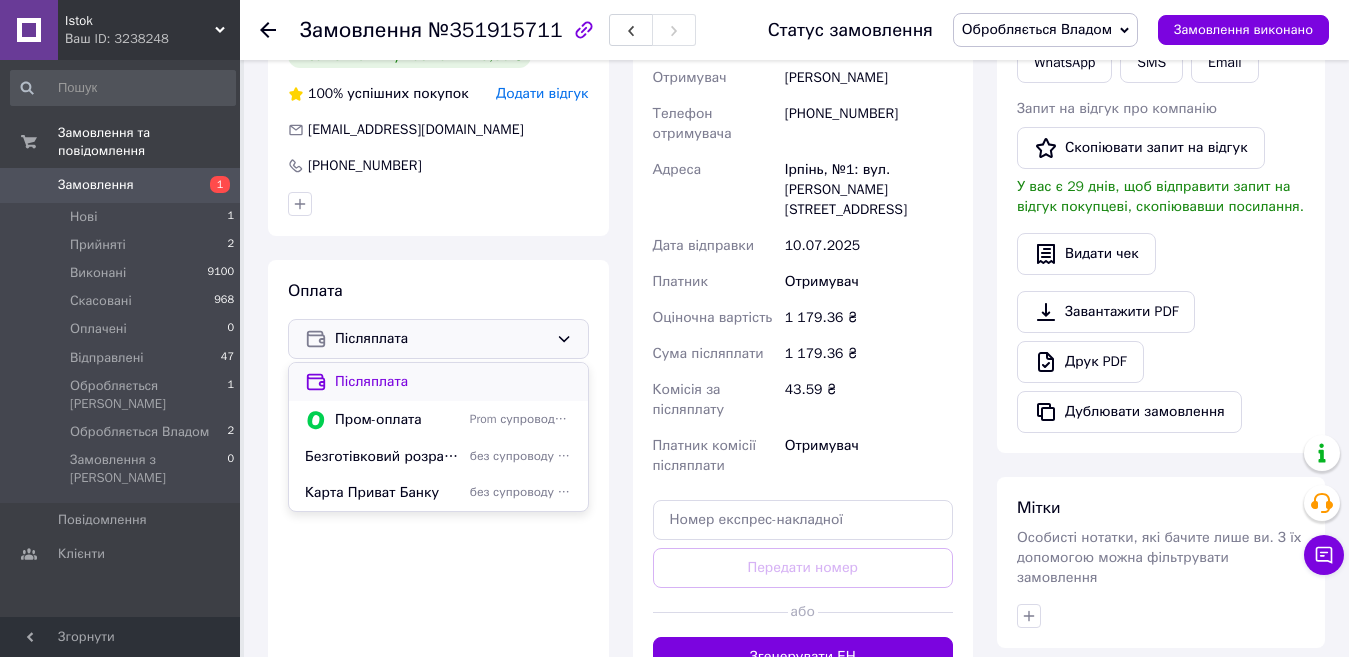 scroll, scrollTop: 771, scrollLeft: 0, axis: vertical 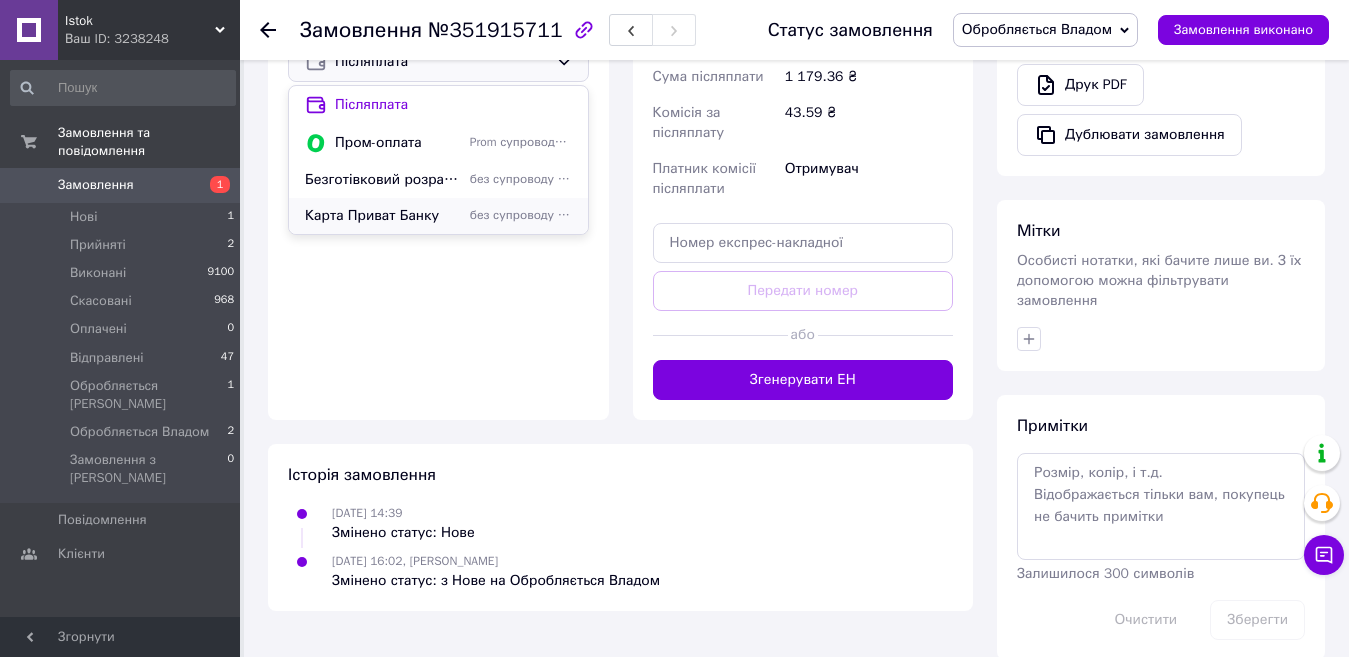 click on "Карта Приват Банку" at bounding box center [383, 216] 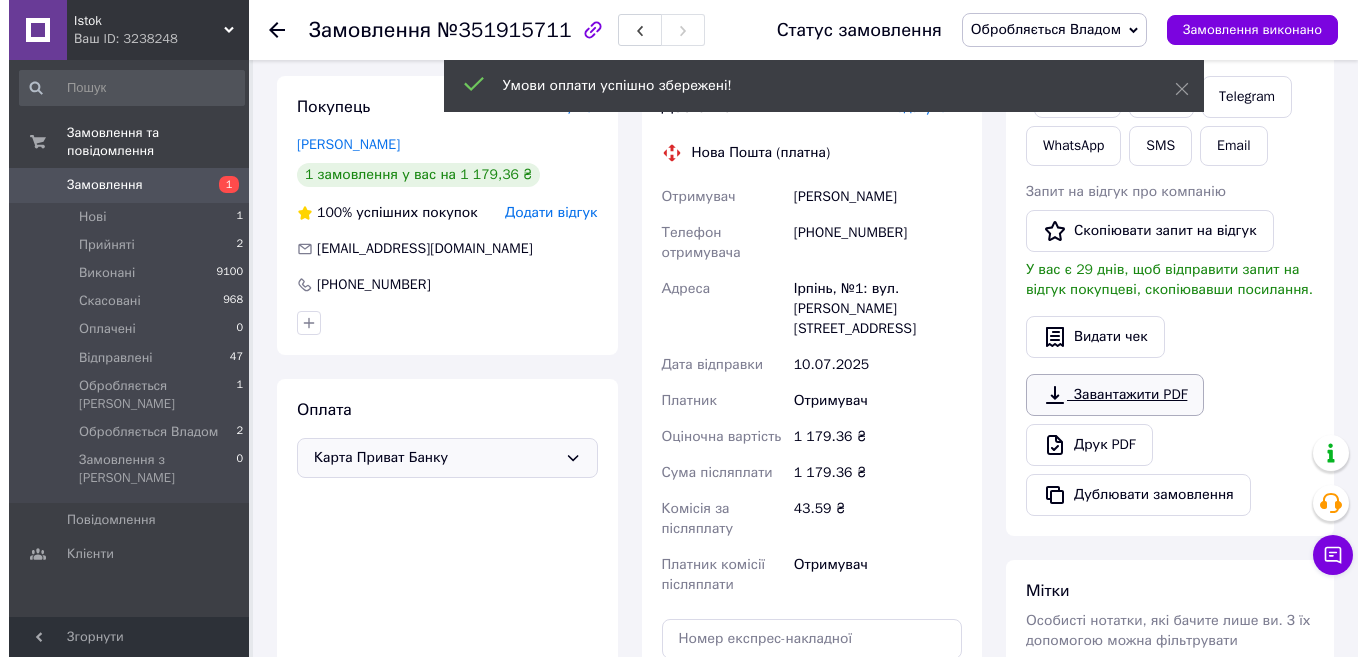 scroll, scrollTop: 371, scrollLeft: 0, axis: vertical 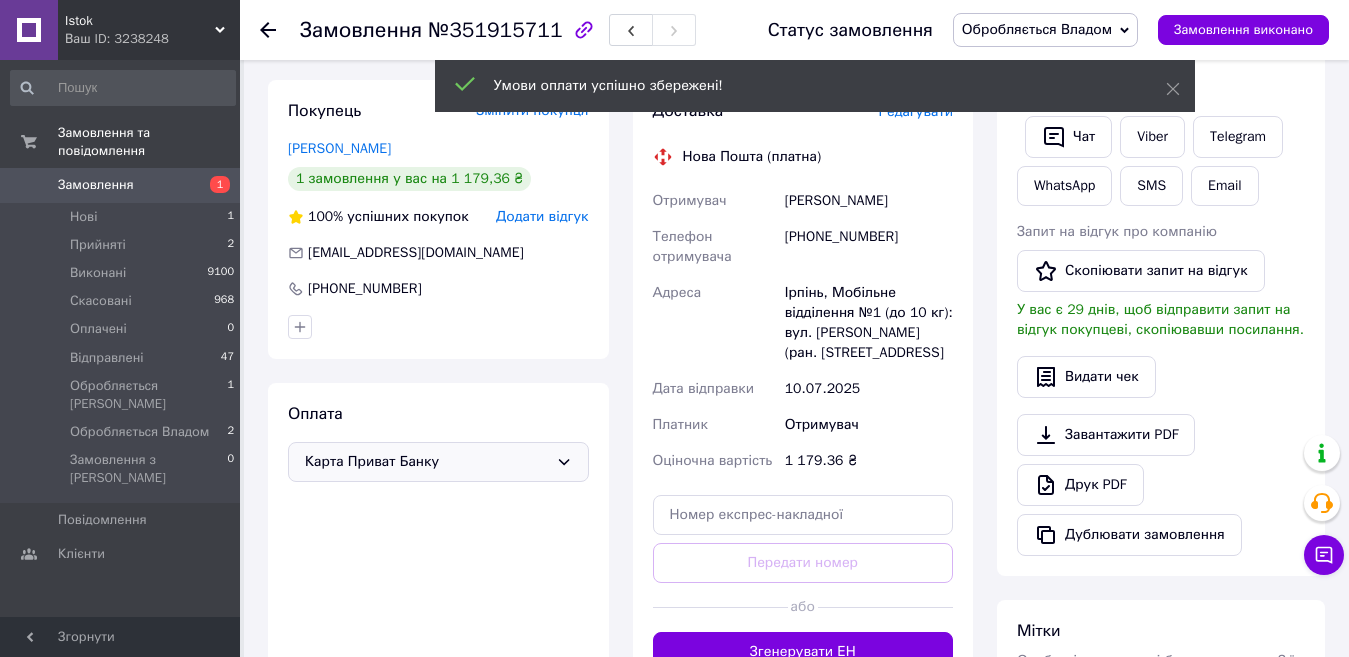 click on "Умови оплати успішно збережені!" at bounding box center [815, 88] 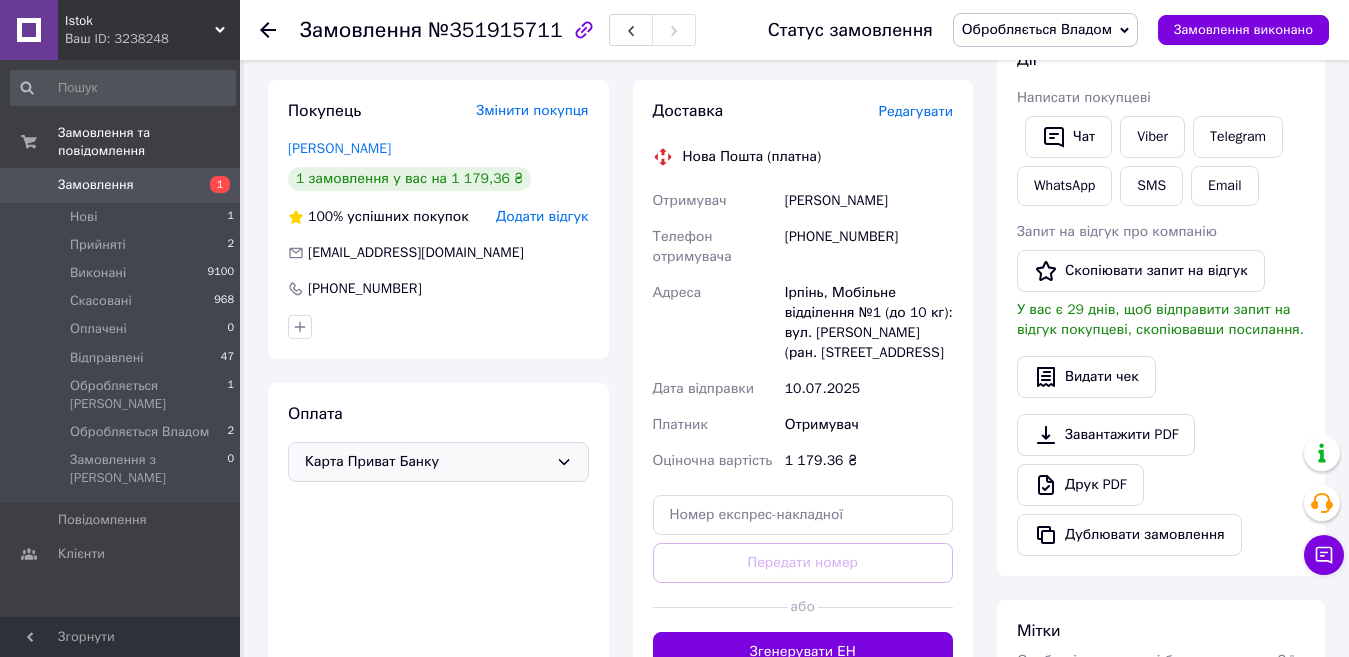 click on "Редагувати" at bounding box center [916, 111] 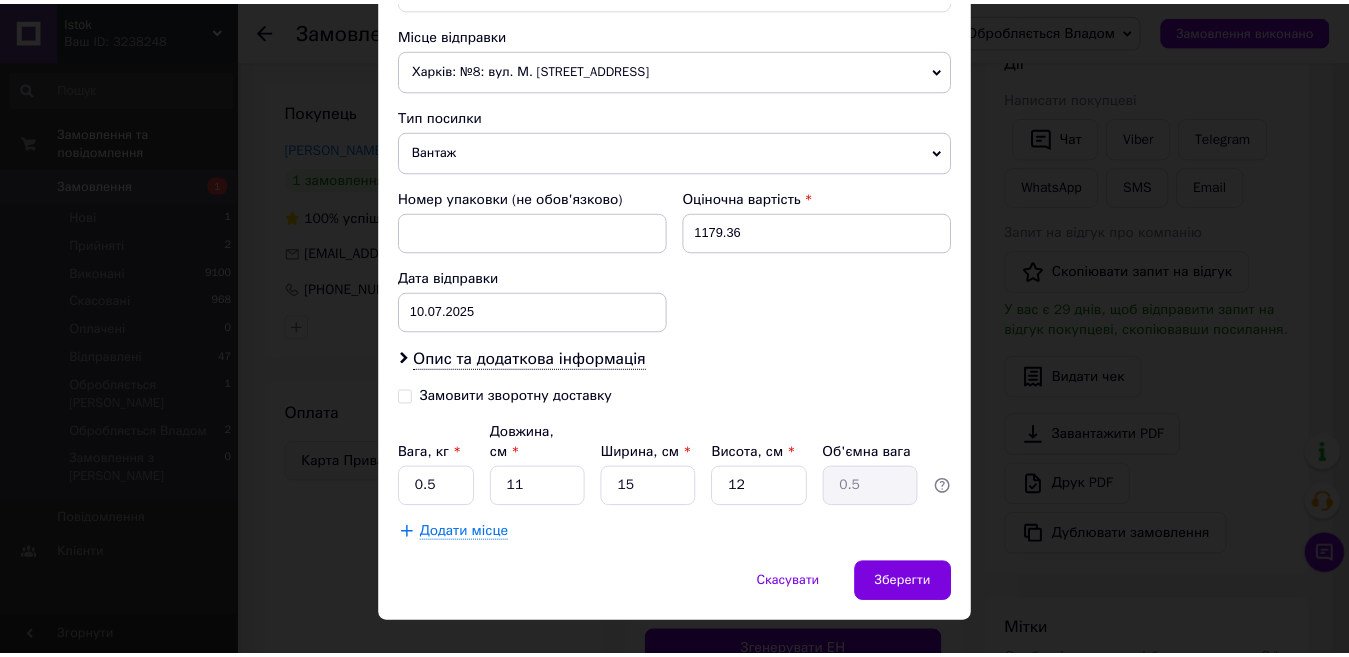 scroll, scrollTop: 700, scrollLeft: 0, axis: vertical 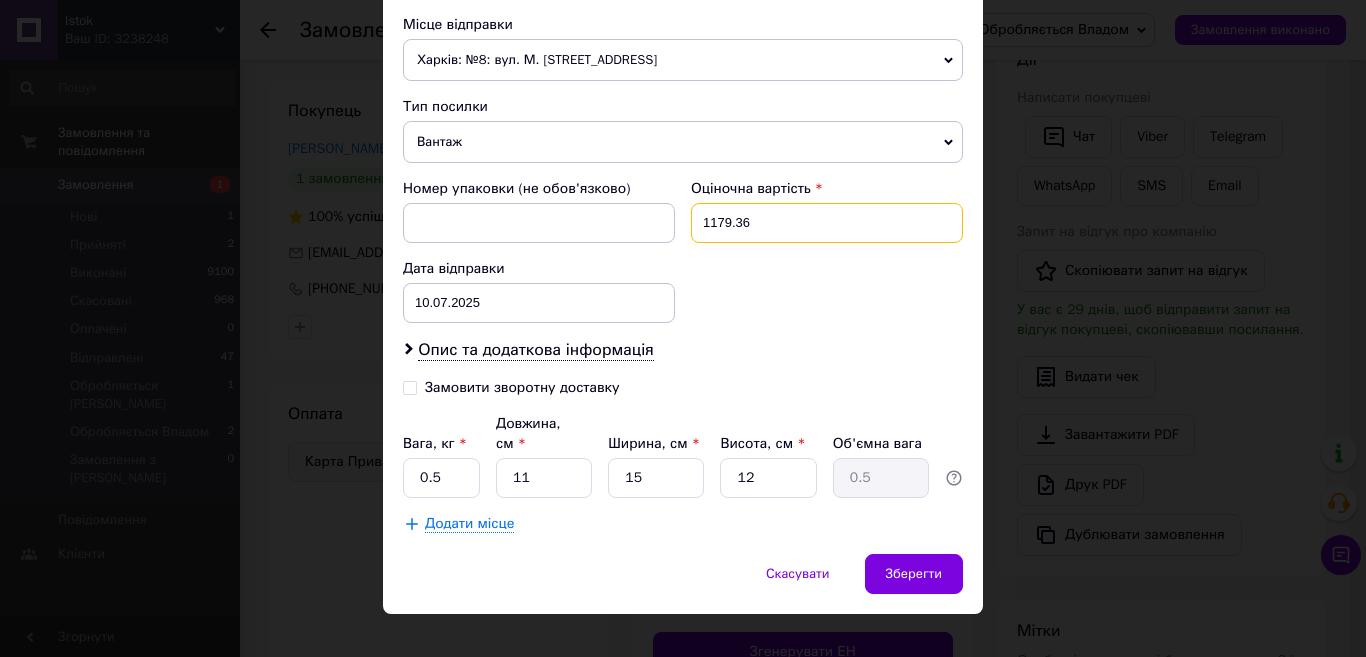 drag, startPoint x: 716, startPoint y: 223, endPoint x: 916, endPoint y: 215, distance: 200.15994 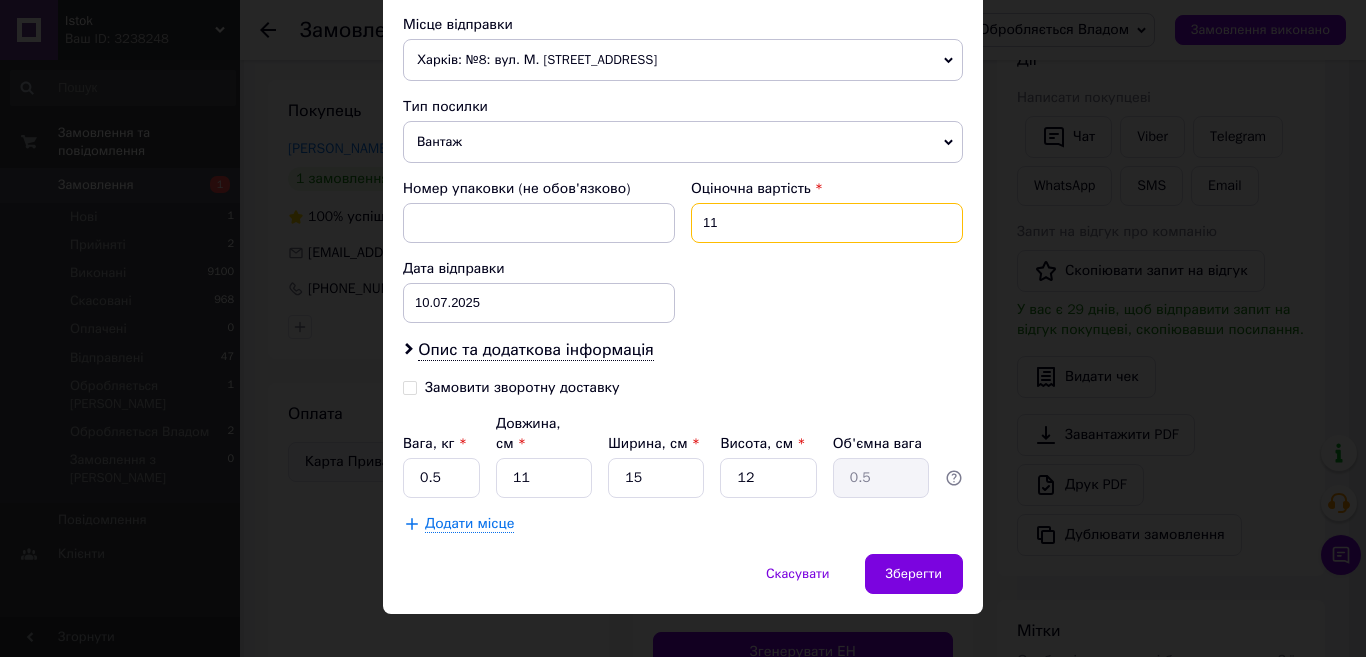 type on "1" 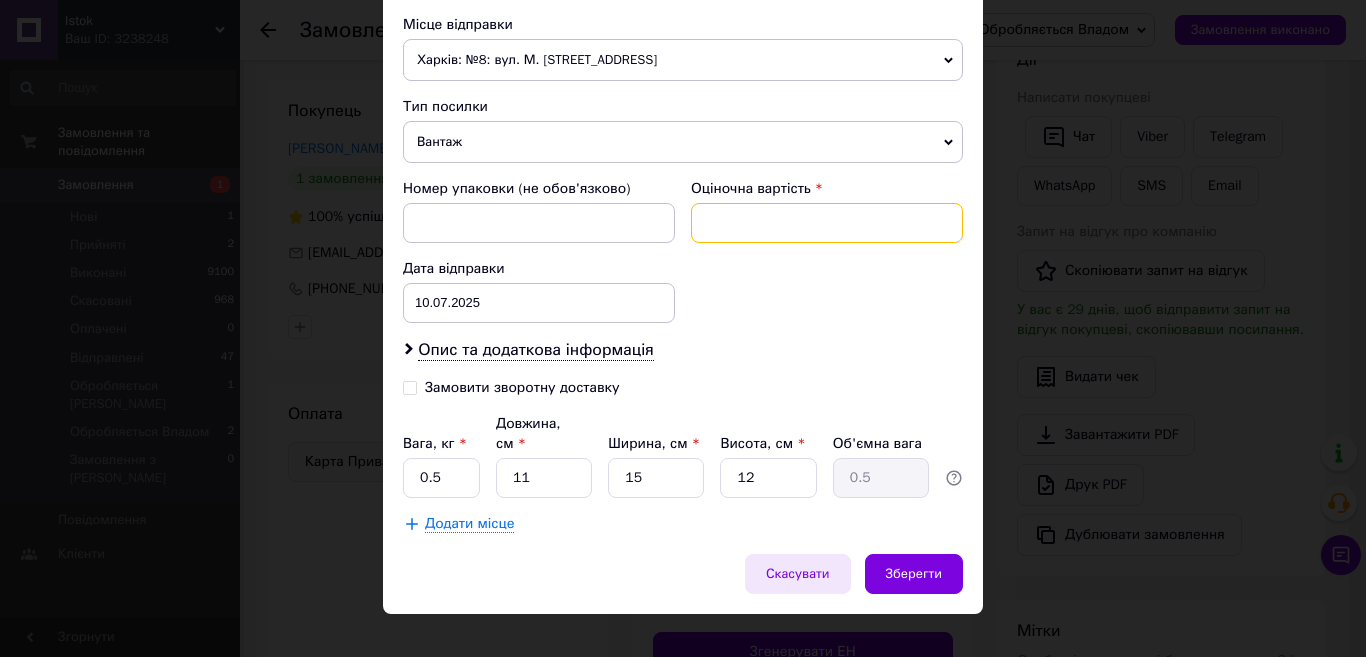 type 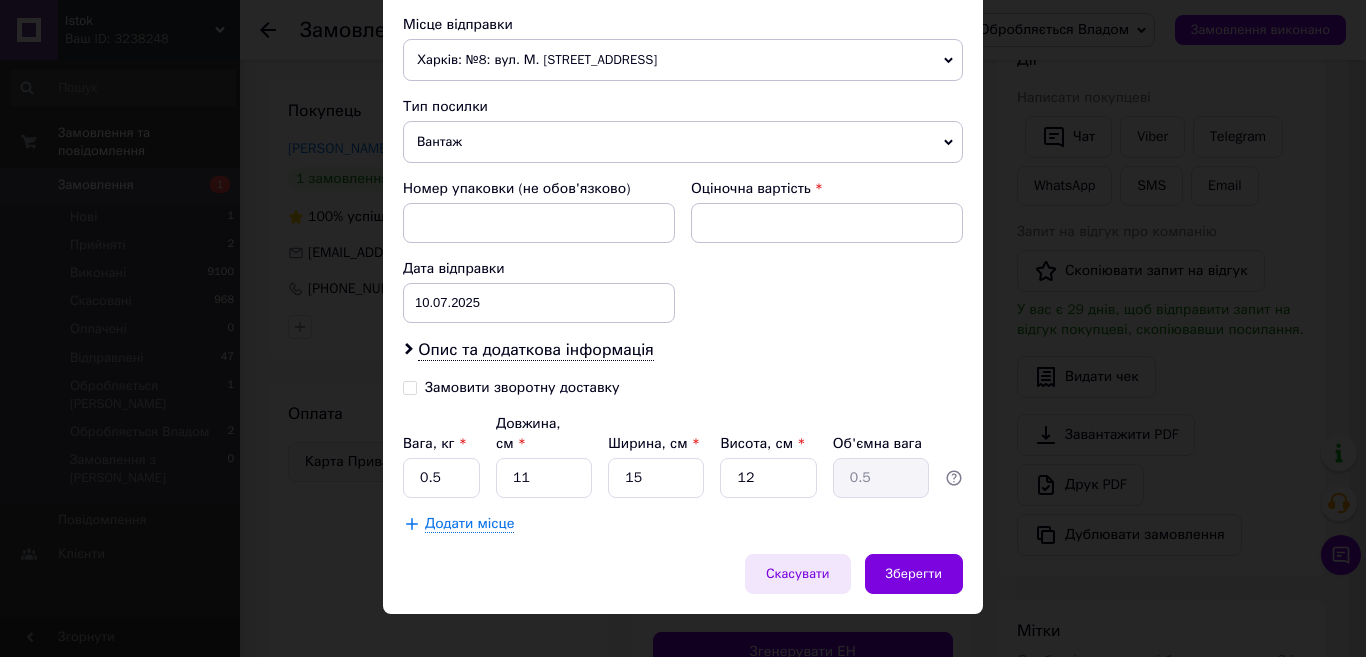 click on "Скасувати" at bounding box center [798, 574] 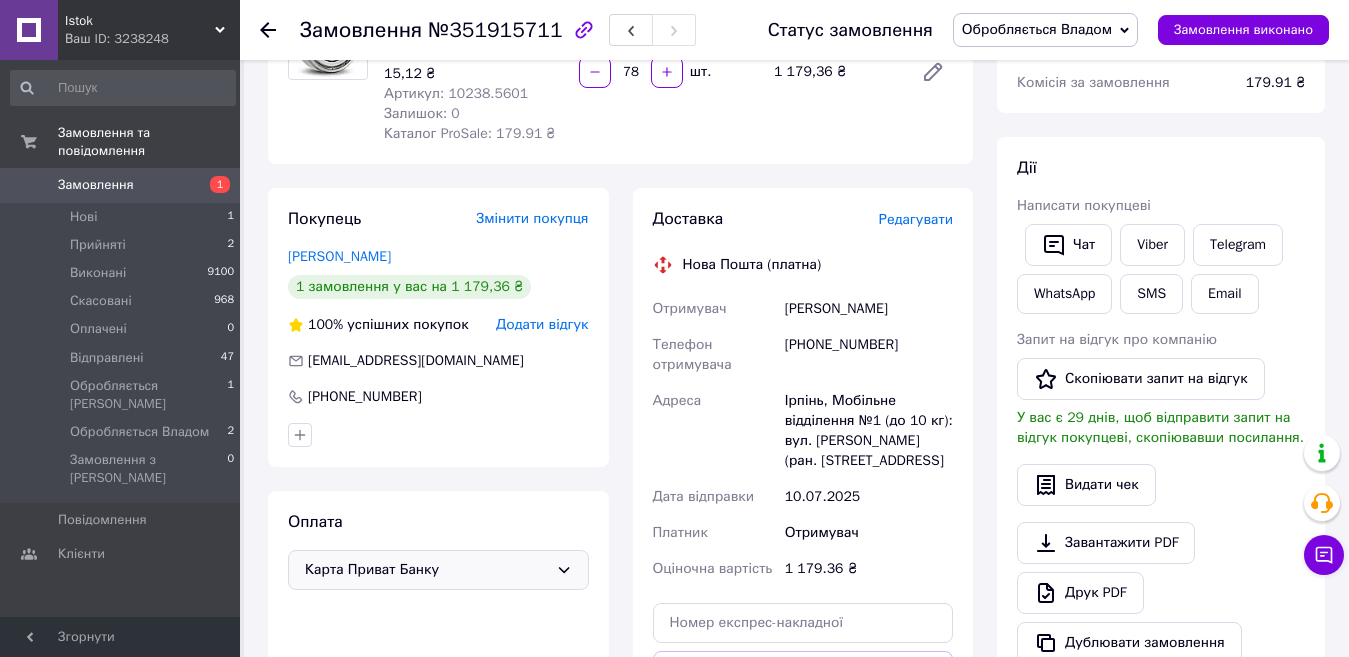 scroll, scrollTop: 171, scrollLeft: 0, axis: vertical 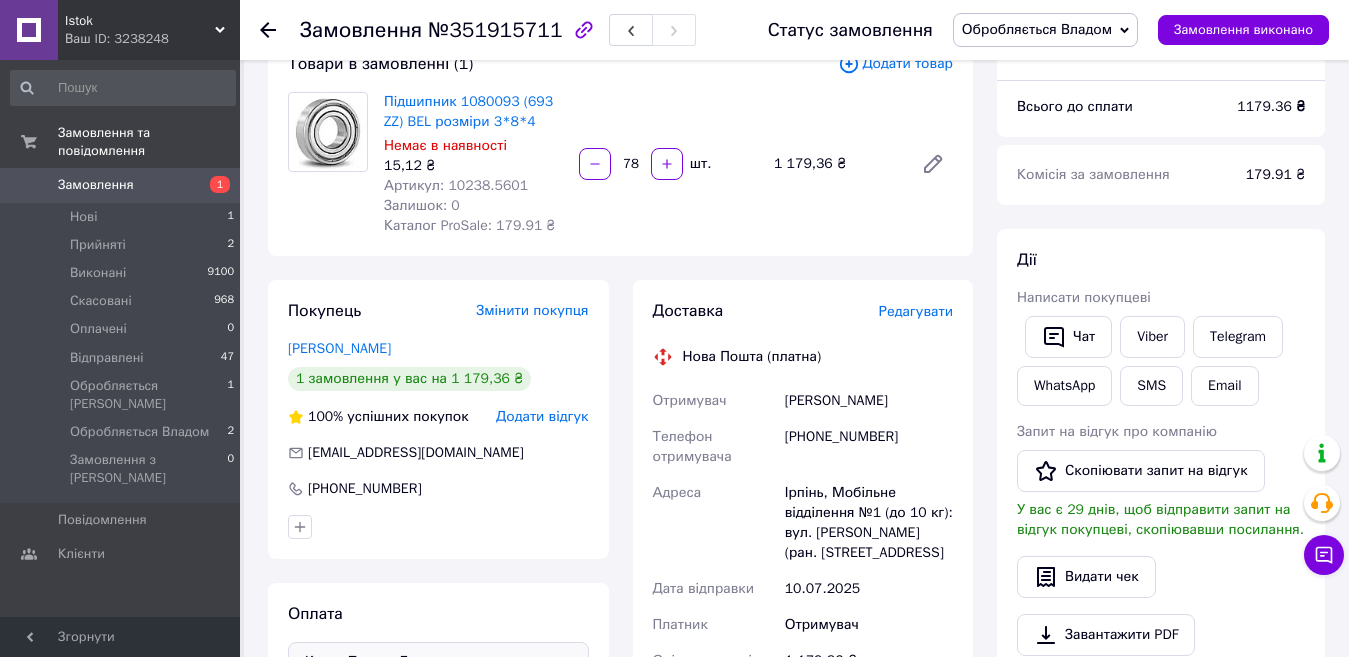 drag, startPoint x: 640, startPoint y: 167, endPoint x: 572, endPoint y: 161, distance: 68.26419 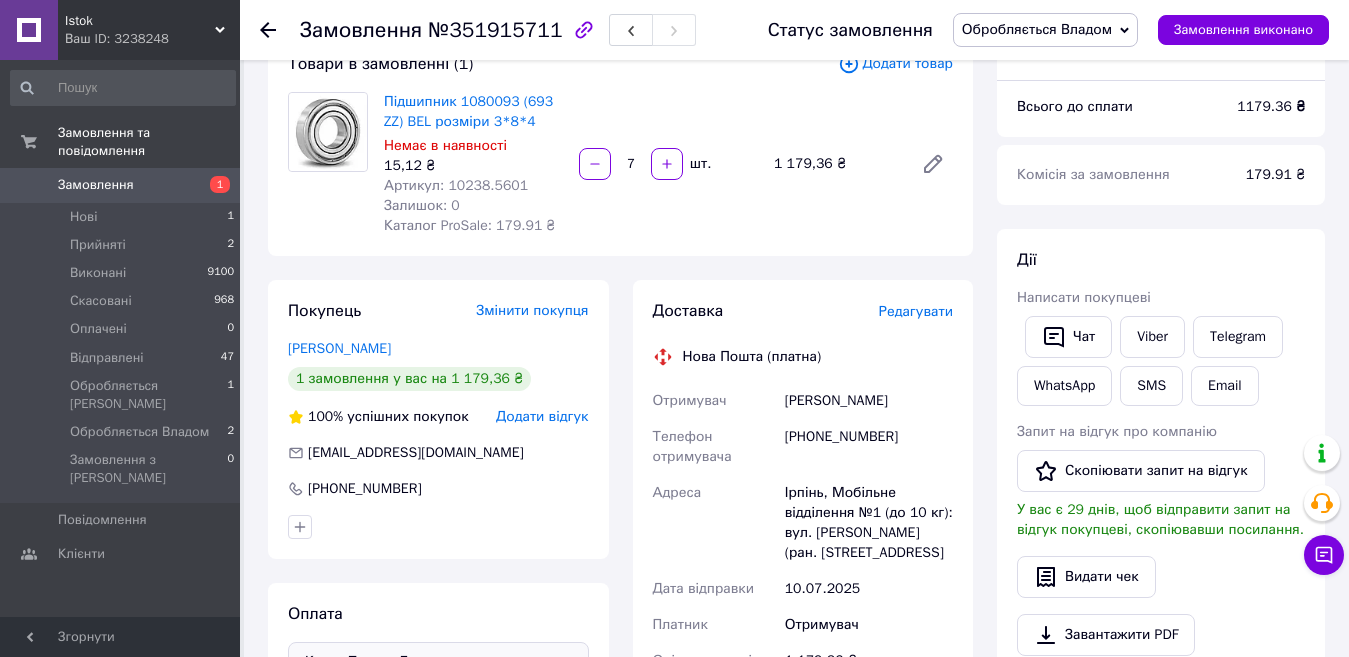 type on "74" 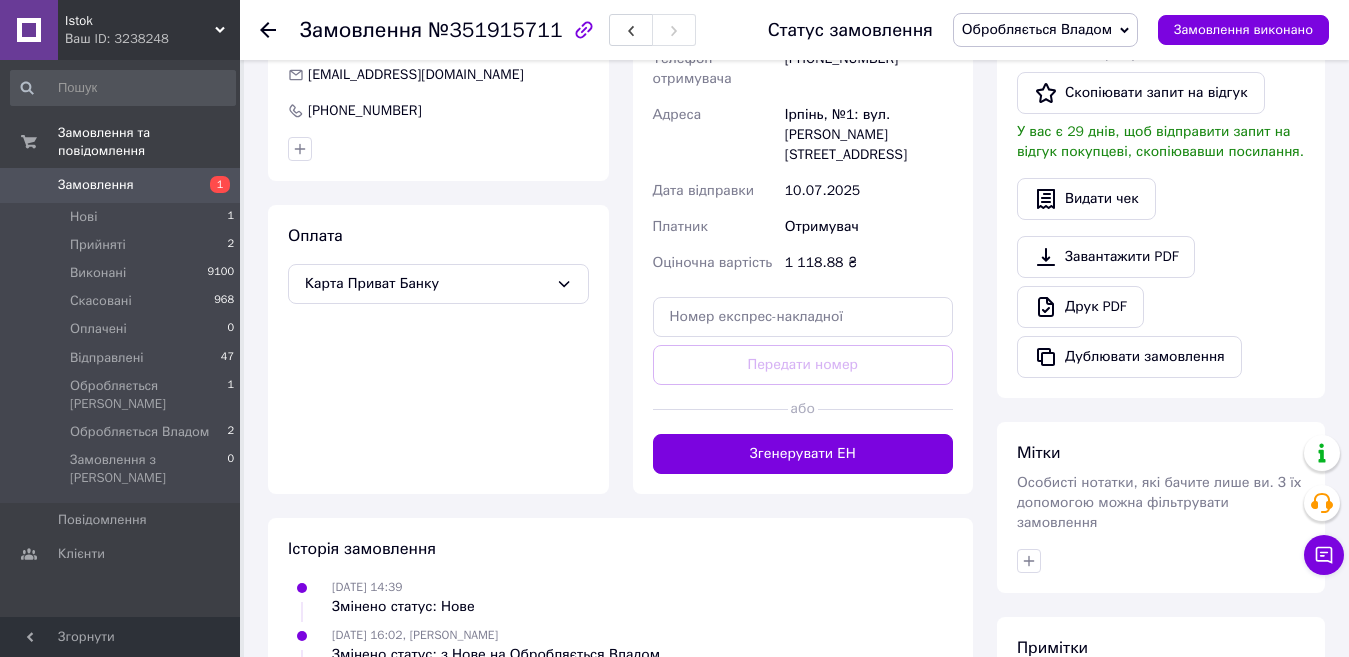 scroll, scrollTop: 571, scrollLeft: 0, axis: vertical 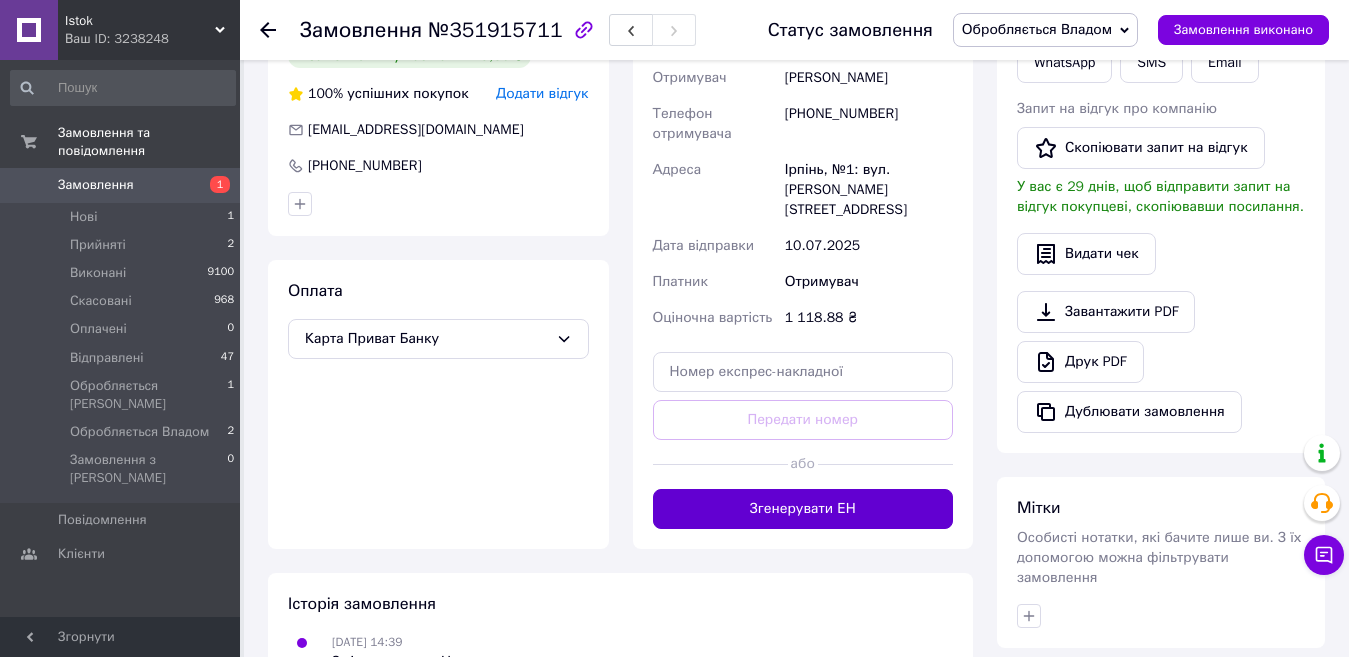 click on "Згенерувати ЕН" at bounding box center [803, 509] 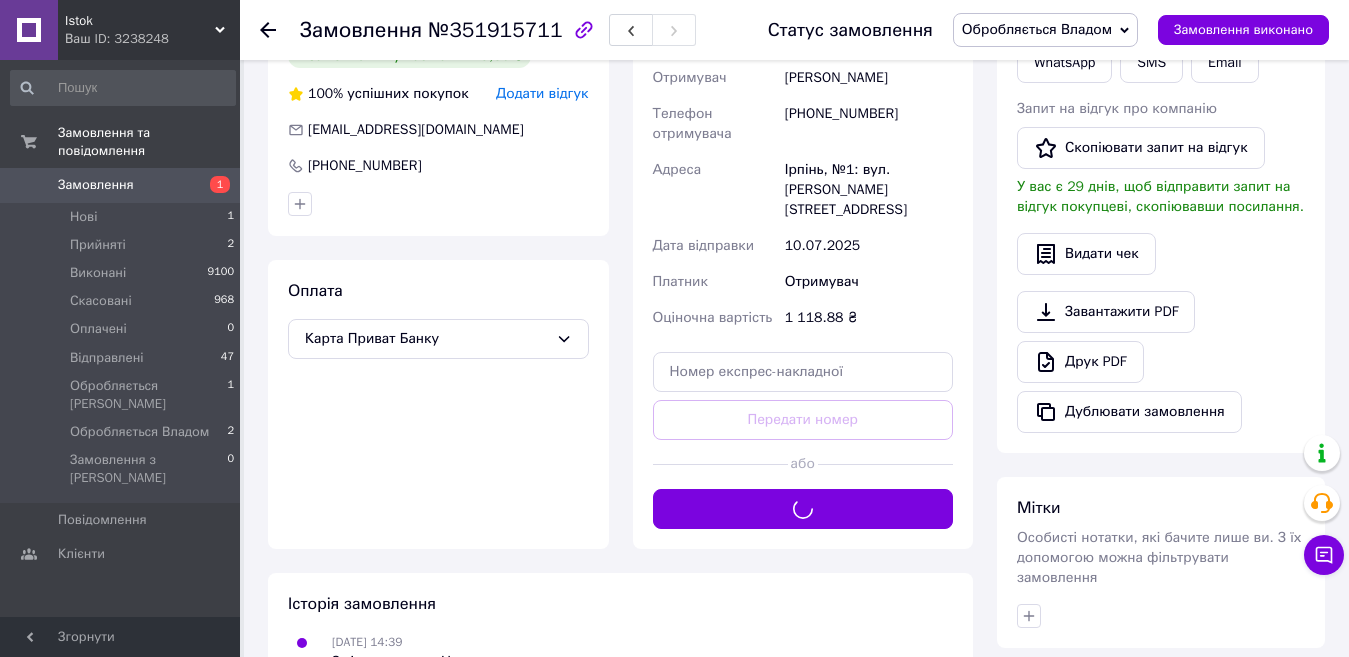 scroll, scrollTop: 194, scrollLeft: 0, axis: vertical 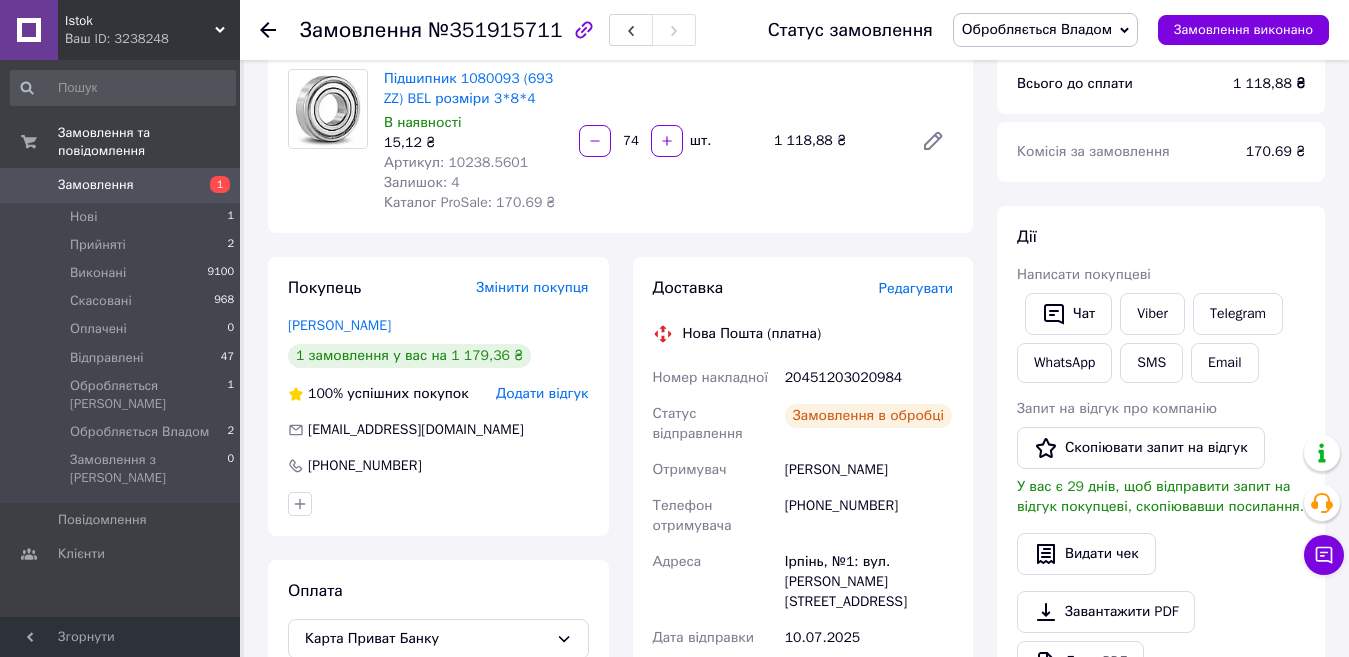 click on "Обробляється Владом" at bounding box center [1037, 29] 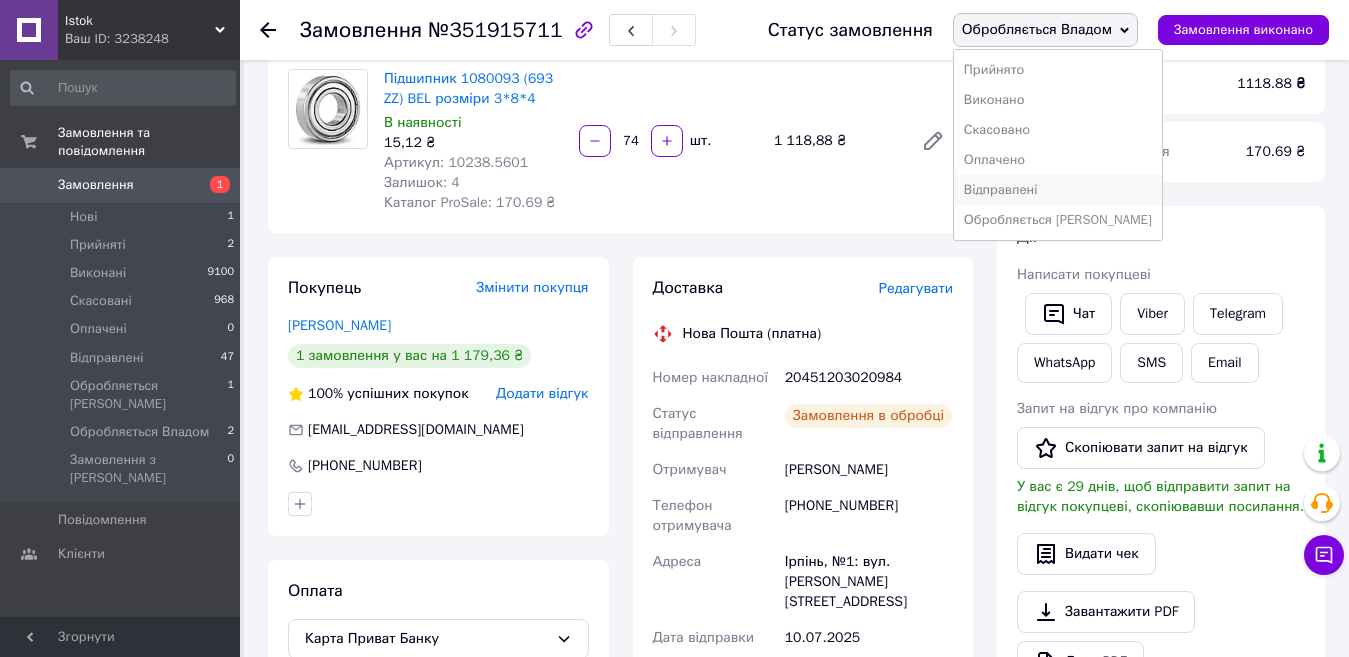 click on "Відправлені" at bounding box center (1058, 190) 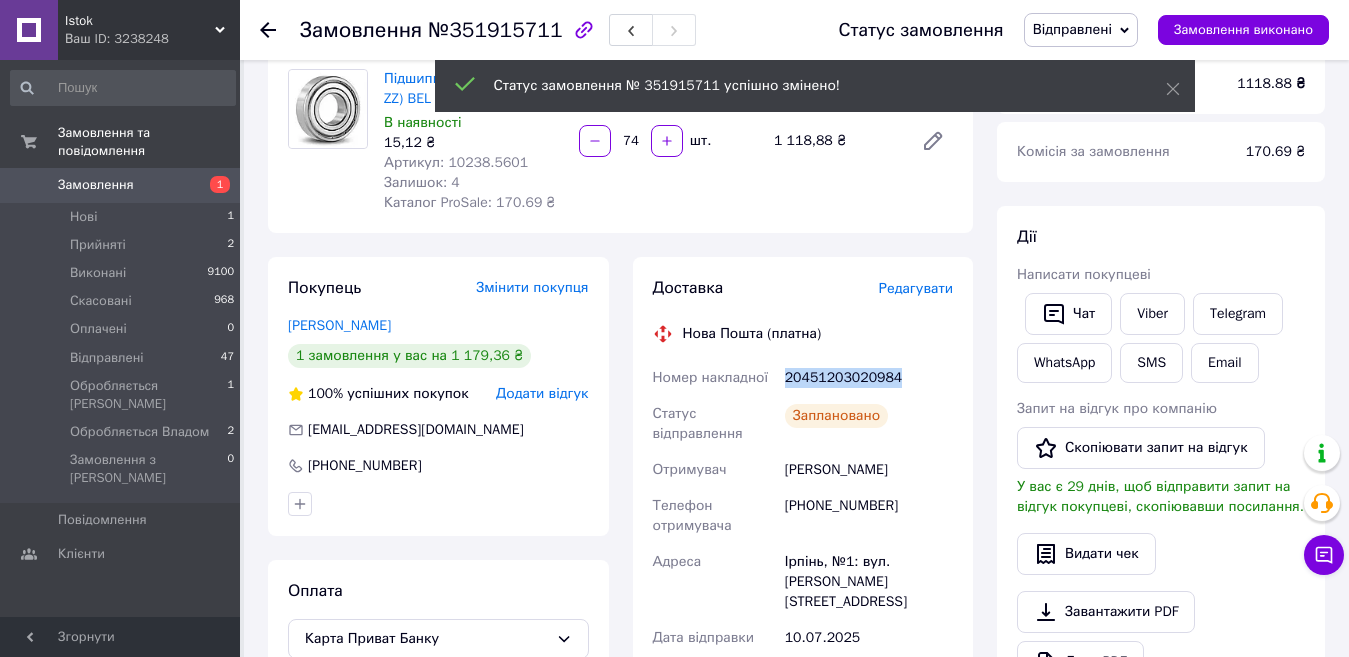 drag, startPoint x: 788, startPoint y: 377, endPoint x: 920, endPoint y: 374, distance: 132.03409 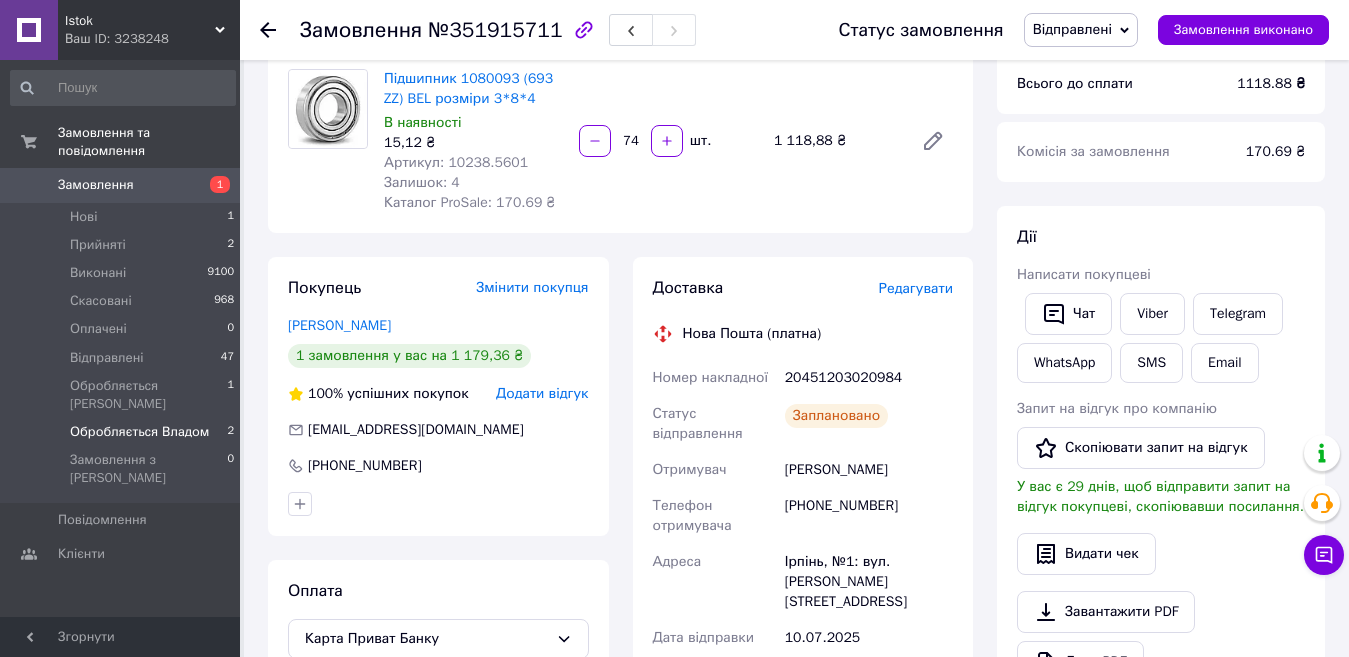 click on "Обробляється Владом" at bounding box center [139, 432] 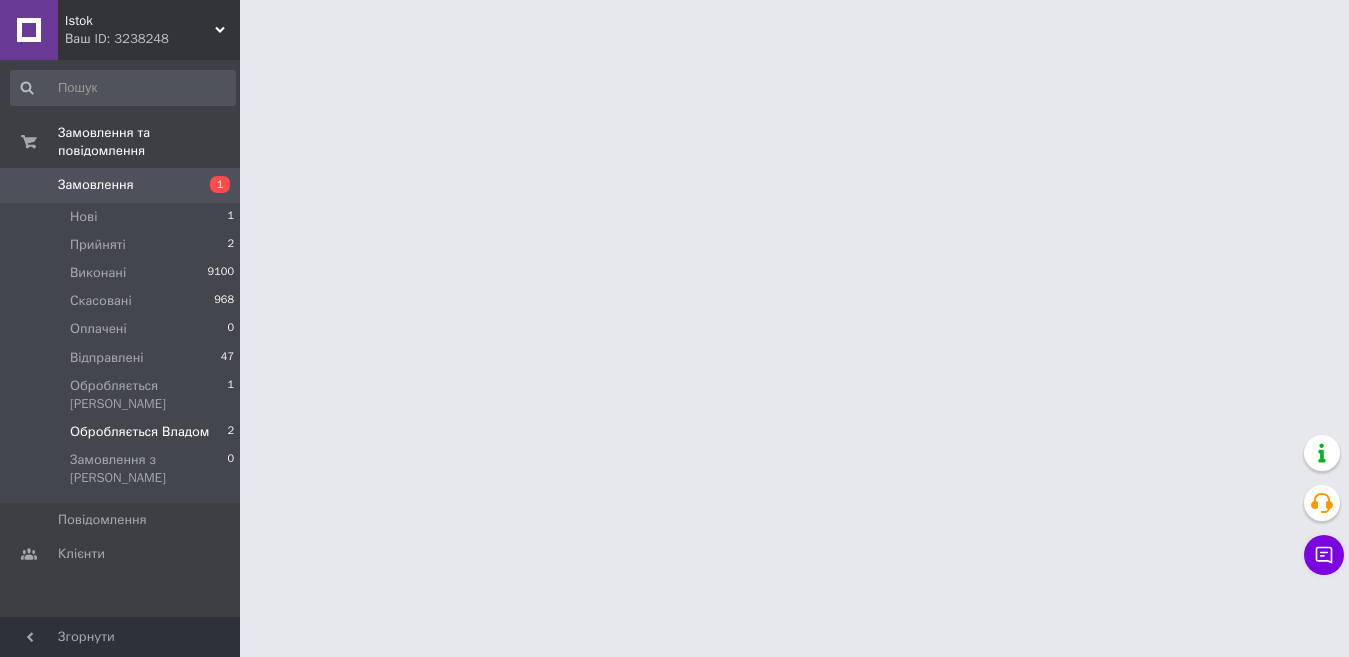 scroll, scrollTop: 0, scrollLeft: 0, axis: both 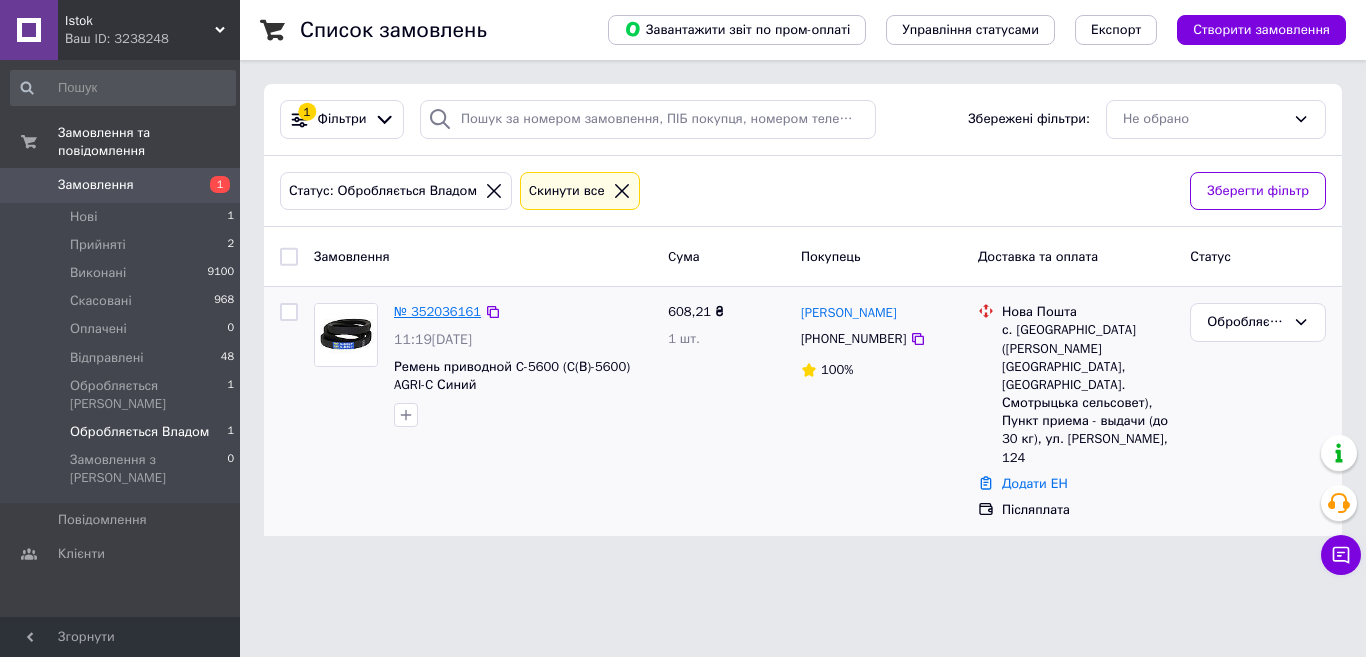 click on "№ 352036161" at bounding box center (437, 311) 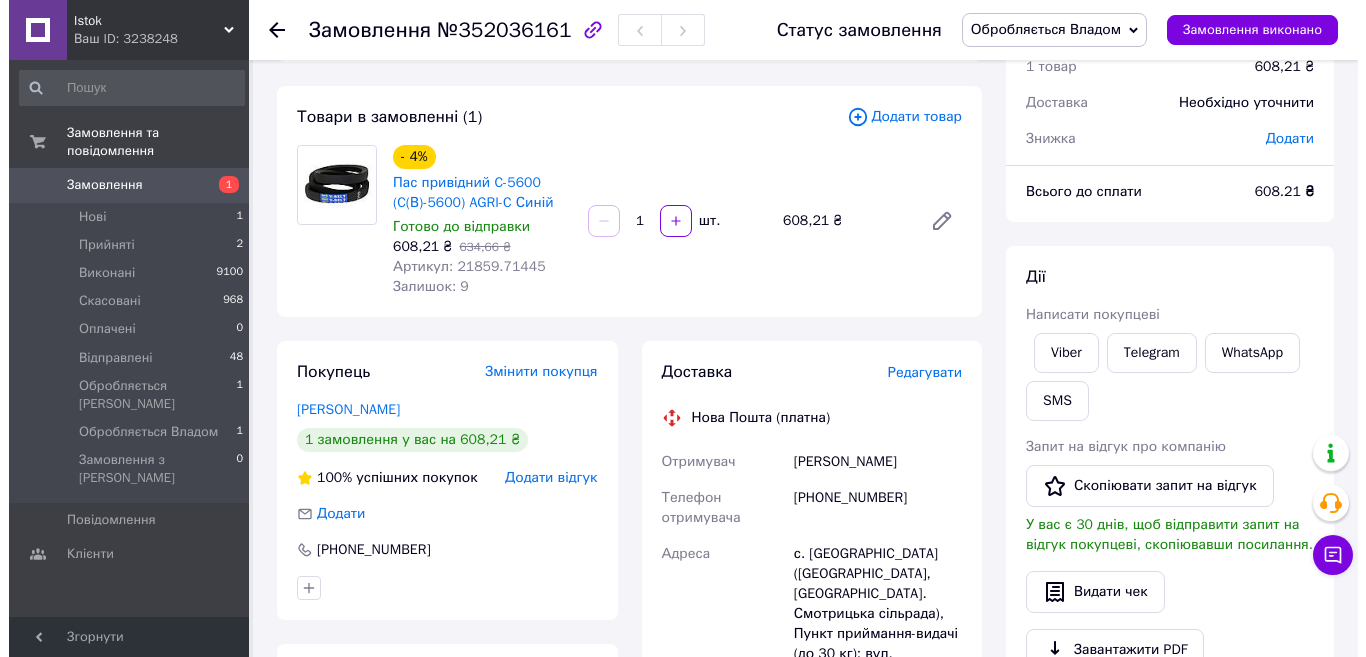 scroll, scrollTop: 200, scrollLeft: 0, axis: vertical 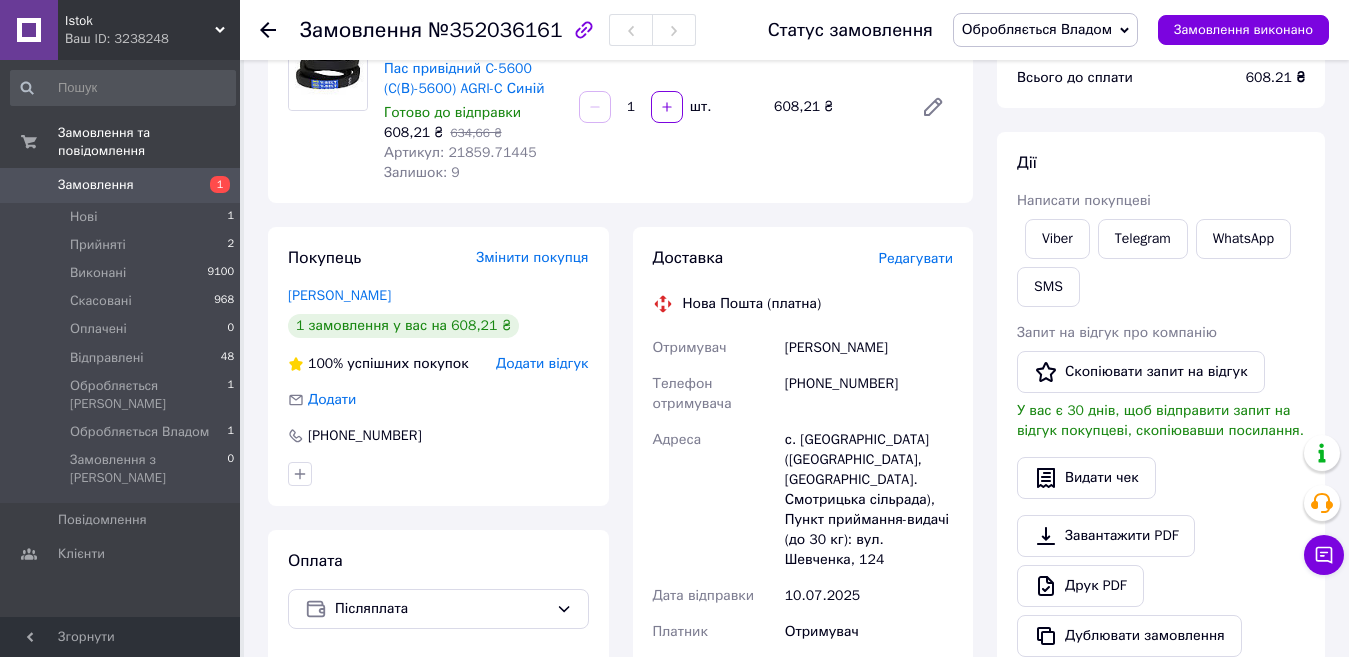 drag, startPoint x: 785, startPoint y: 347, endPoint x: 904, endPoint y: 344, distance: 119.03781 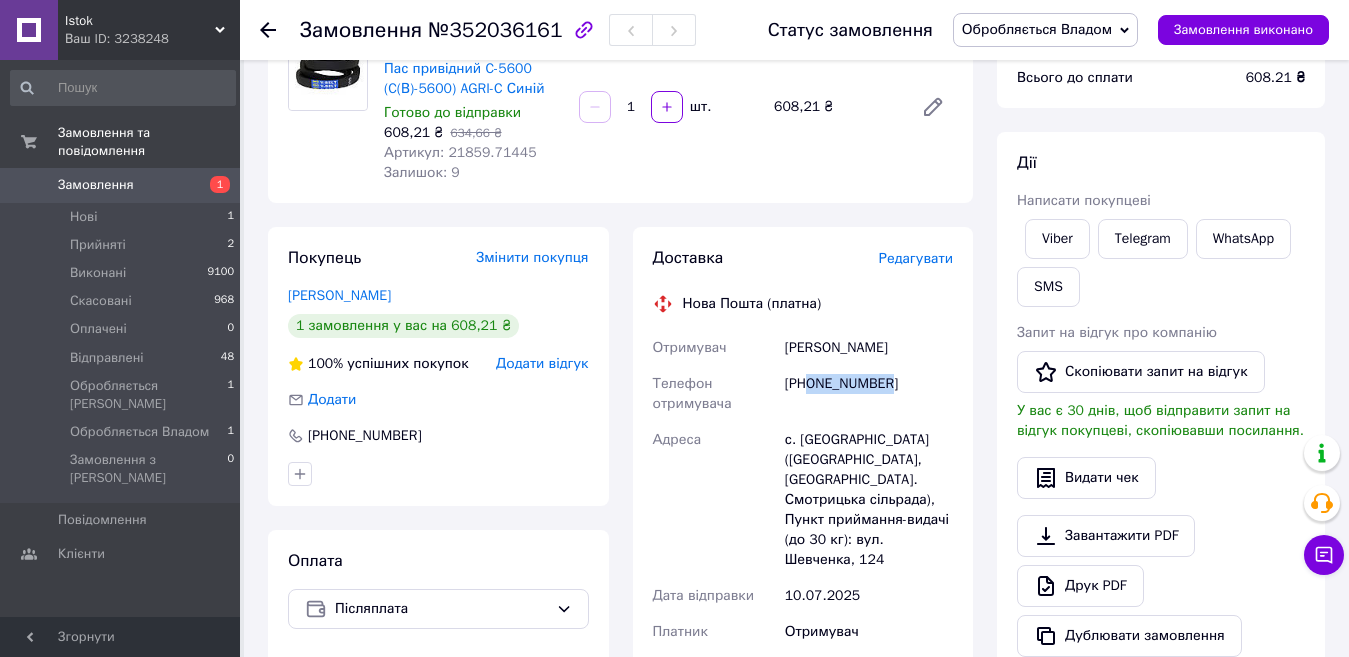 drag, startPoint x: 808, startPoint y: 386, endPoint x: 954, endPoint y: 390, distance: 146.05478 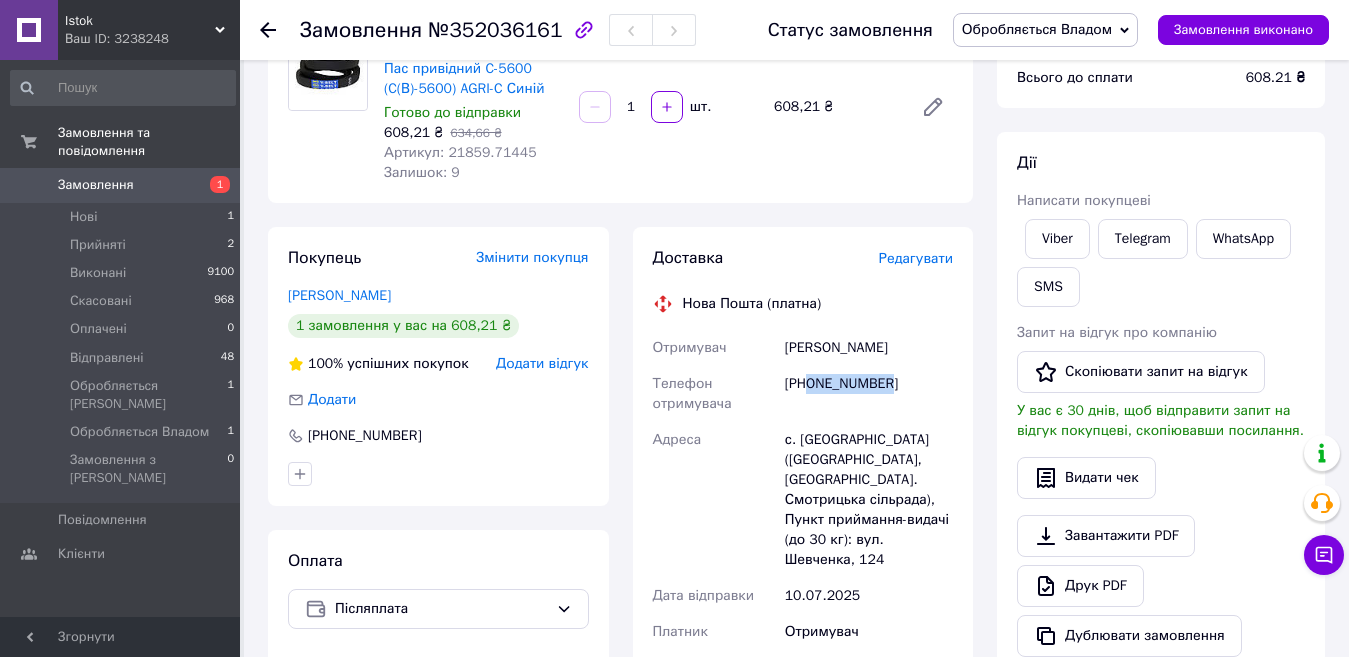 copy on "0685078283" 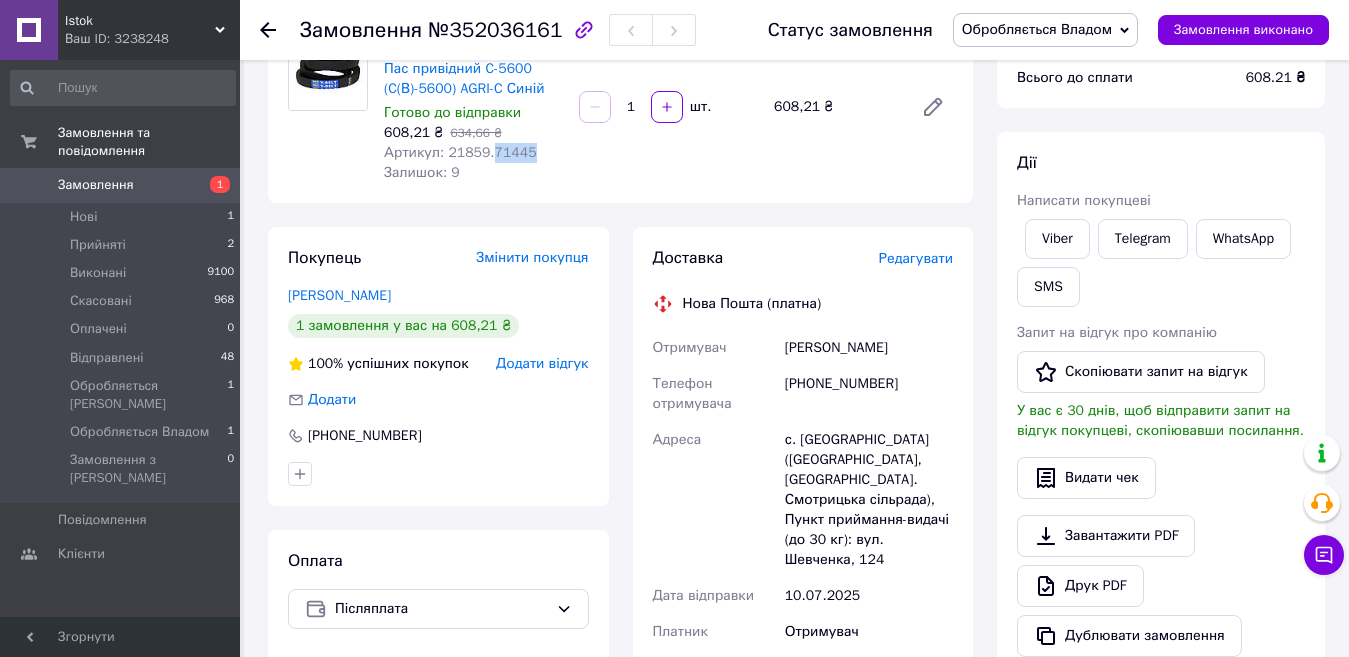 drag, startPoint x: 485, startPoint y: 155, endPoint x: 549, endPoint y: 155, distance: 64 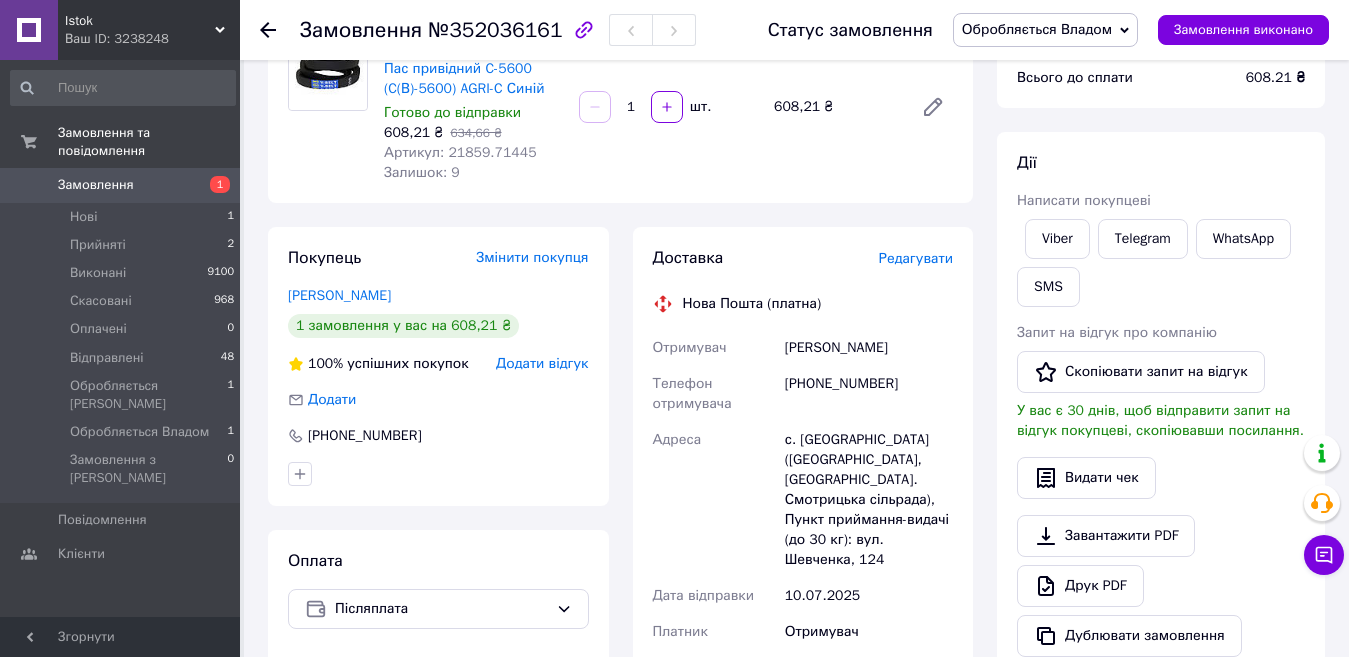 click on "Редагувати" at bounding box center [916, 258] 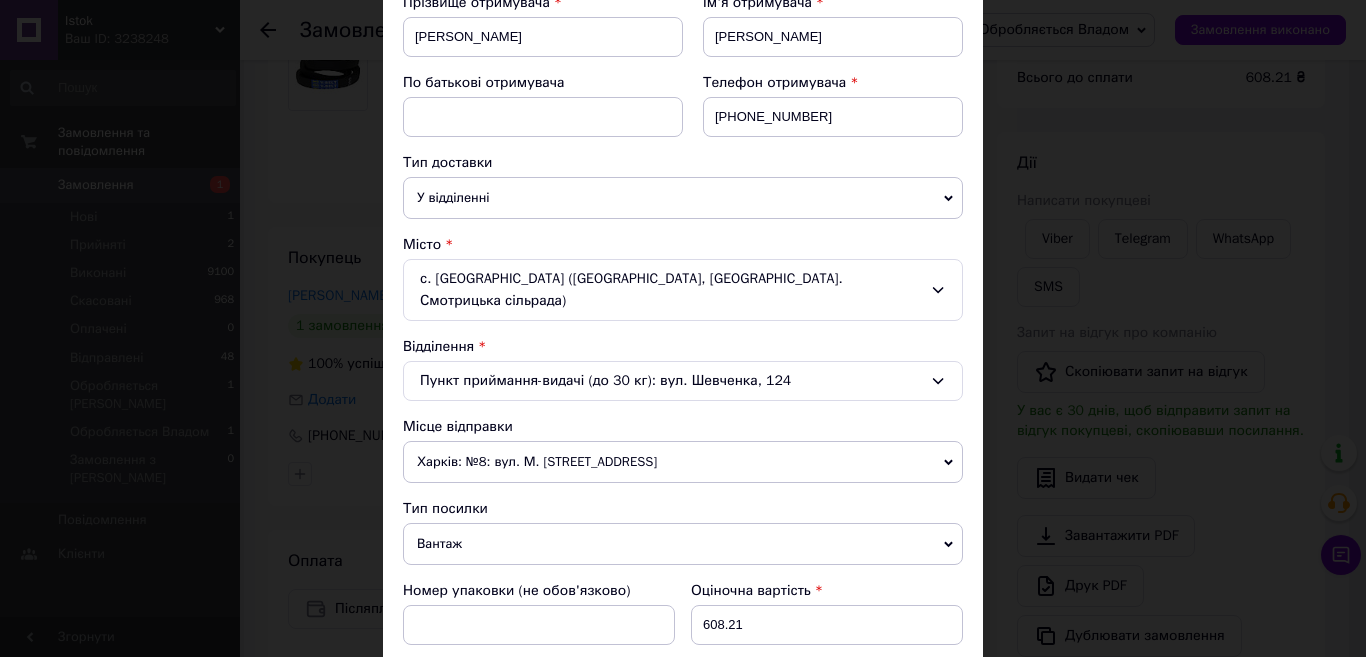 scroll, scrollTop: 600, scrollLeft: 0, axis: vertical 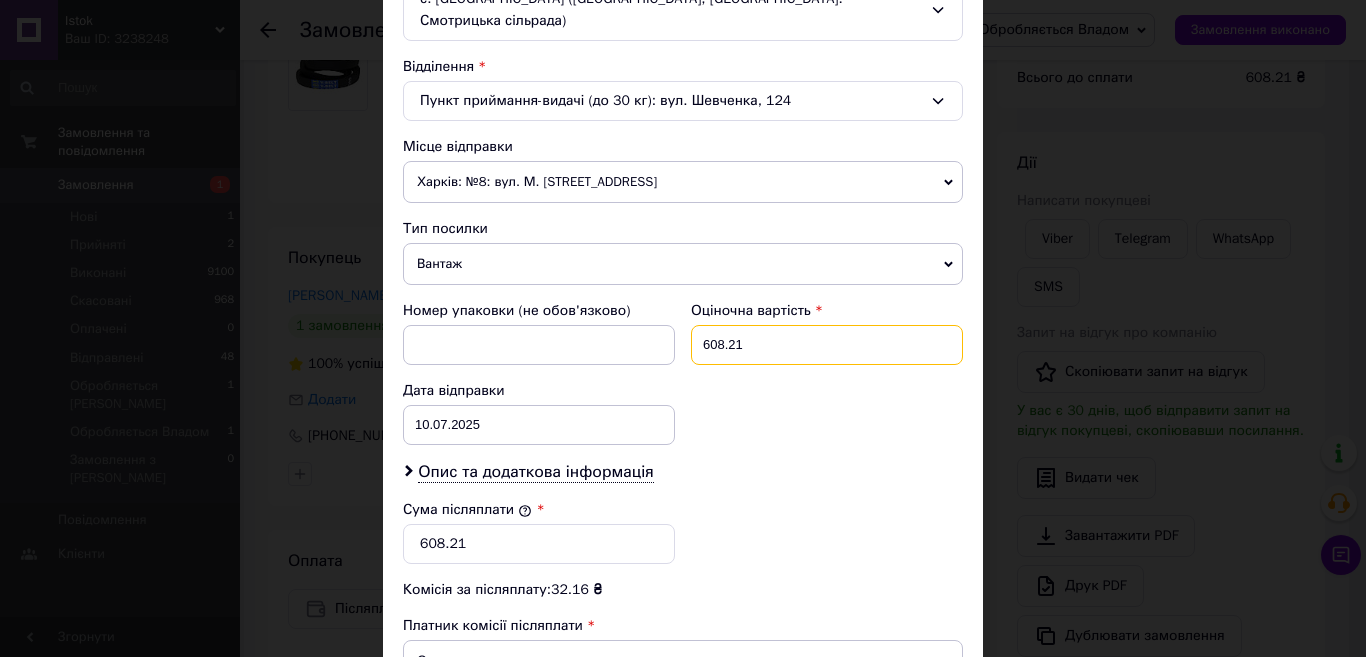 click on "608.21" at bounding box center [827, 345] 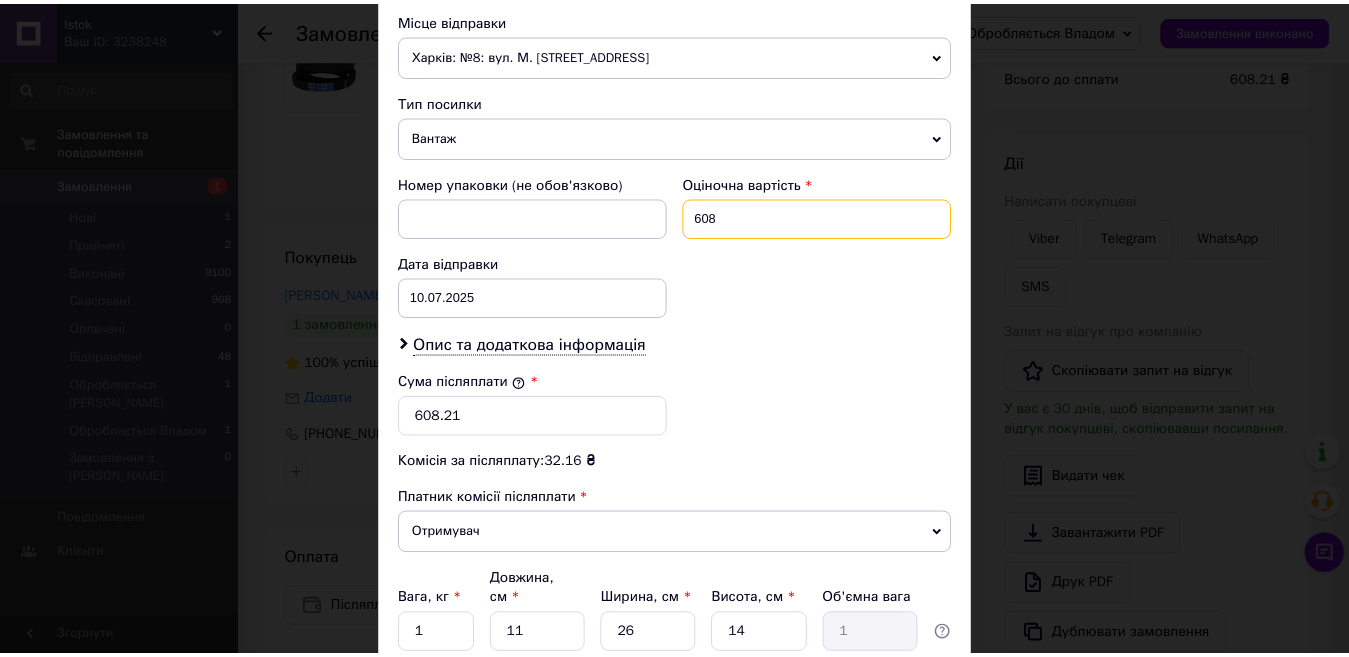 scroll, scrollTop: 800, scrollLeft: 0, axis: vertical 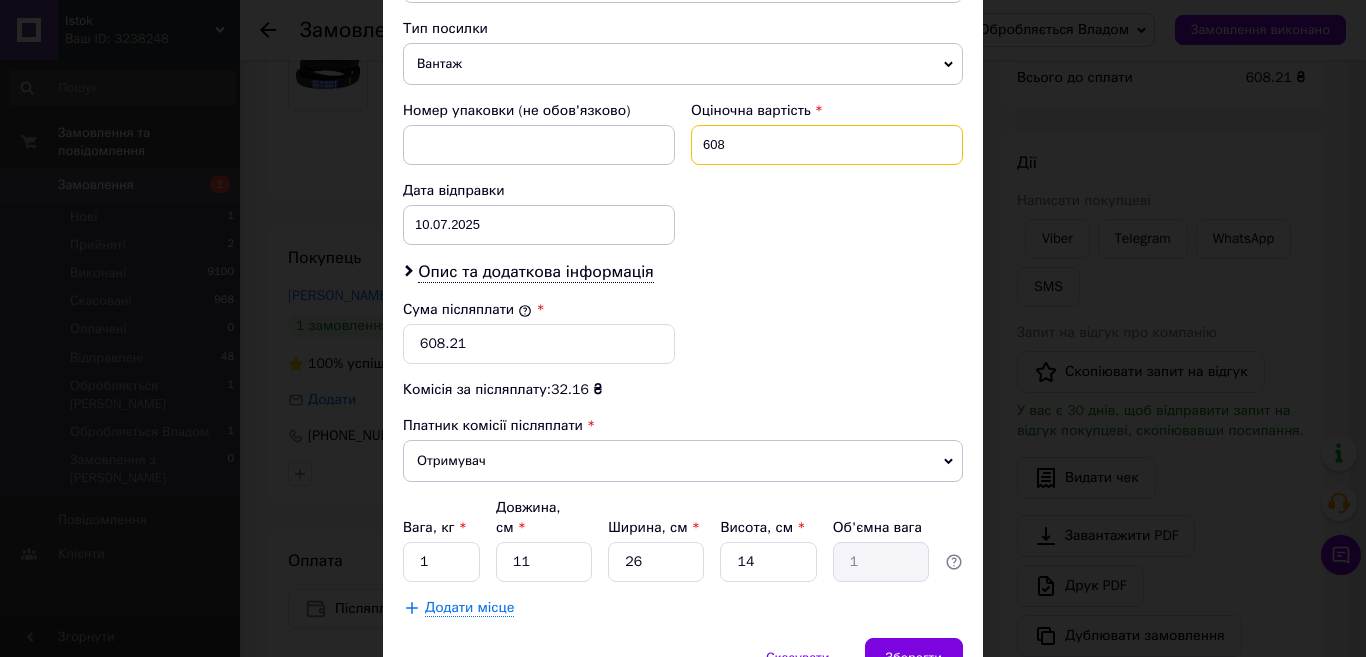 type on "608" 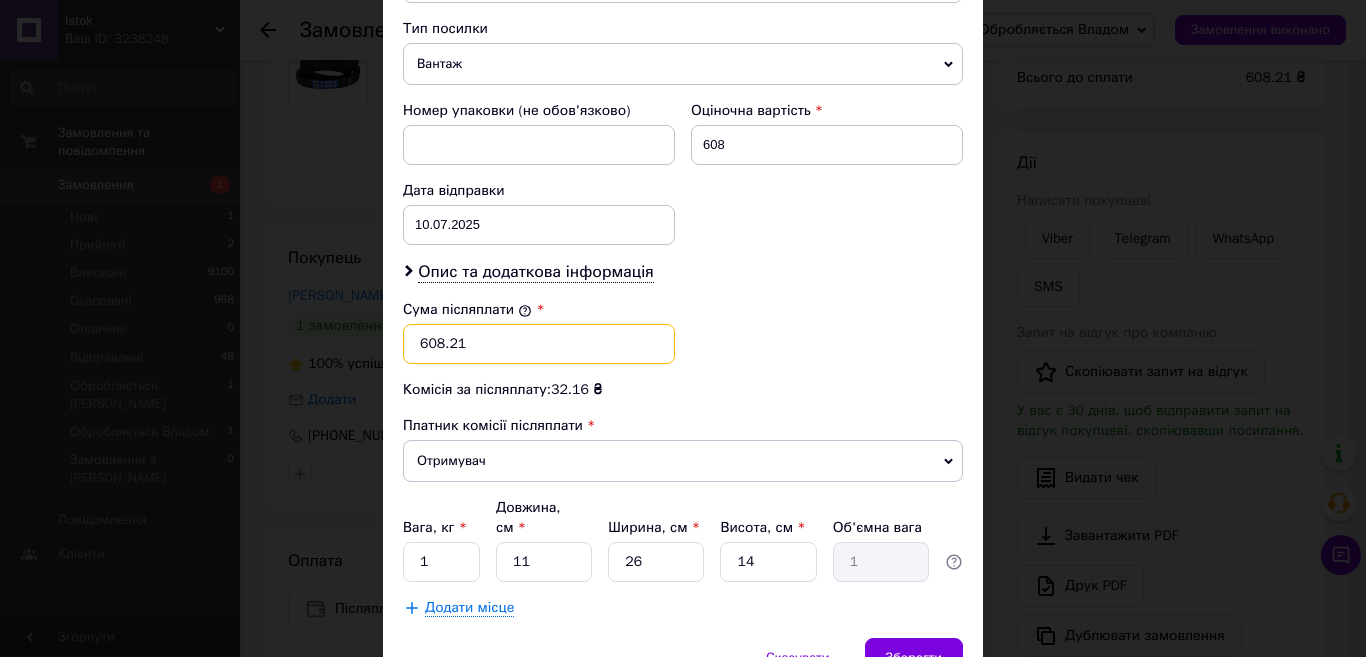 click on "608.21" at bounding box center (539, 344) 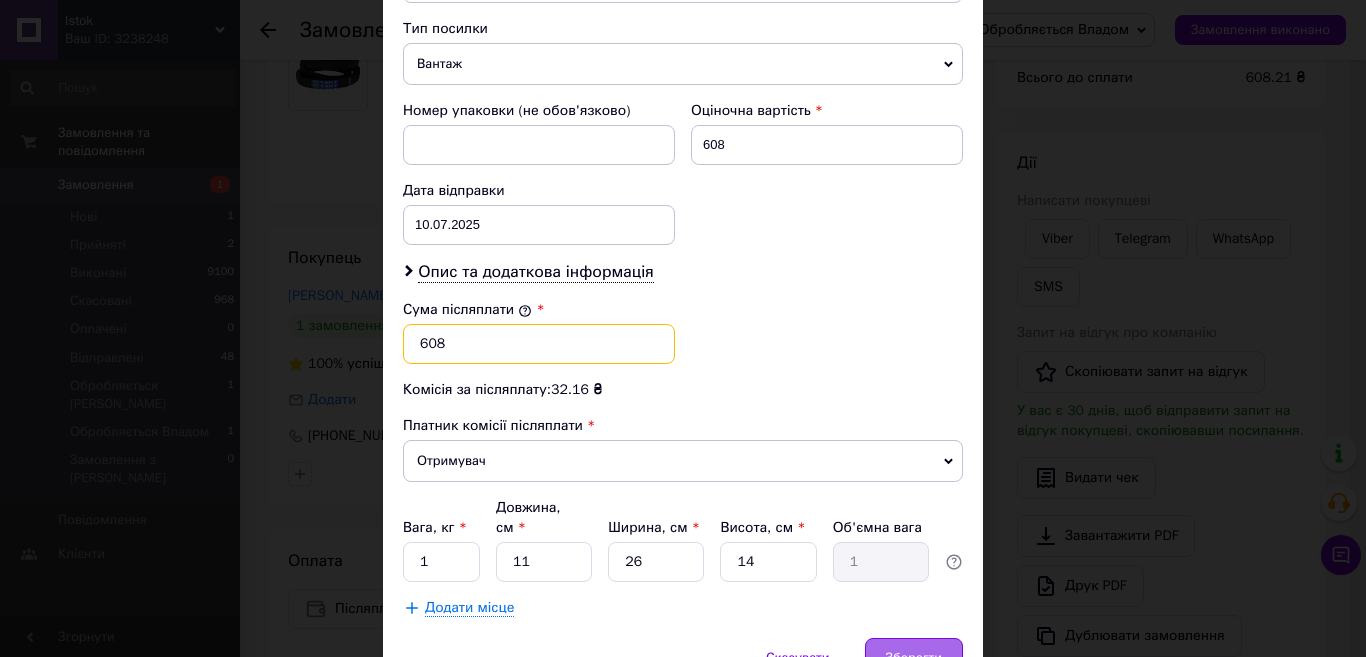 type on "608" 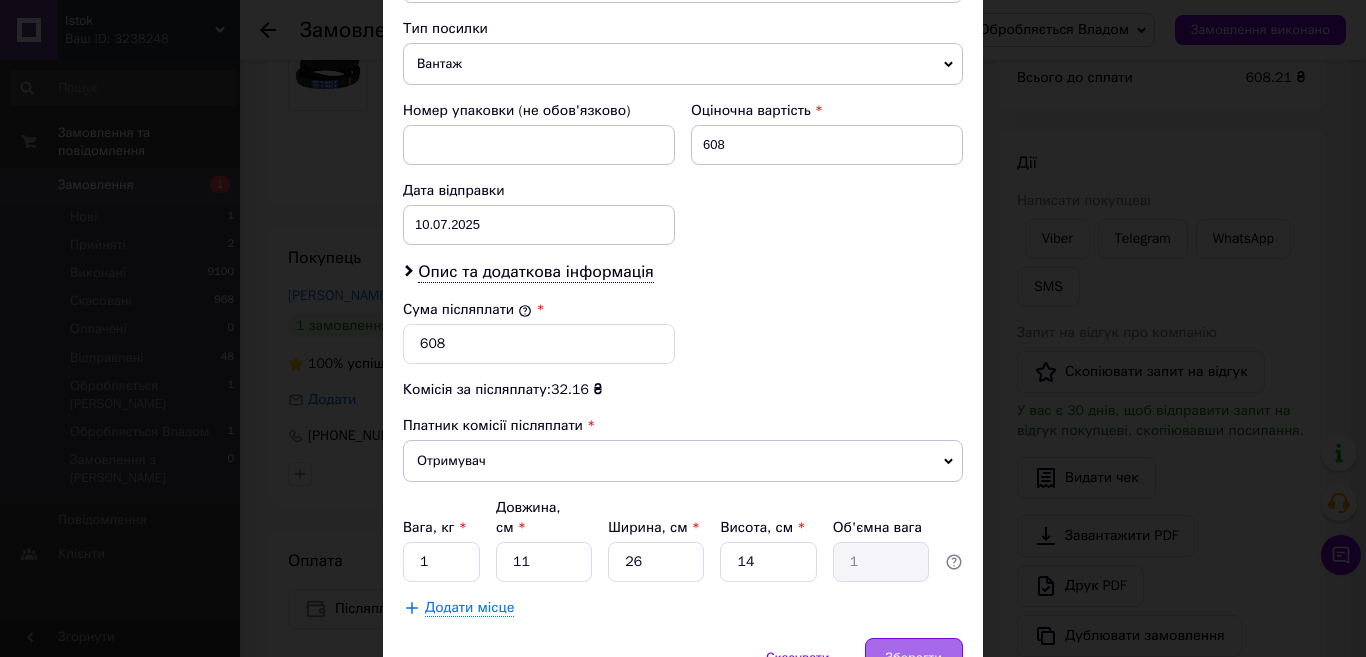click on "Зберегти" at bounding box center (914, 658) 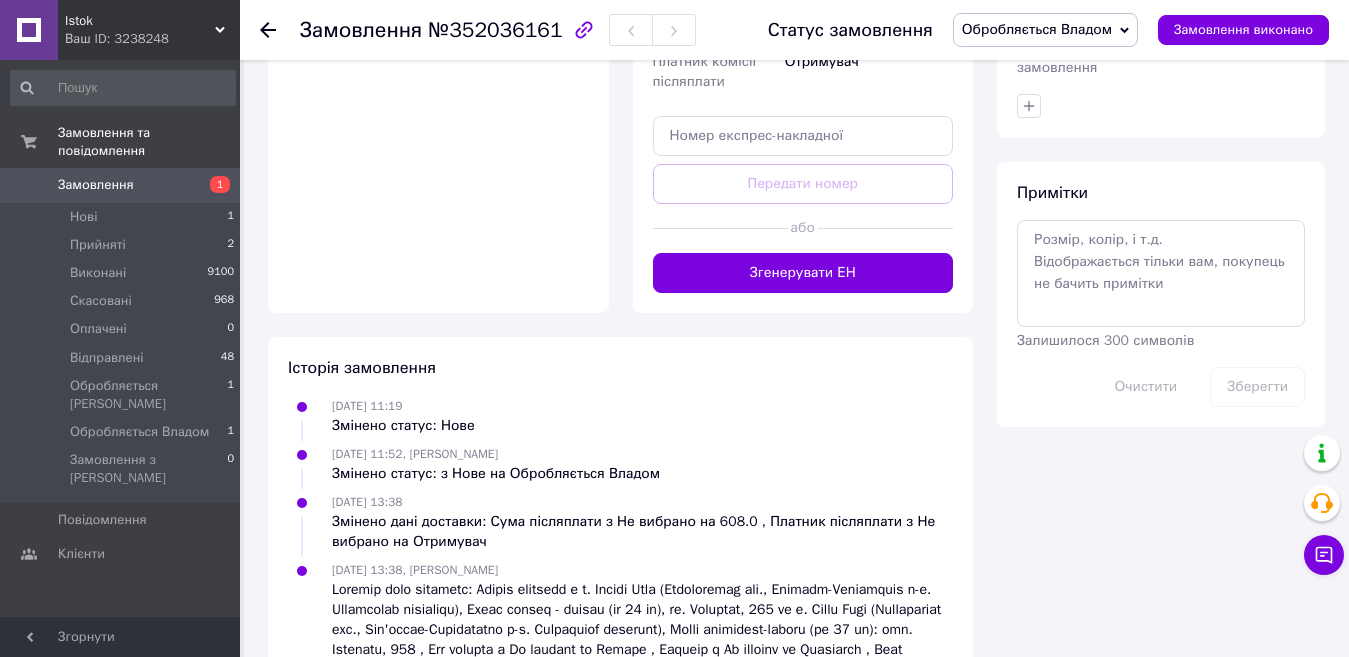 scroll, scrollTop: 944, scrollLeft: 0, axis: vertical 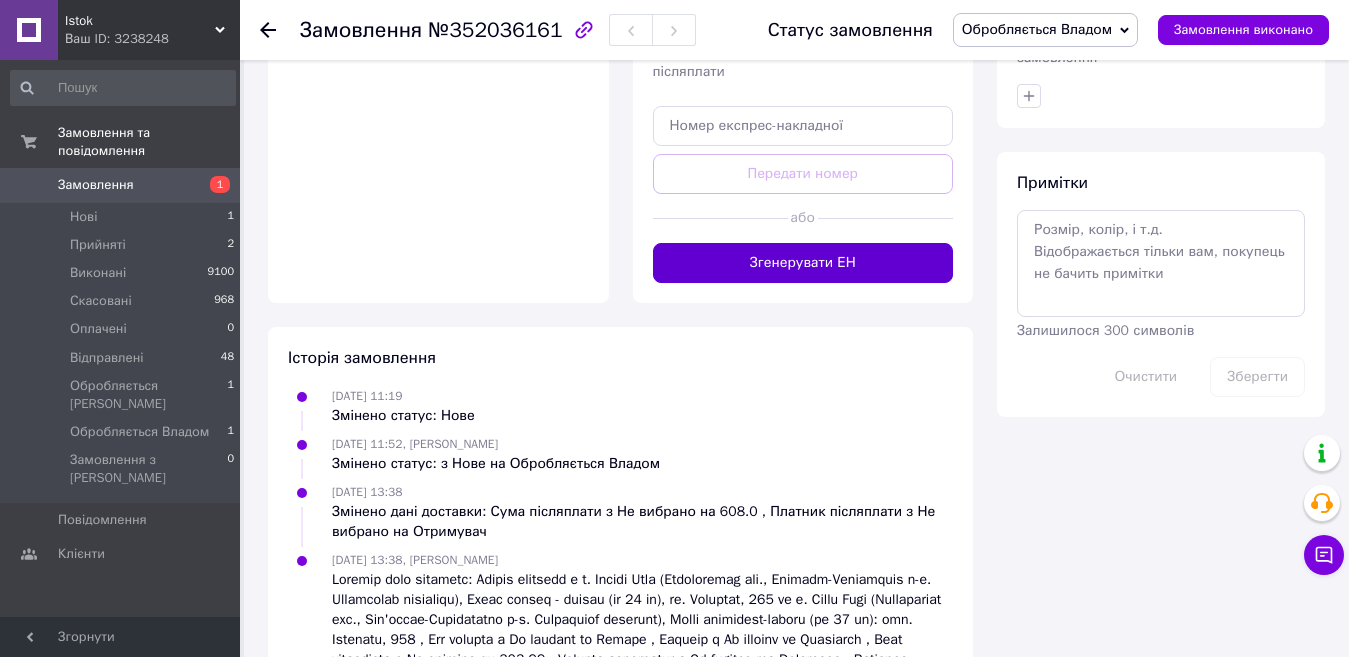 click on "Згенерувати ЕН" at bounding box center [803, 263] 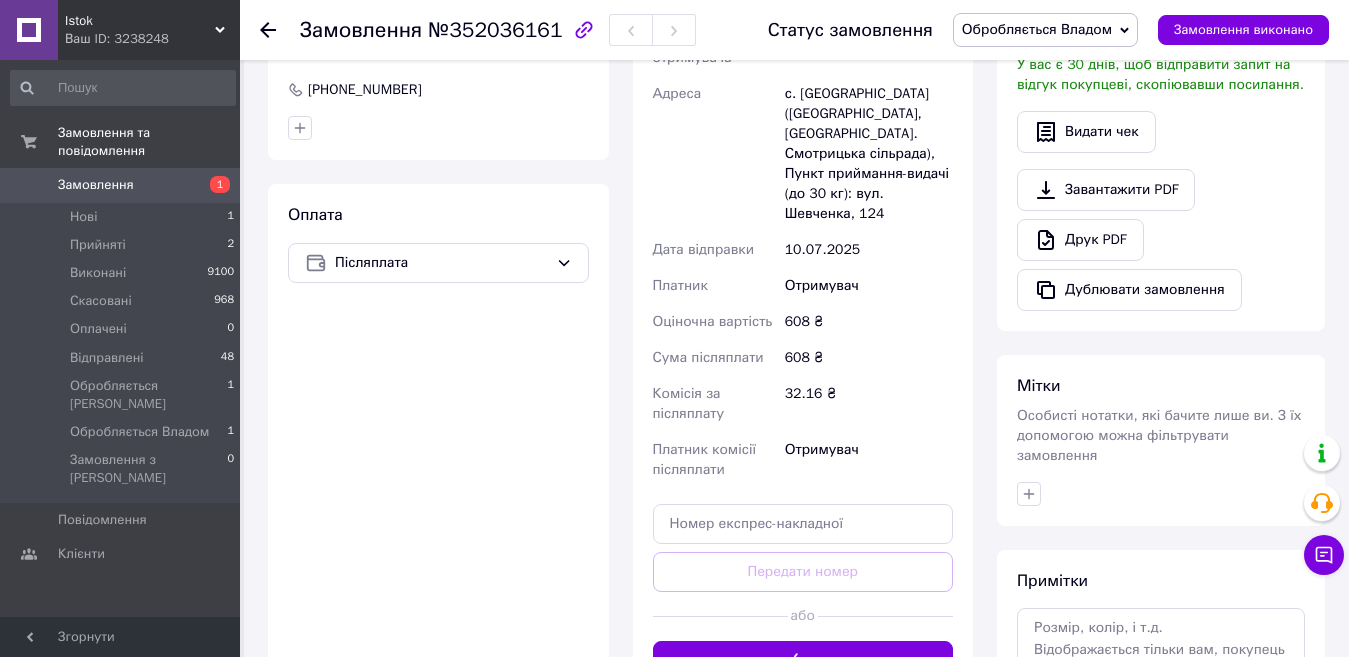 scroll, scrollTop: 544, scrollLeft: 0, axis: vertical 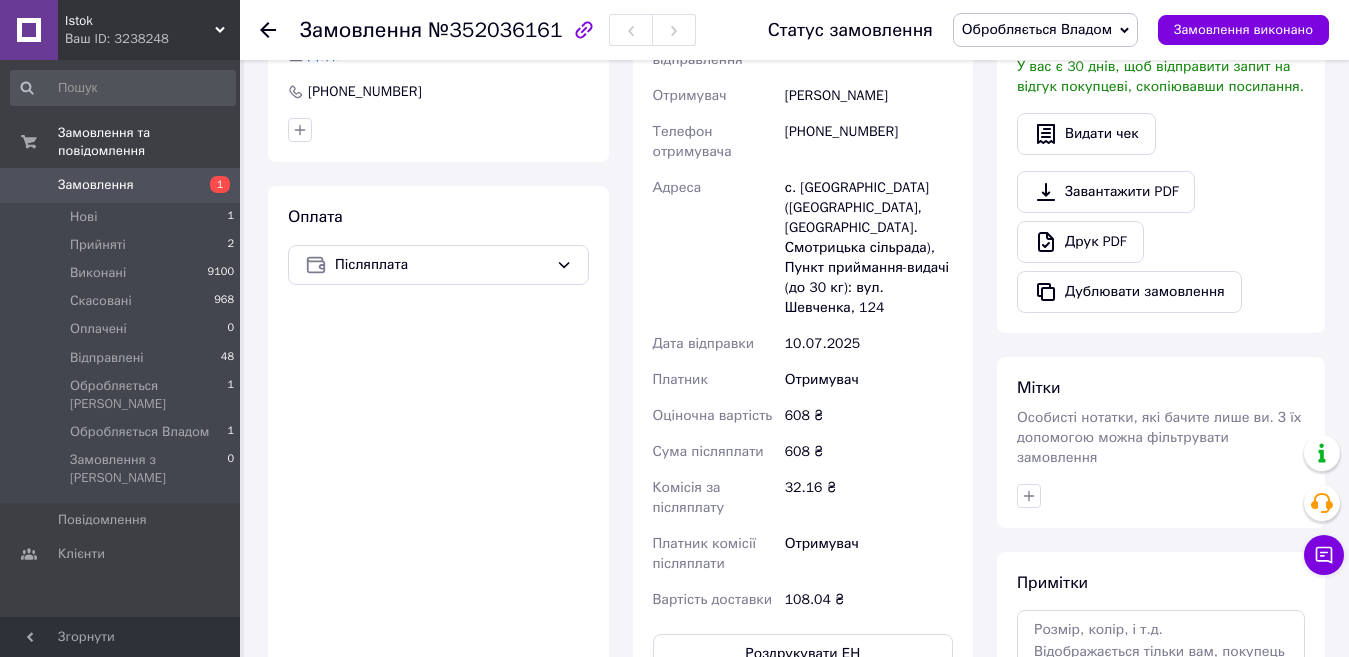 click on "Обробляється Владом" at bounding box center (1037, 29) 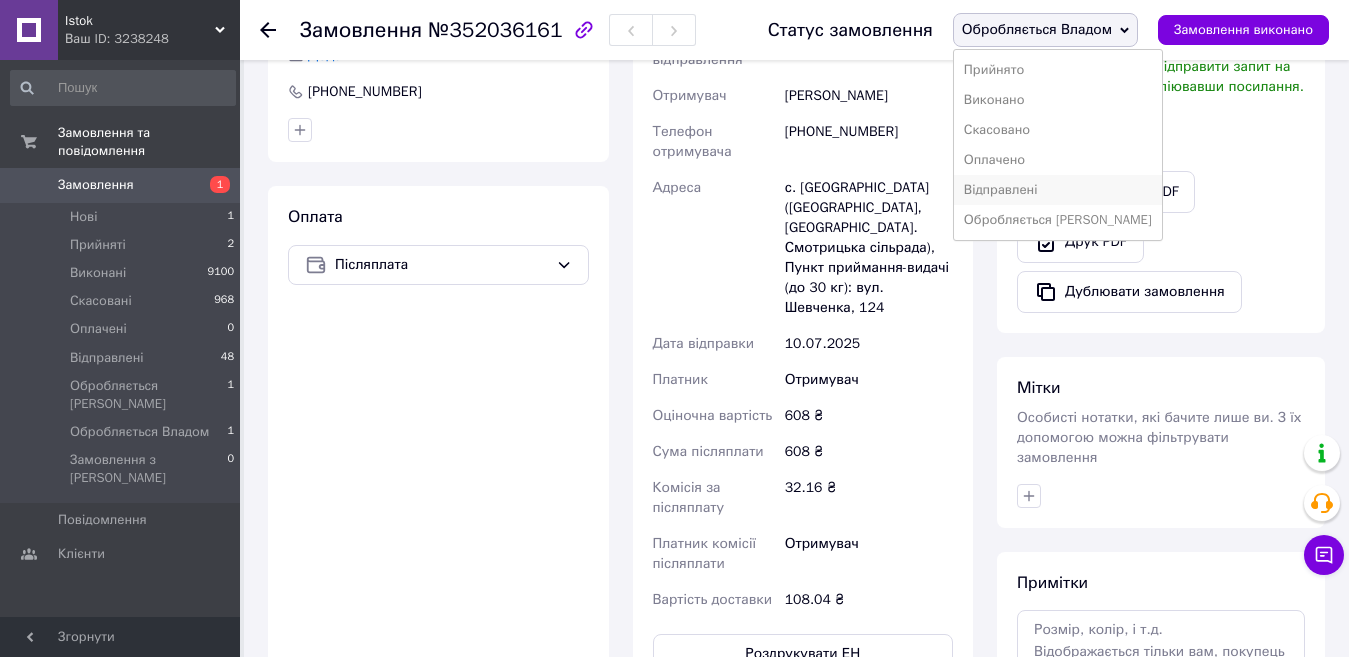 click on "Відправлені" at bounding box center [1058, 190] 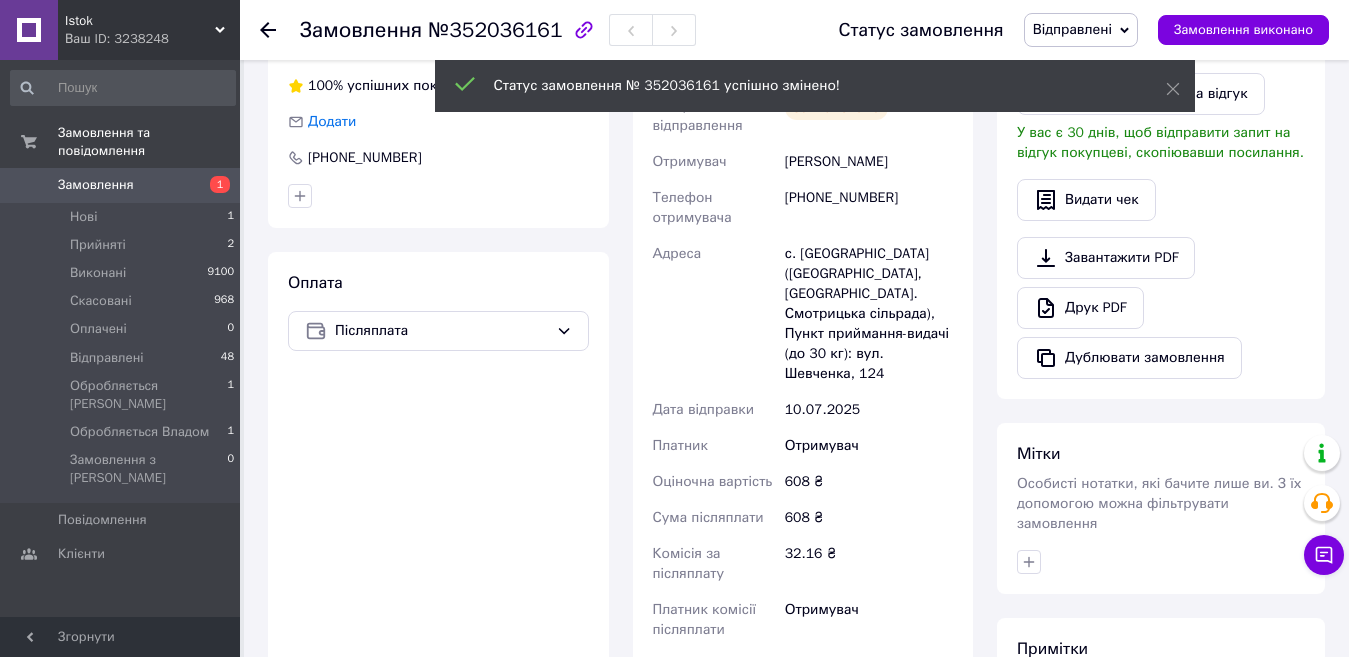 scroll, scrollTop: 344, scrollLeft: 0, axis: vertical 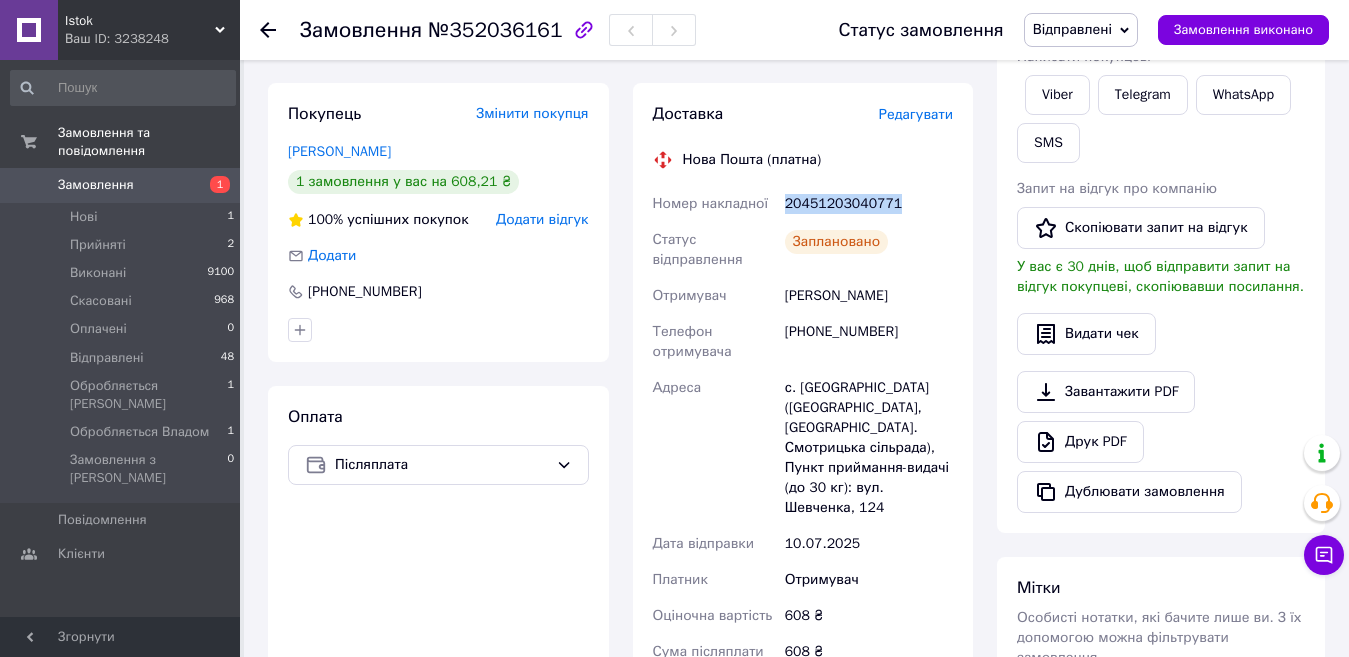 drag, startPoint x: 785, startPoint y: 199, endPoint x: 927, endPoint y: 201, distance: 142.01408 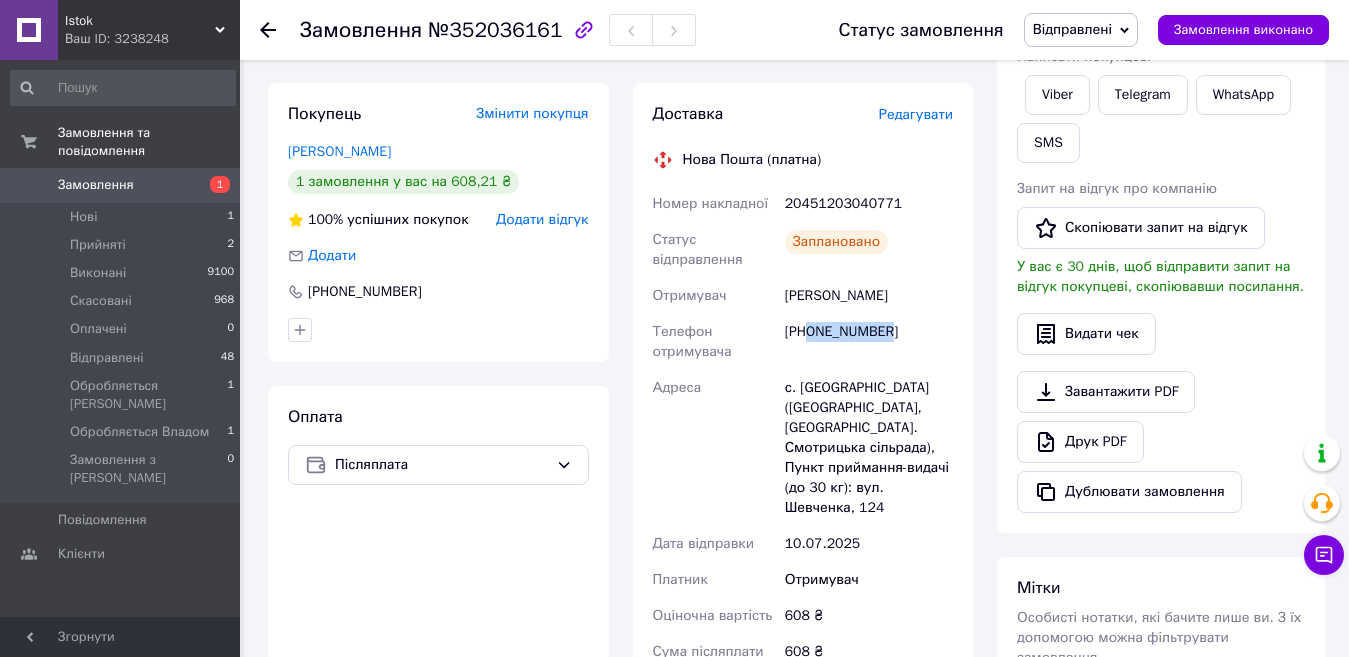 drag, startPoint x: 809, startPoint y: 334, endPoint x: 902, endPoint y: 341, distance: 93.26307 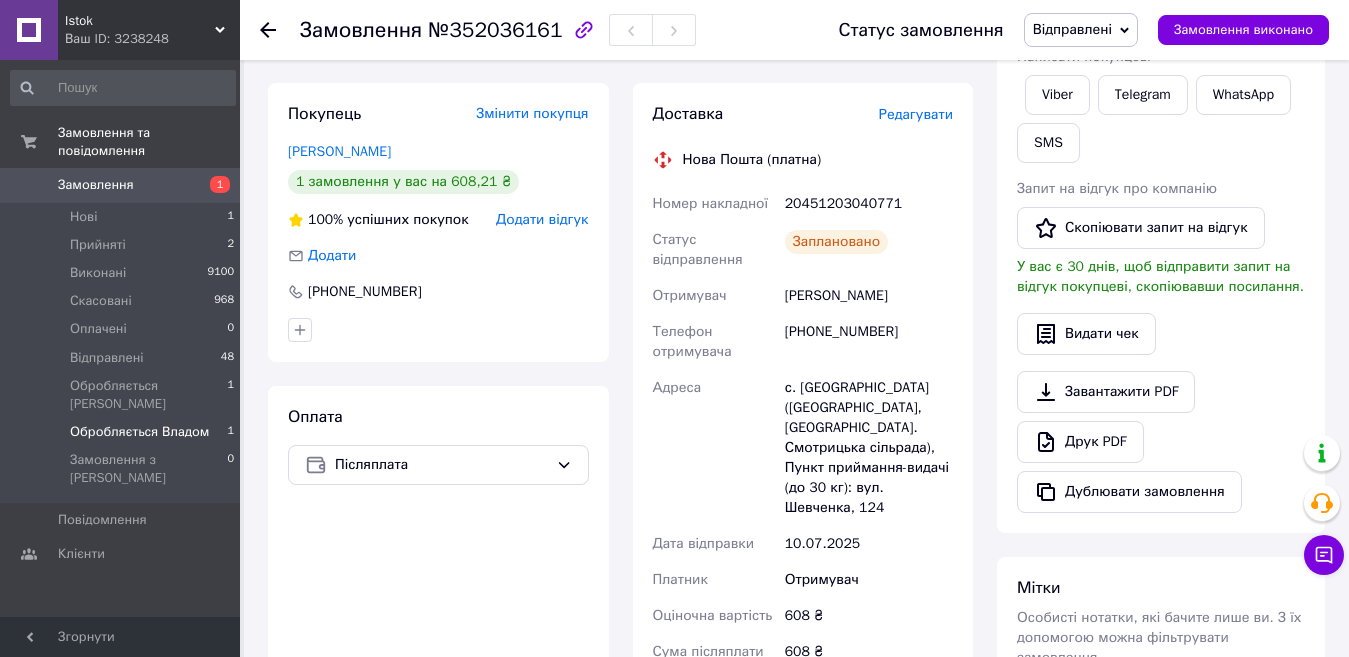 click on "Обробляється Владом 1" at bounding box center (123, 432) 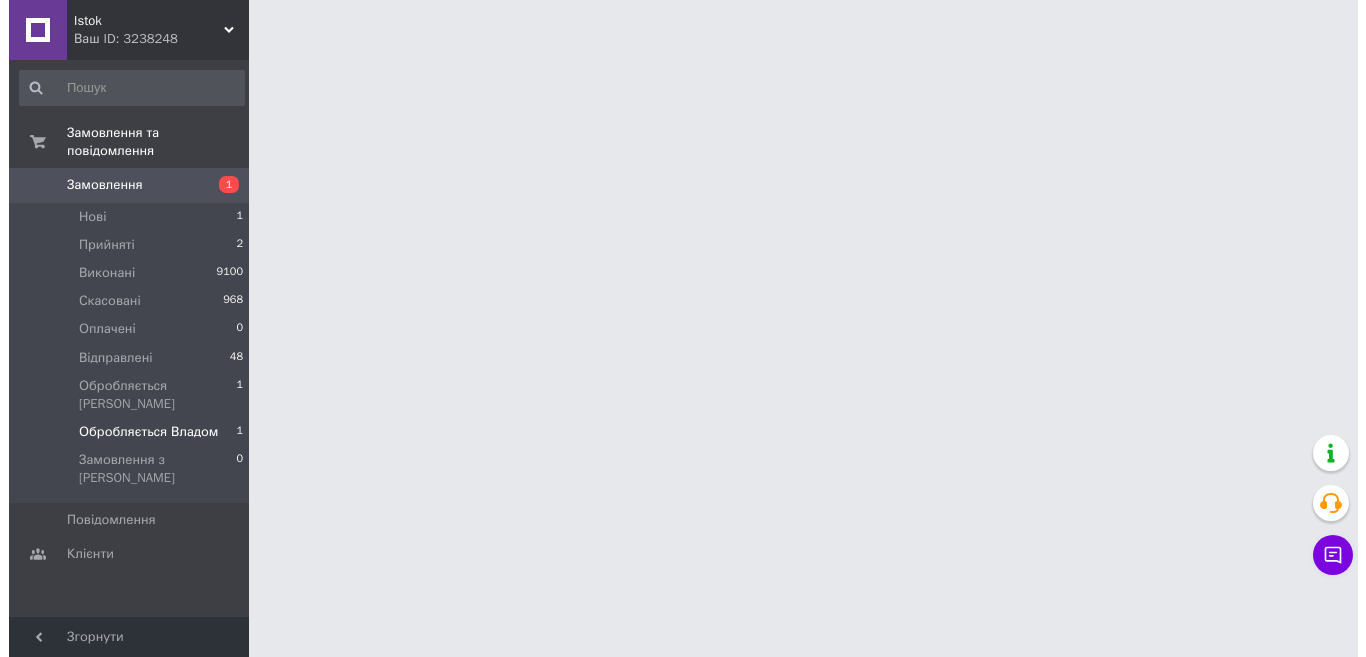 scroll, scrollTop: 0, scrollLeft: 0, axis: both 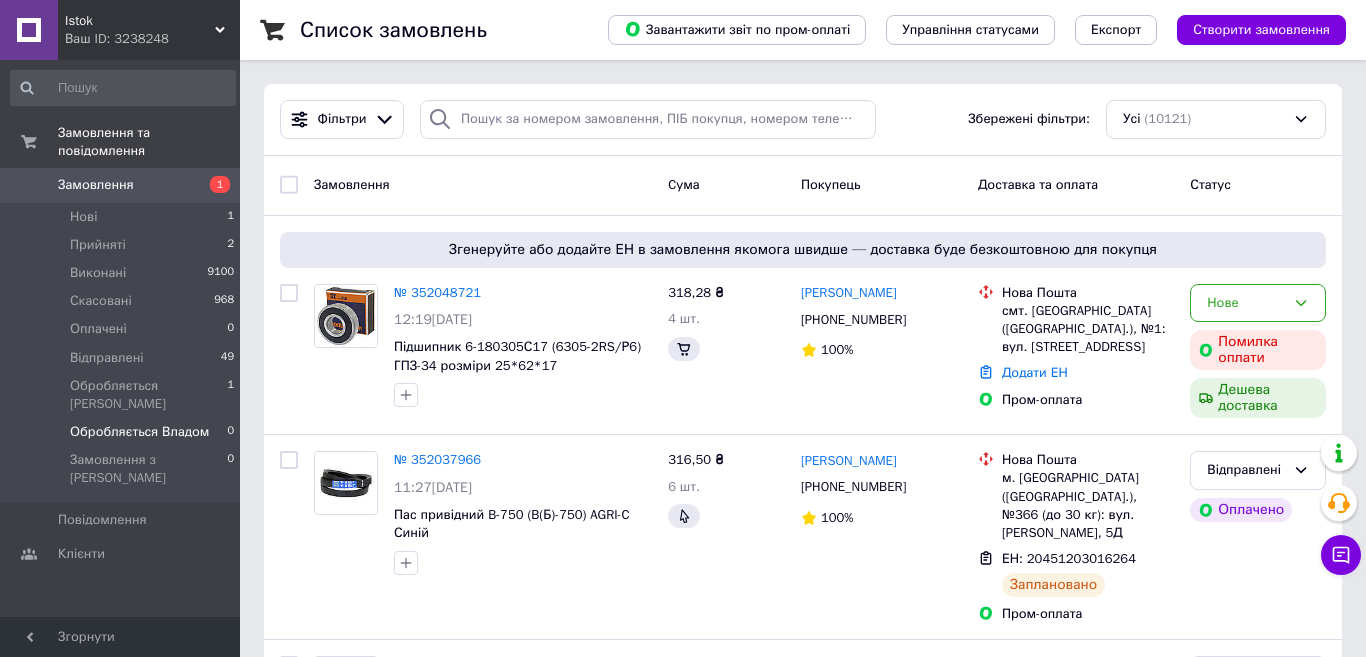 click on "Обробляється Владом 0" at bounding box center [123, 432] 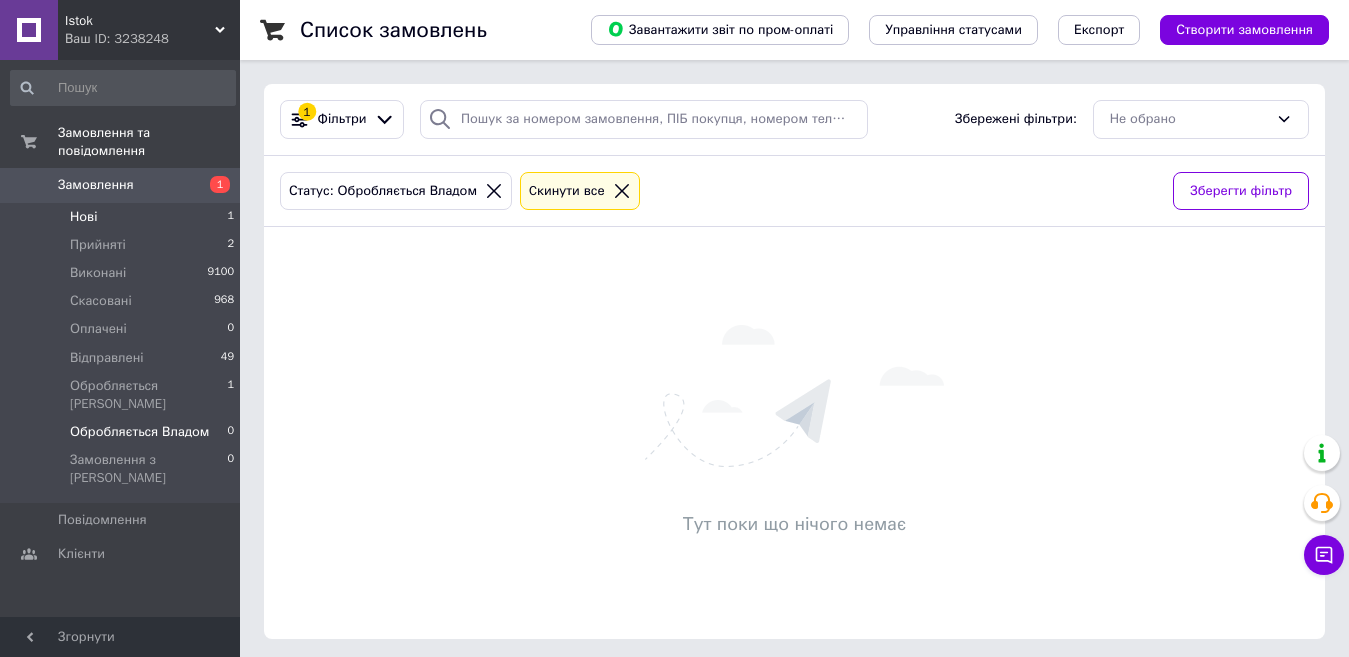 click on "Нові" at bounding box center [83, 217] 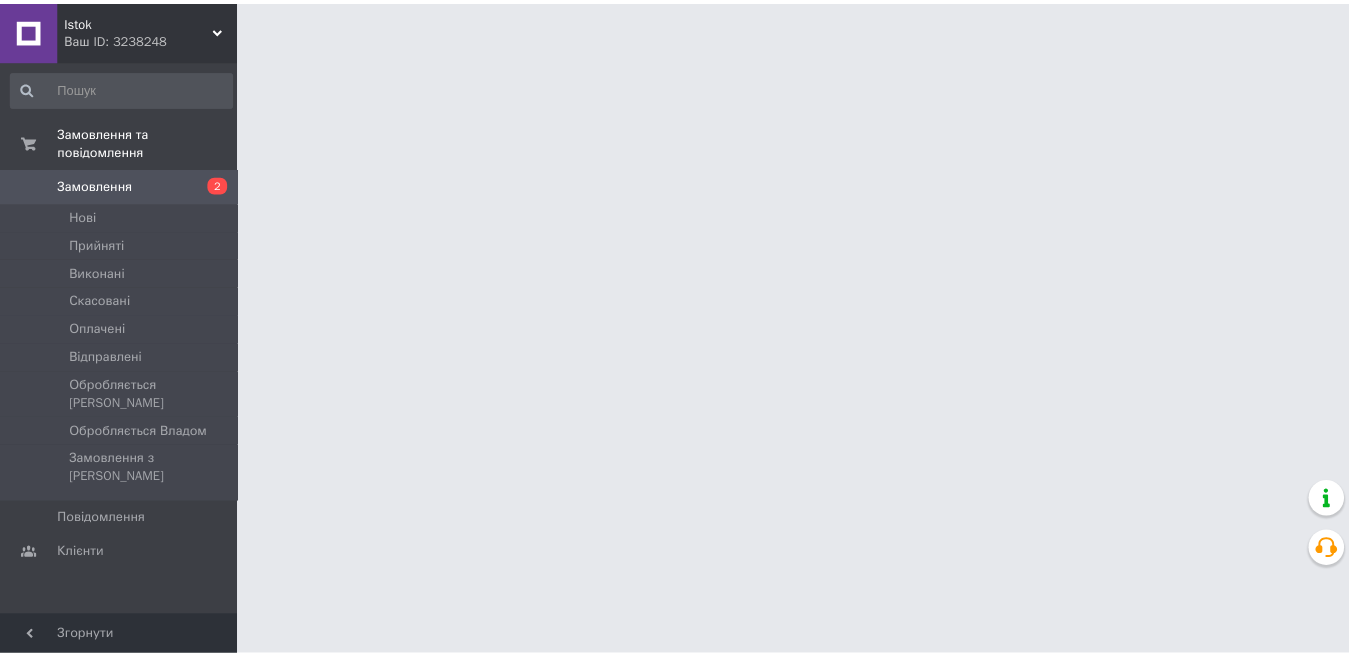 scroll, scrollTop: 0, scrollLeft: 0, axis: both 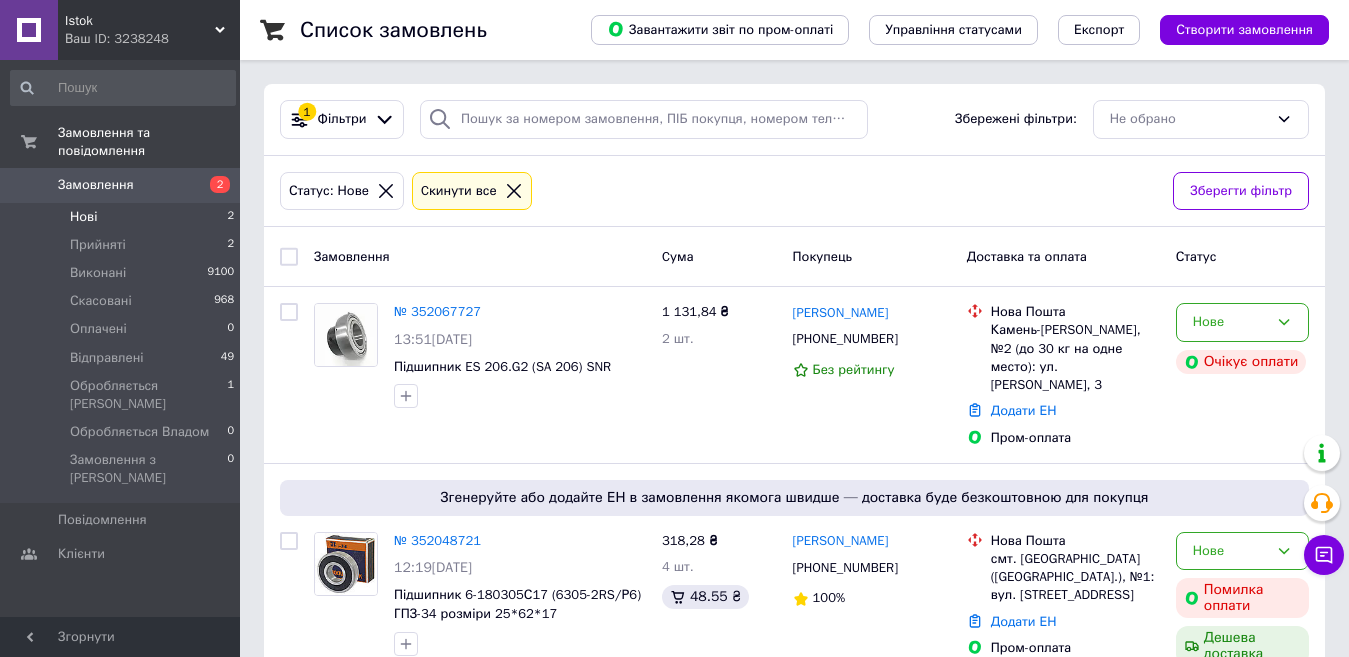 click on "Нові 2" at bounding box center (123, 217) 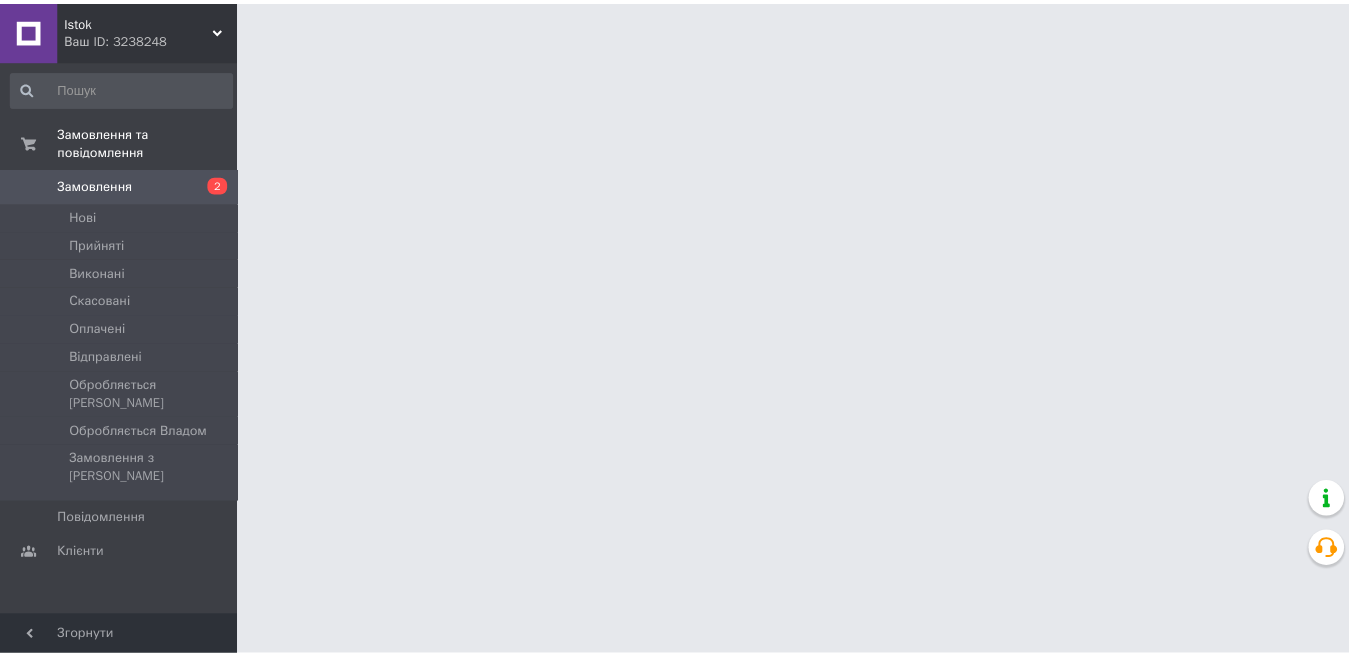 scroll, scrollTop: 0, scrollLeft: 0, axis: both 